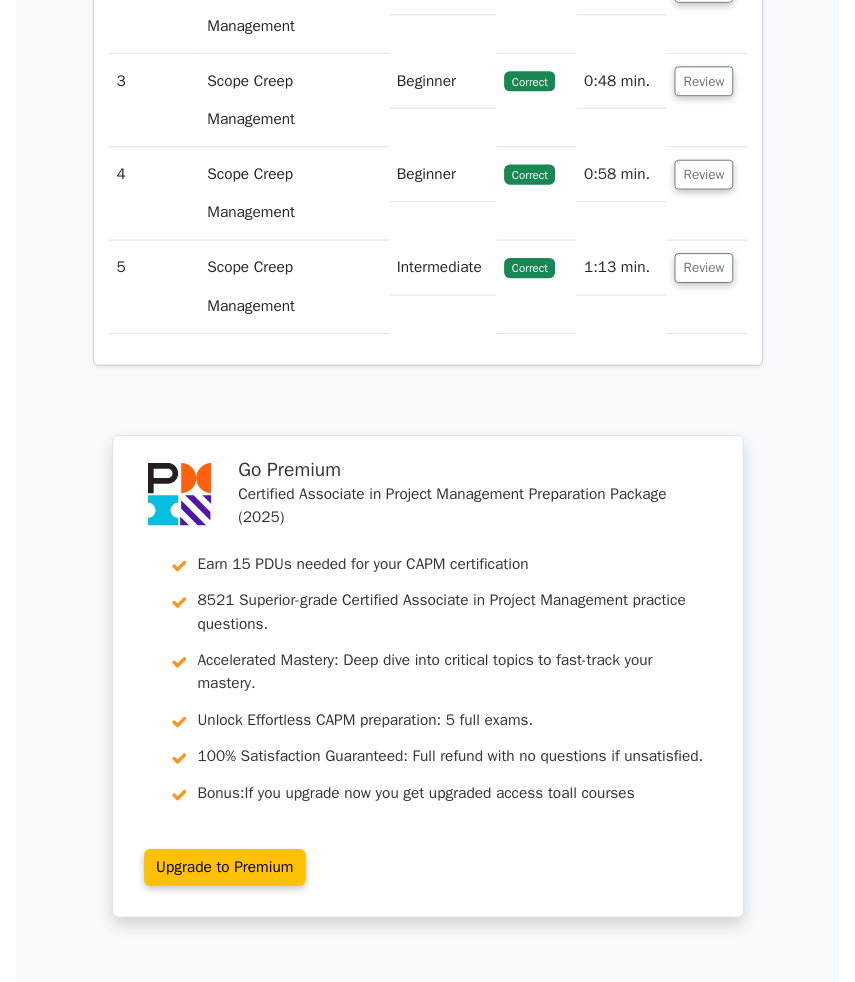 scroll, scrollTop: 0, scrollLeft: 0, axis: both 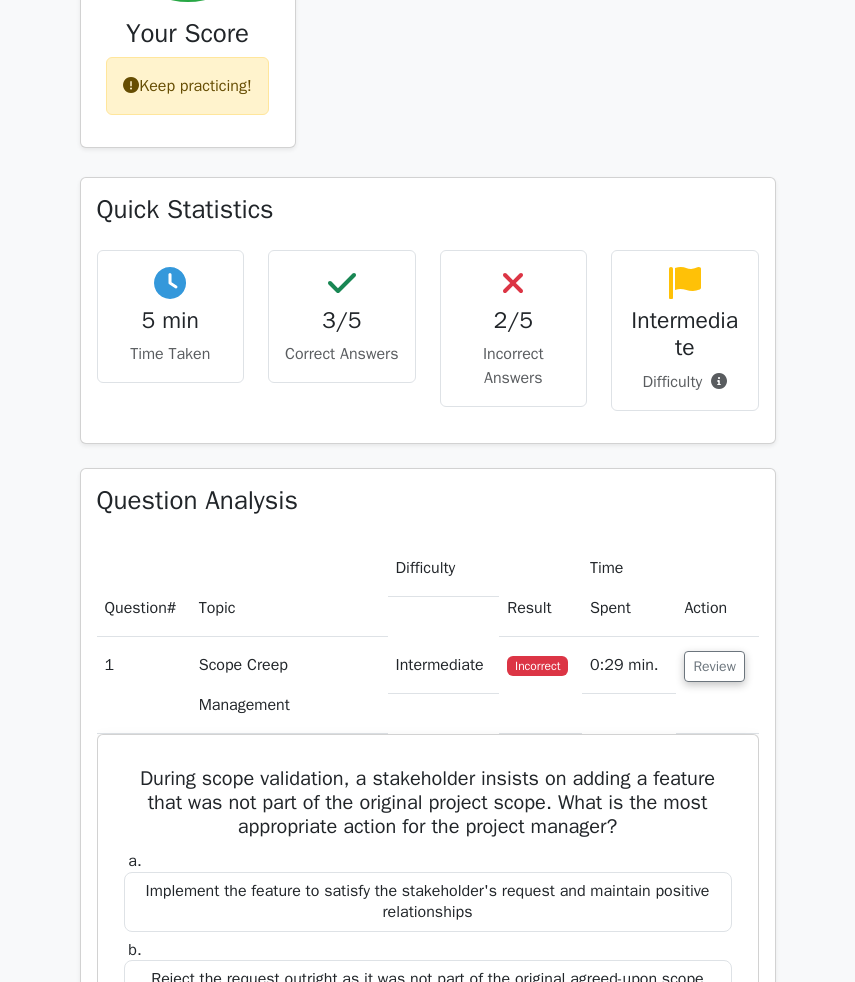 click on "Keep practicing!" at bounding box center [187, 86] 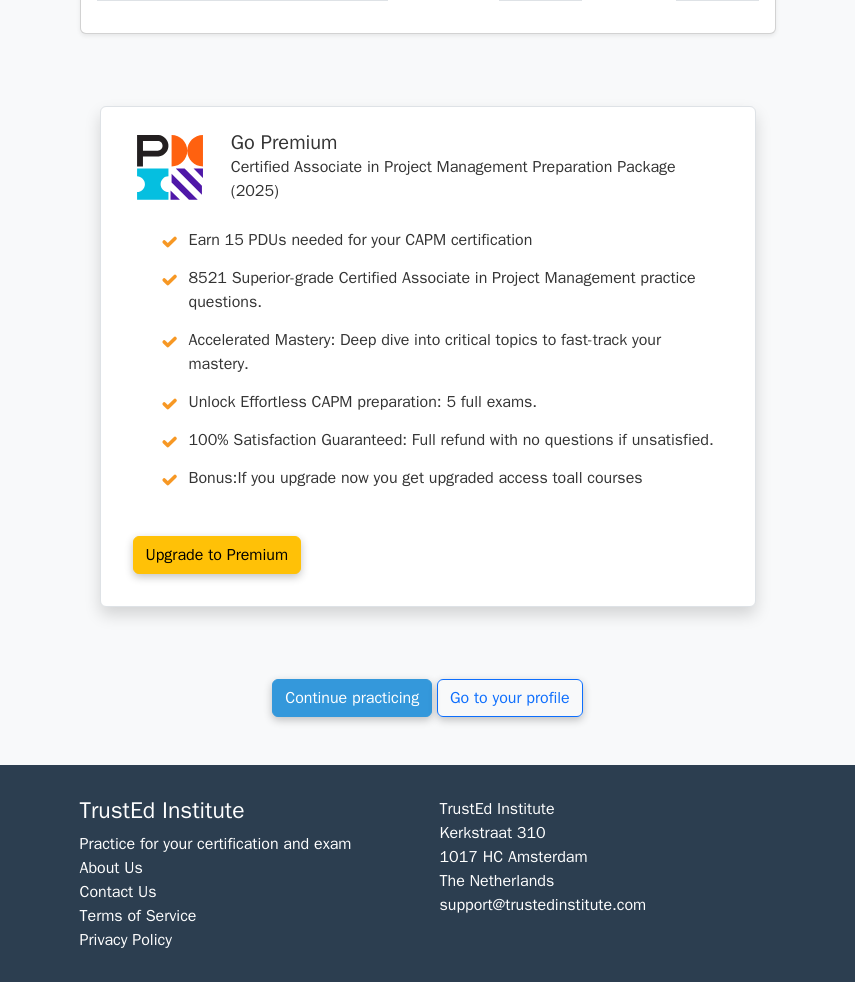 scroll, scrollTop: 3303, scrollLeft: 0, axis: vertical 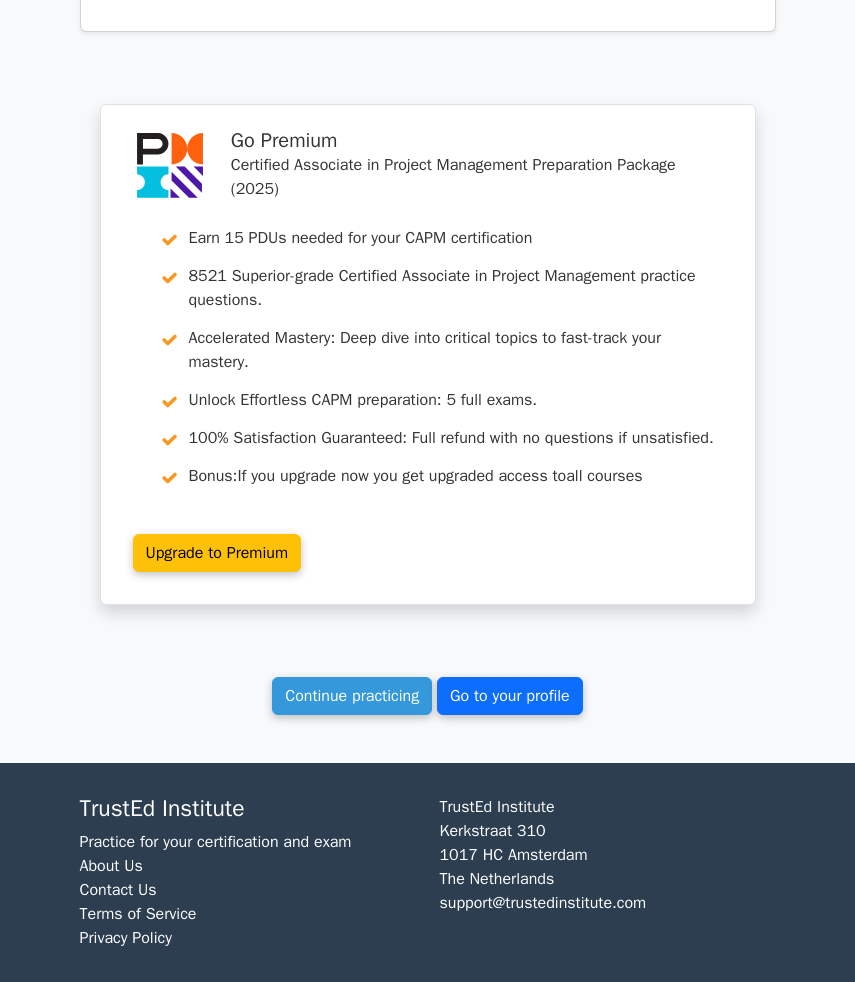 click on "Go to your profile" at bounding box center [510, 696] 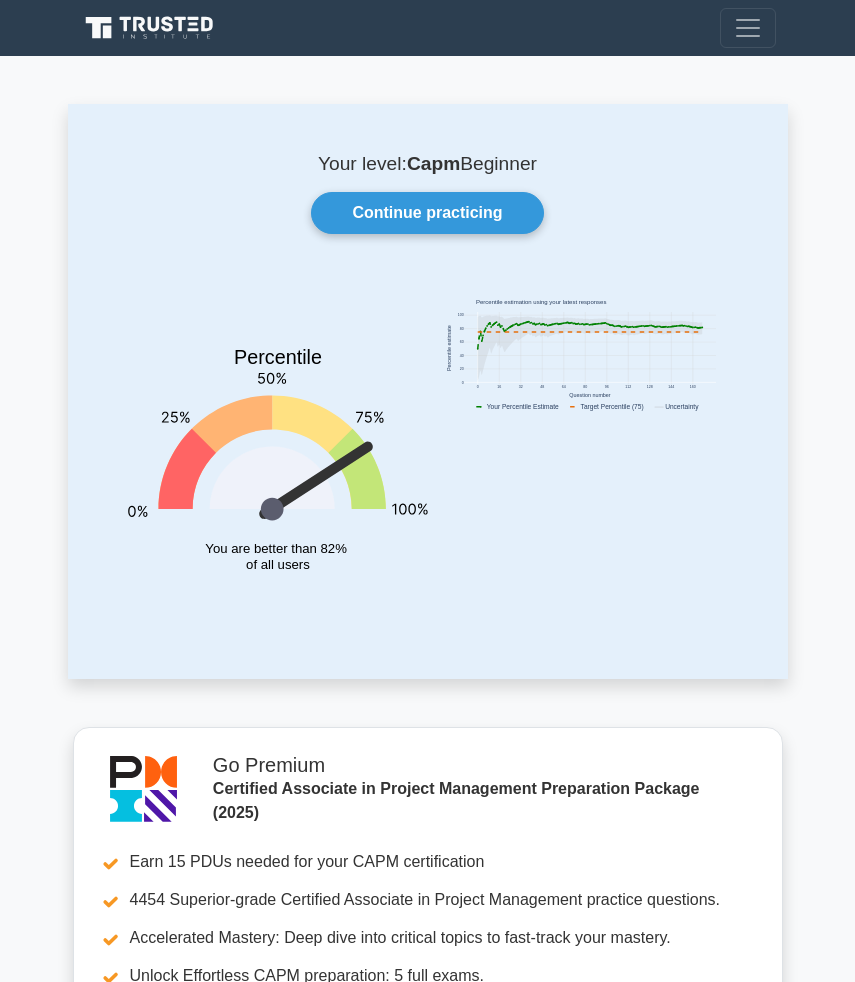 scroll, scrollTop: 0, scrollLeft: 0, axis: both 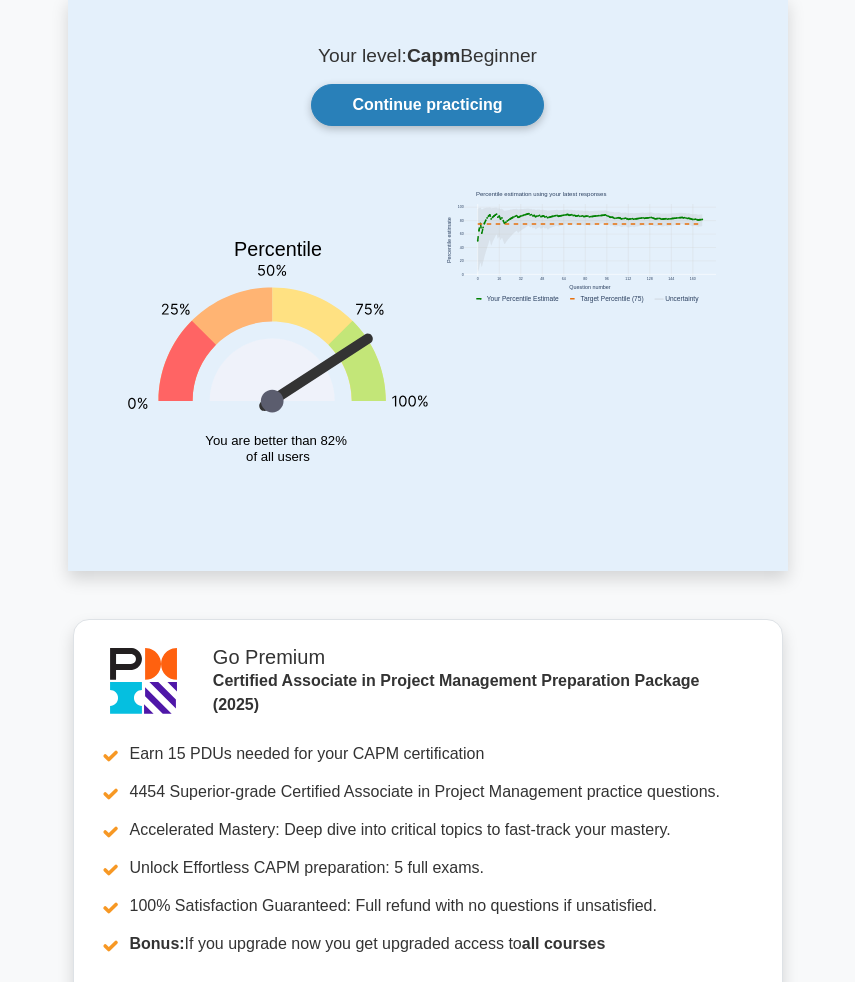 click on "Continue practicing" at bounding box center [427, 105] 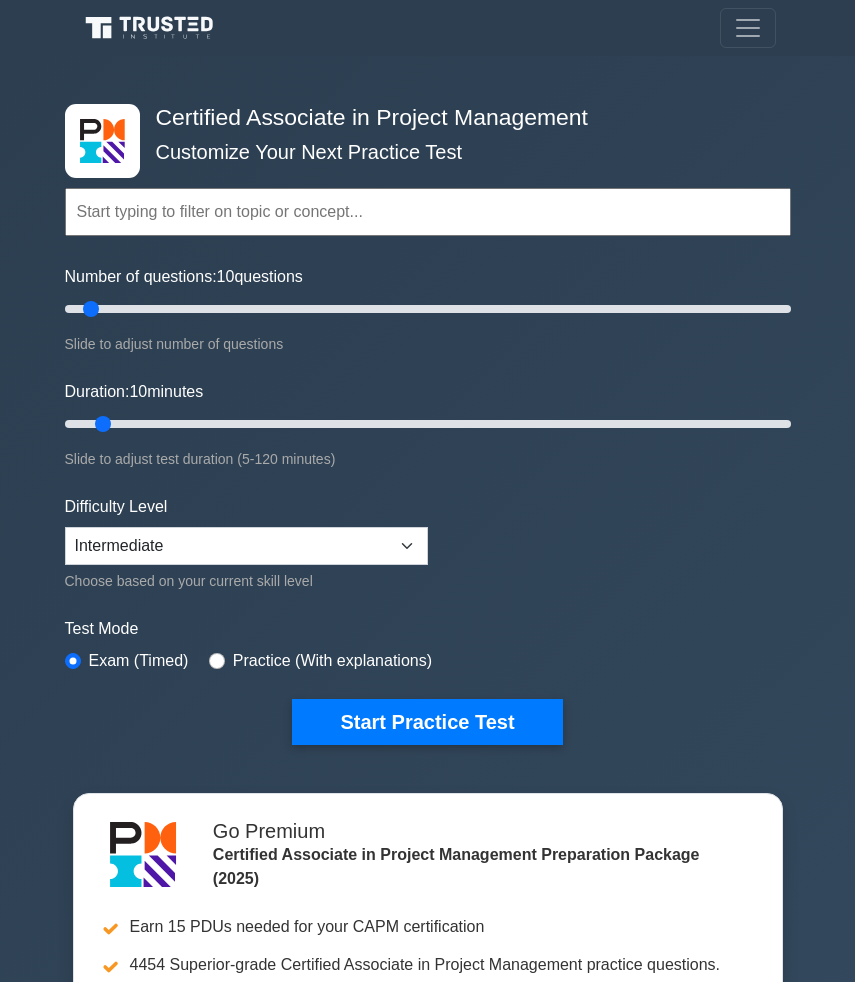 scroll, scrollTop: 0, scrollLeft: 0, axis: both 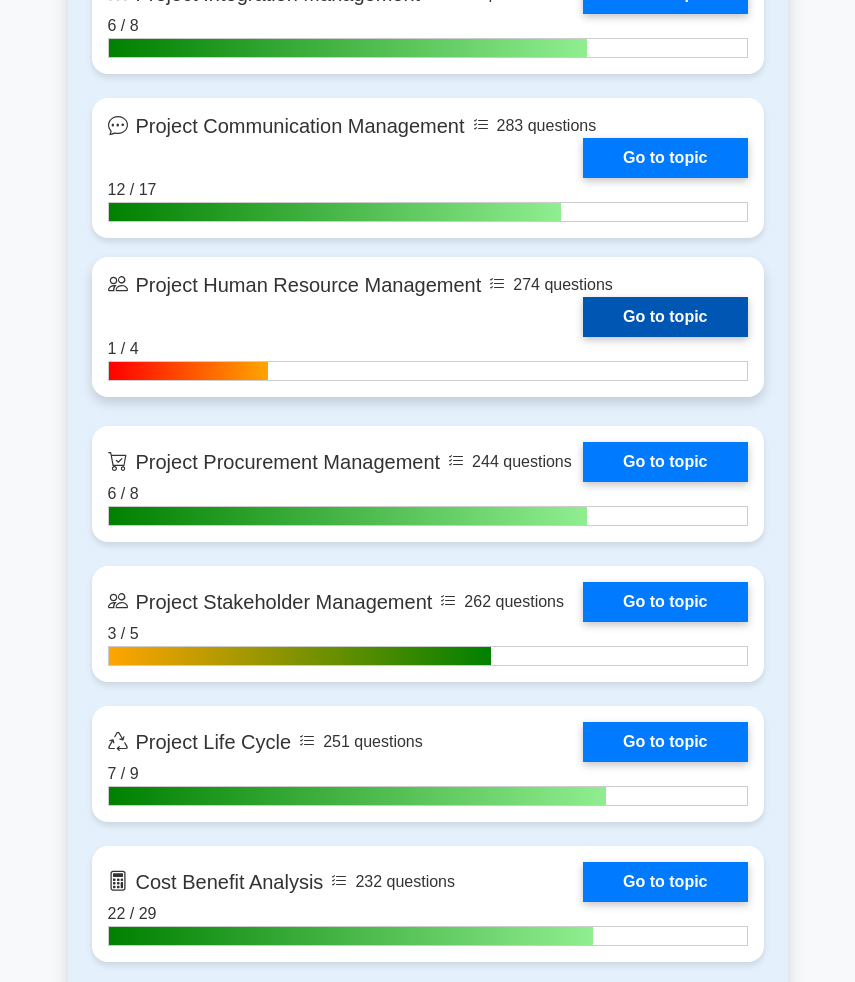 click on "Go to topic" at bounding box center [665, 317] 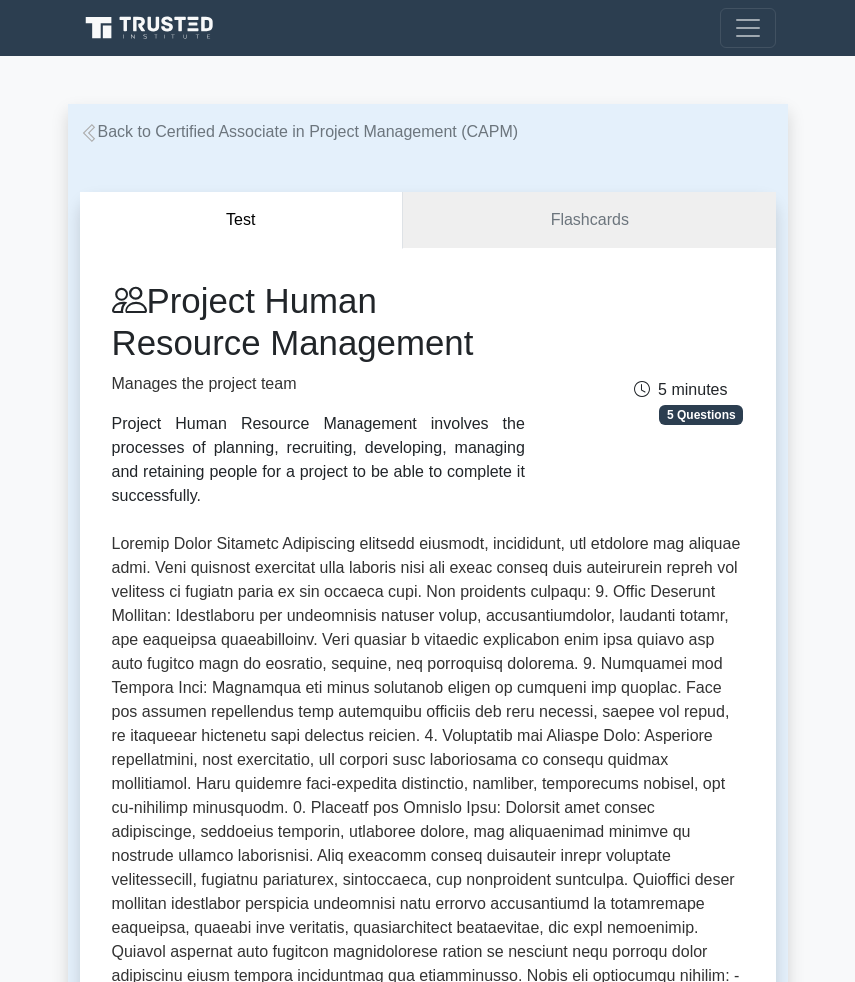 scroll, scrollTop: 0, scrollLeft: 0, axis: both 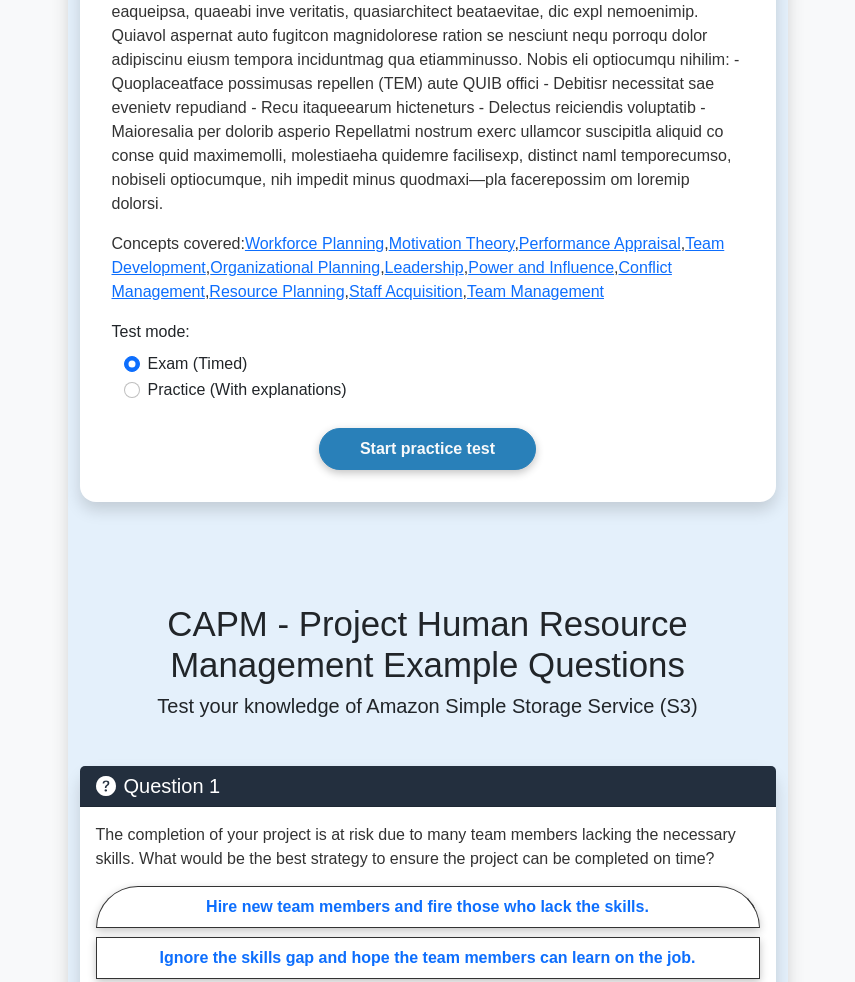 click on "Start practice test" at bounding box center (427, 449) 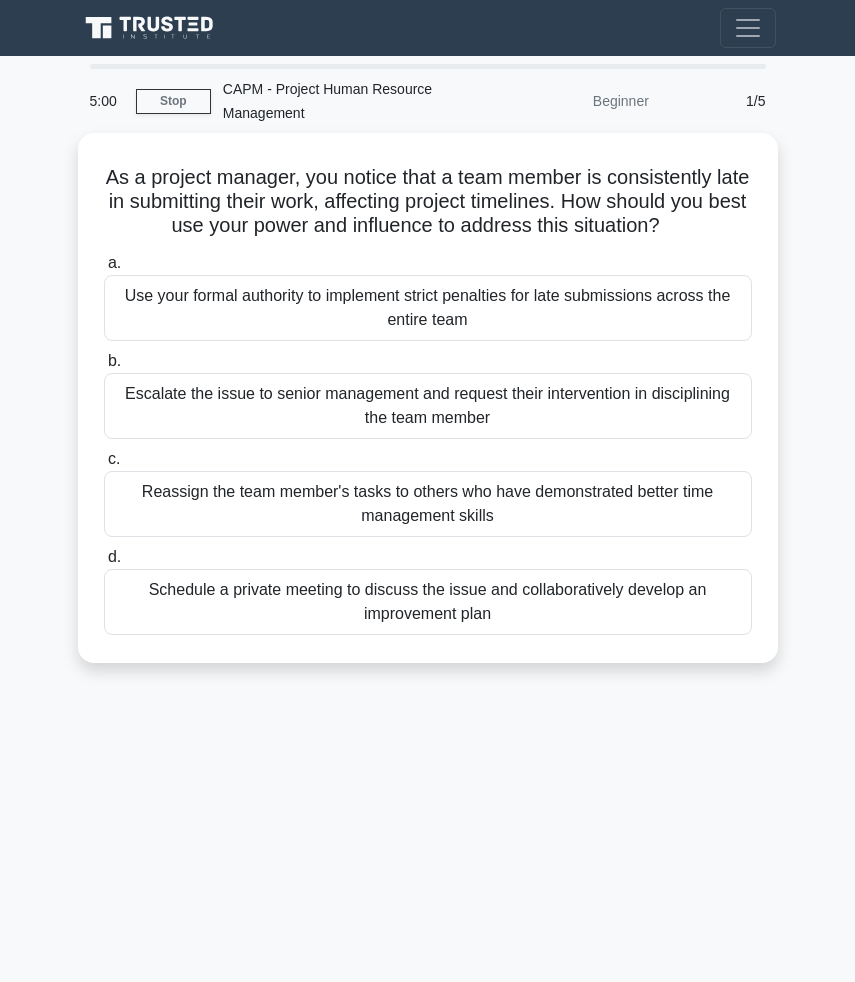 scroll, scrollTop: 0, scrollLeft: 0, axis: both 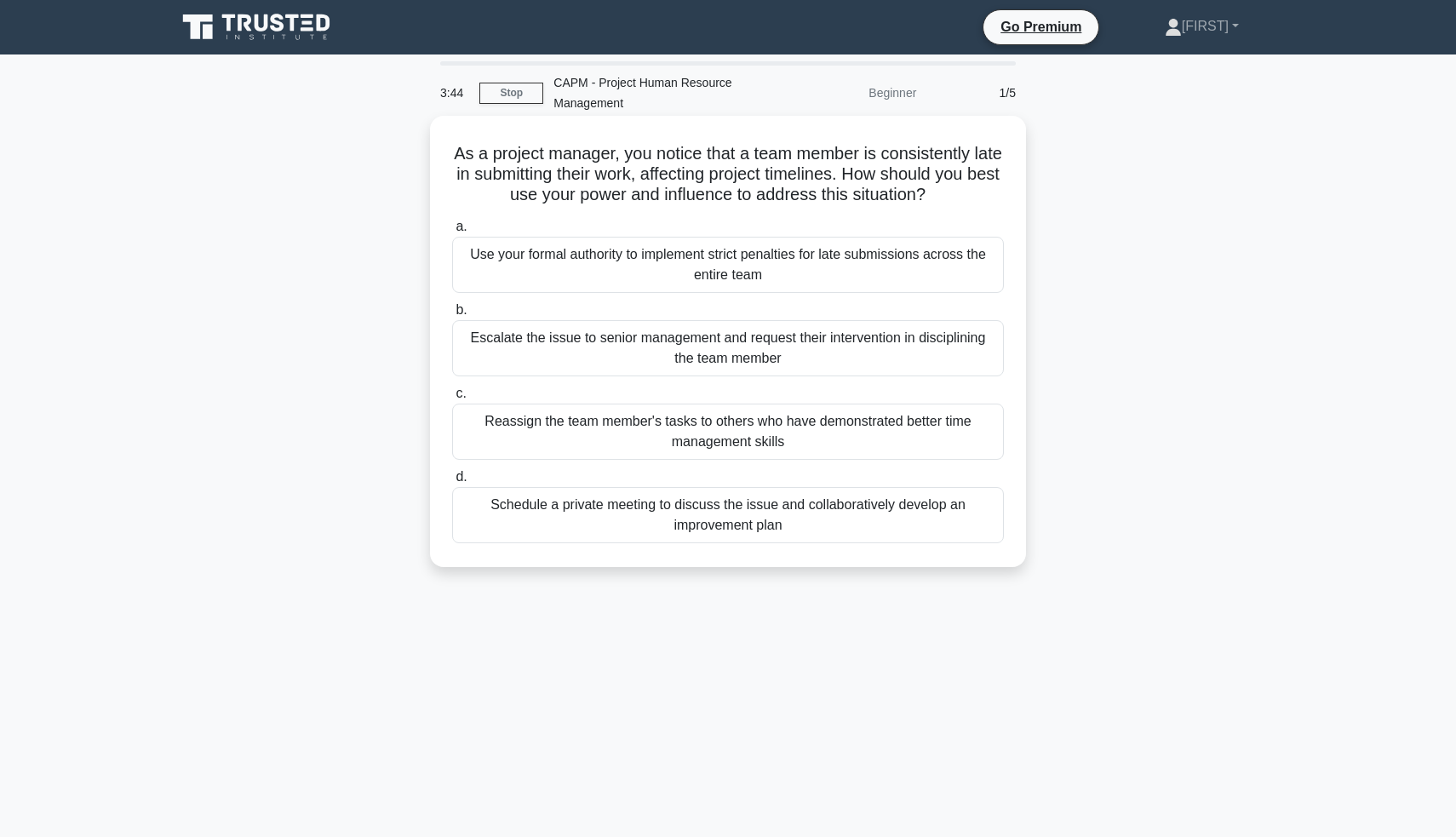 click on "As a project manager, you notice that a team member is consistently late in submitting their work, affecting project timelines. How should you best use your power and influence to address this situation?
.spinner_0XTQ{transform-origin:center;animation:spinner_y6GP .75s linear infinite}@keyframes spinner_y6GP{100%{transform:rotate(360deg)}}
a.
b.
c." at bounding box center (728, 341) 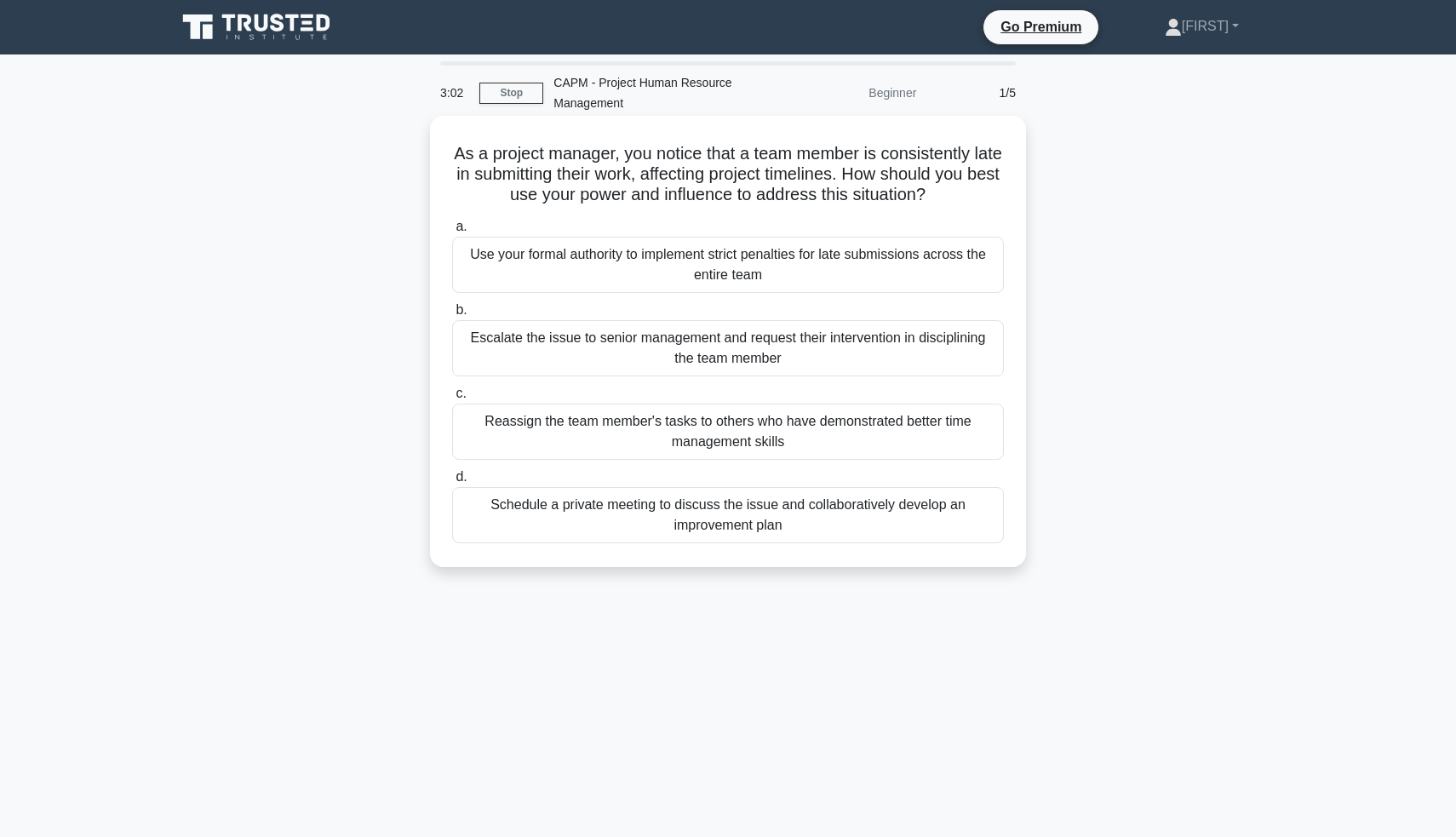 click on "Schedule a private meeting to discuss the issue and collaboratively develop an improvement plan" at bounding box center [728, 515] 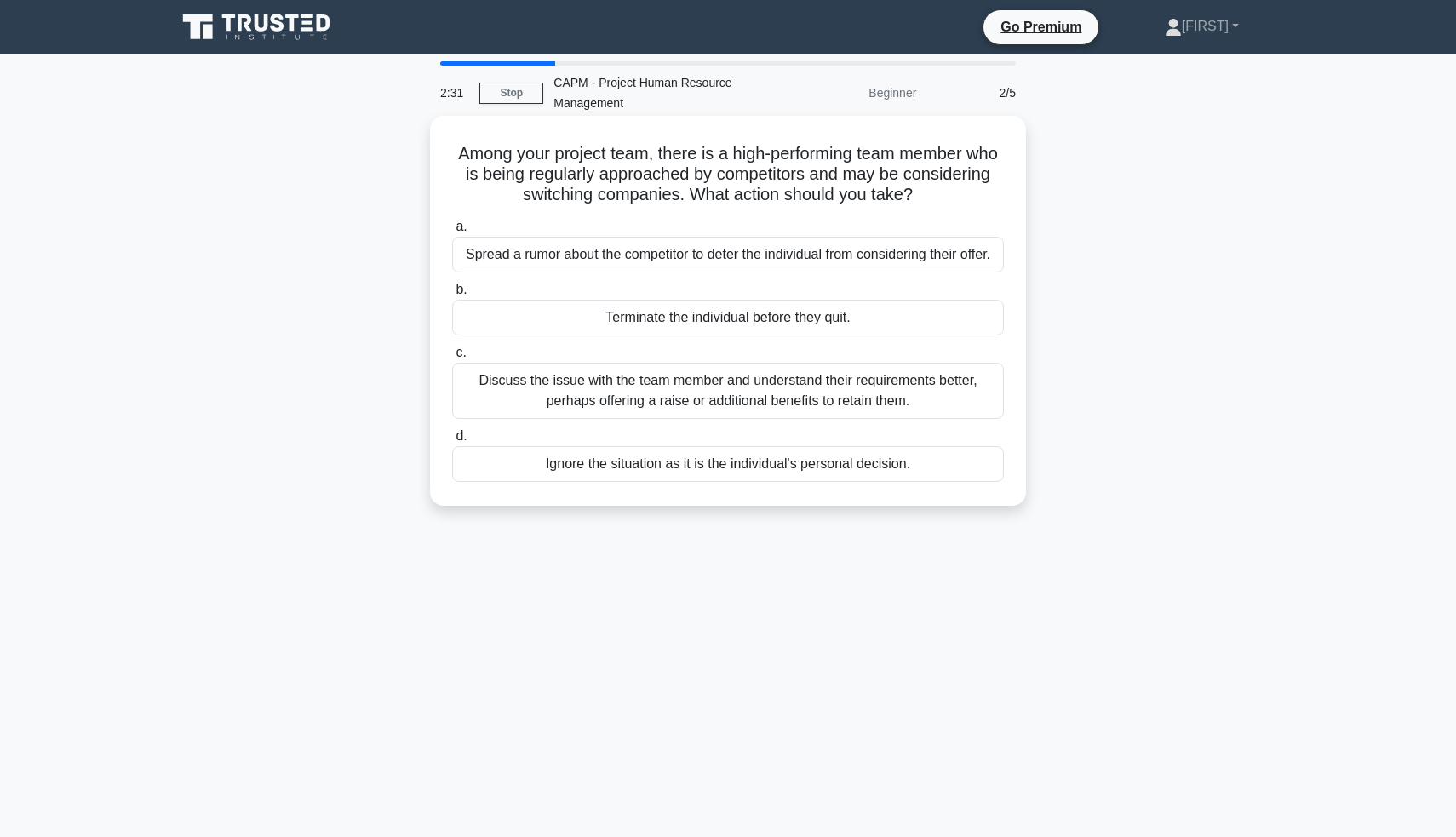 click on "Discuss the issue with the team member and understand their requirements better, perhaps offering a raise or additional benefits to retain them." at bounding box center (728, 391) 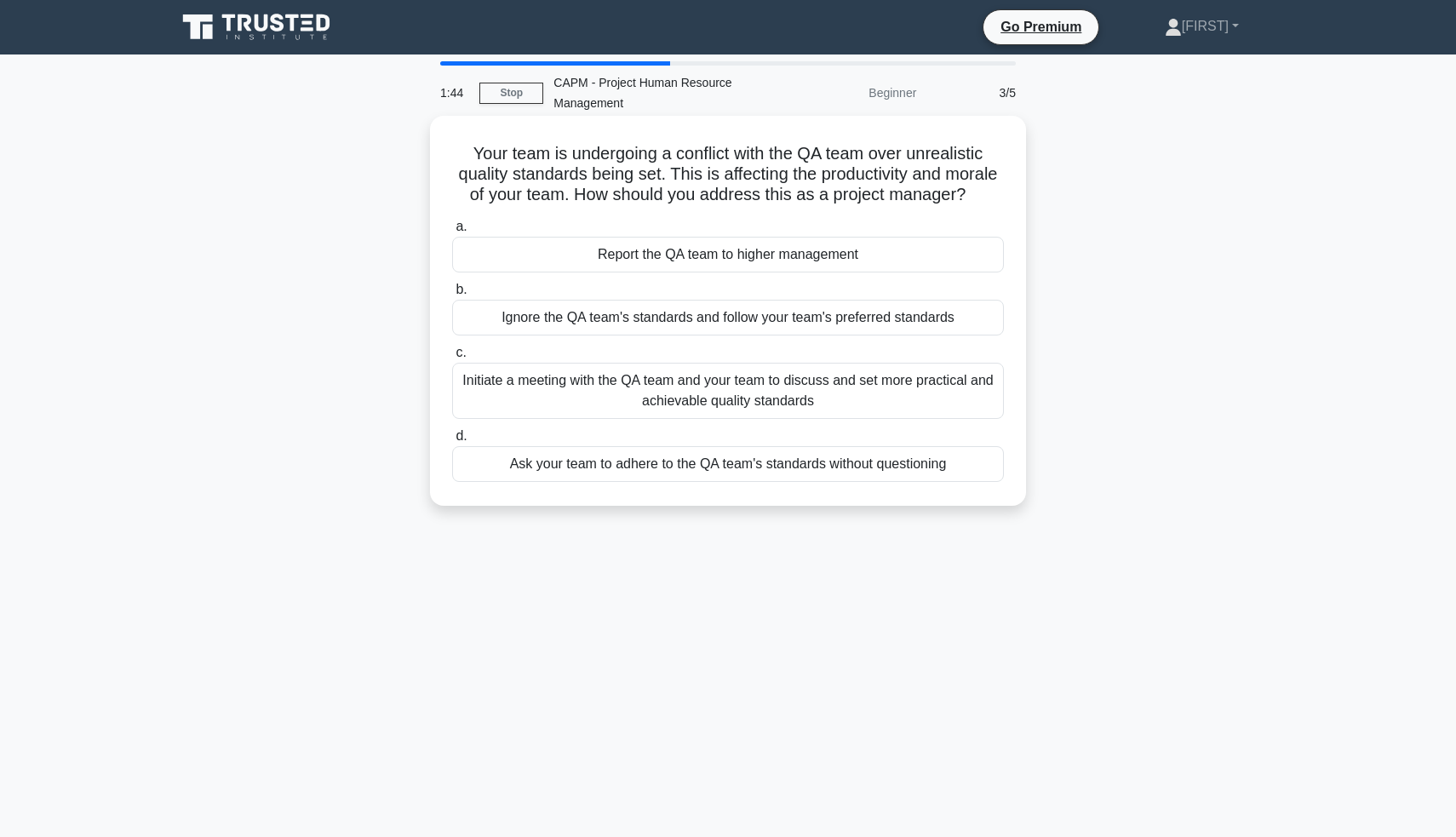 click on "Initiate a meeting with the QA team and your team to discuss and set more practical and achievable quality standards" at bounding box center [728, 391] 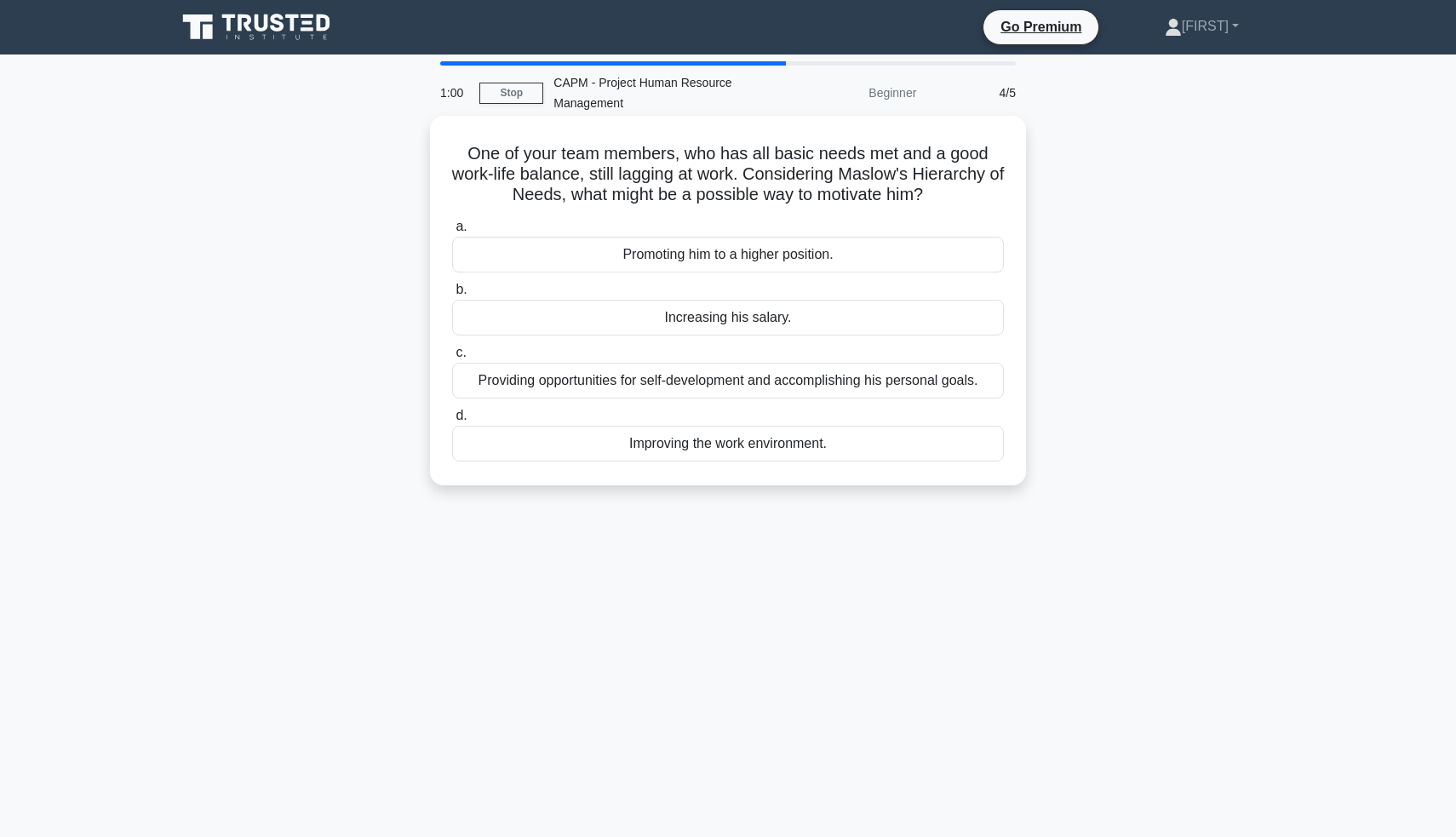 click on "Providing opportunities for self-development and accomplishing his personal goals." at bounding box center [728, 381] 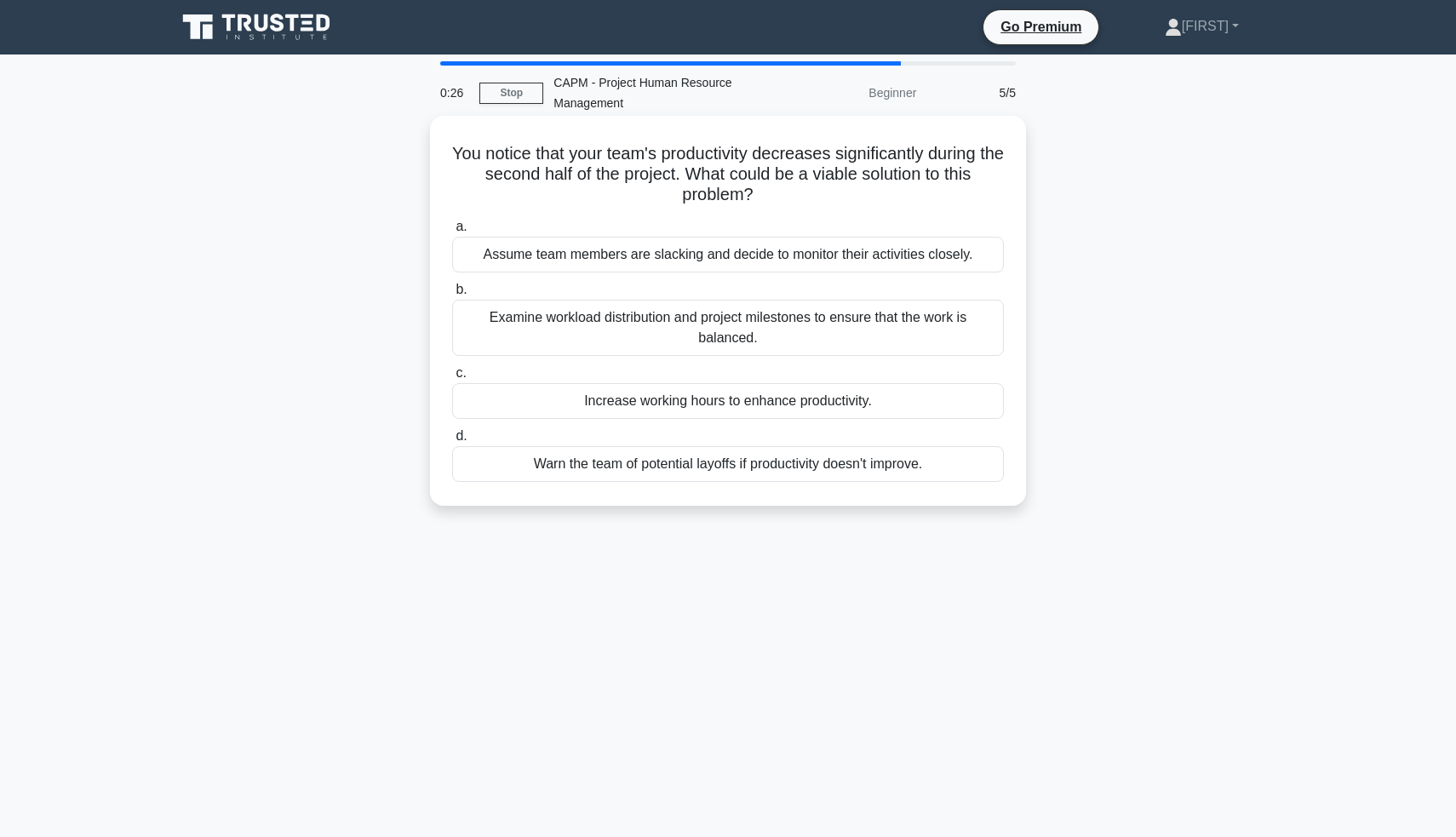 click on "Examine workload distribution and project milestones to ensure that the work is balanced." at bounding box center (728, 328) 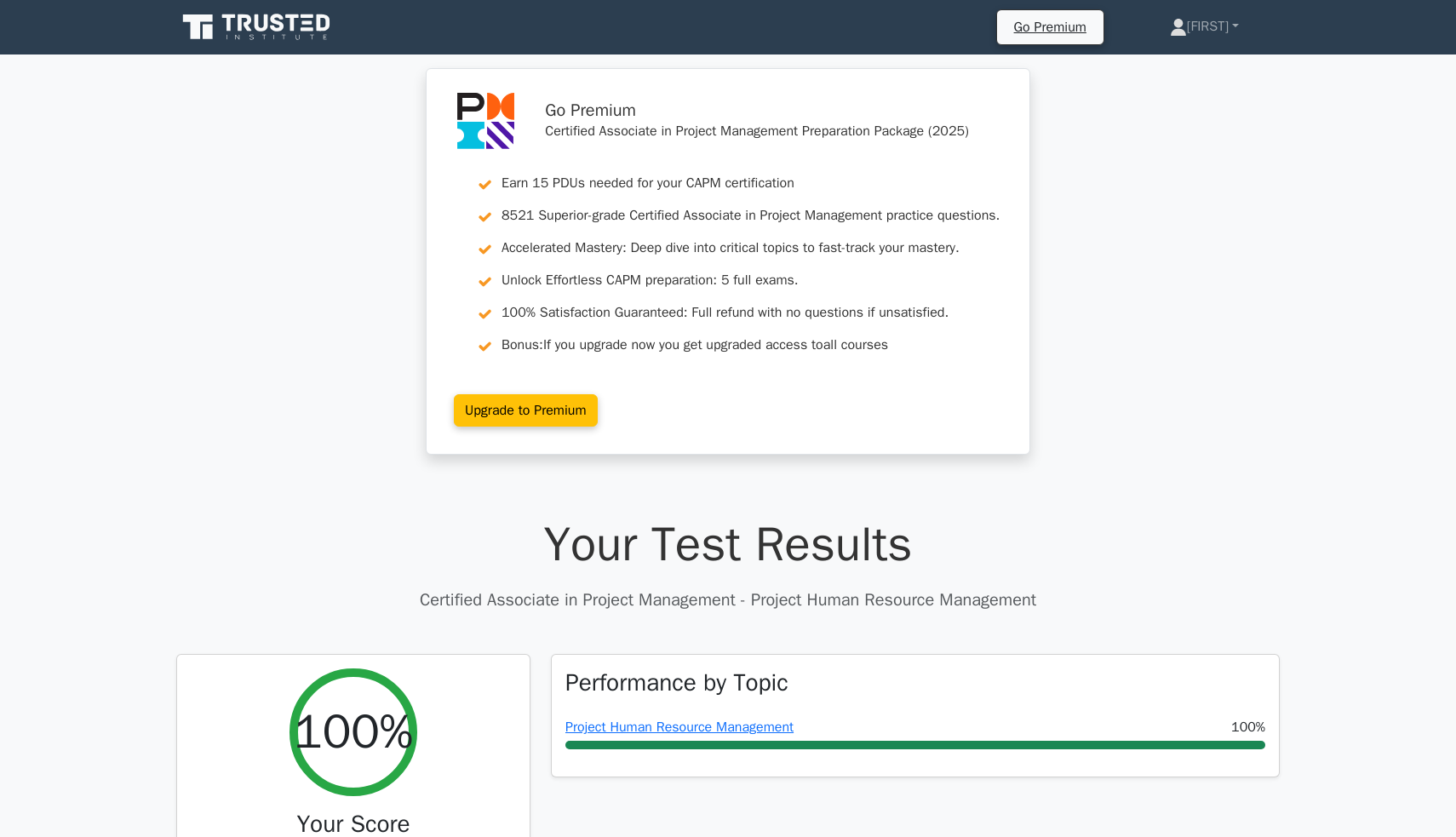 scroll, scrollTop: 0, scrollLeft: 0, axis: both 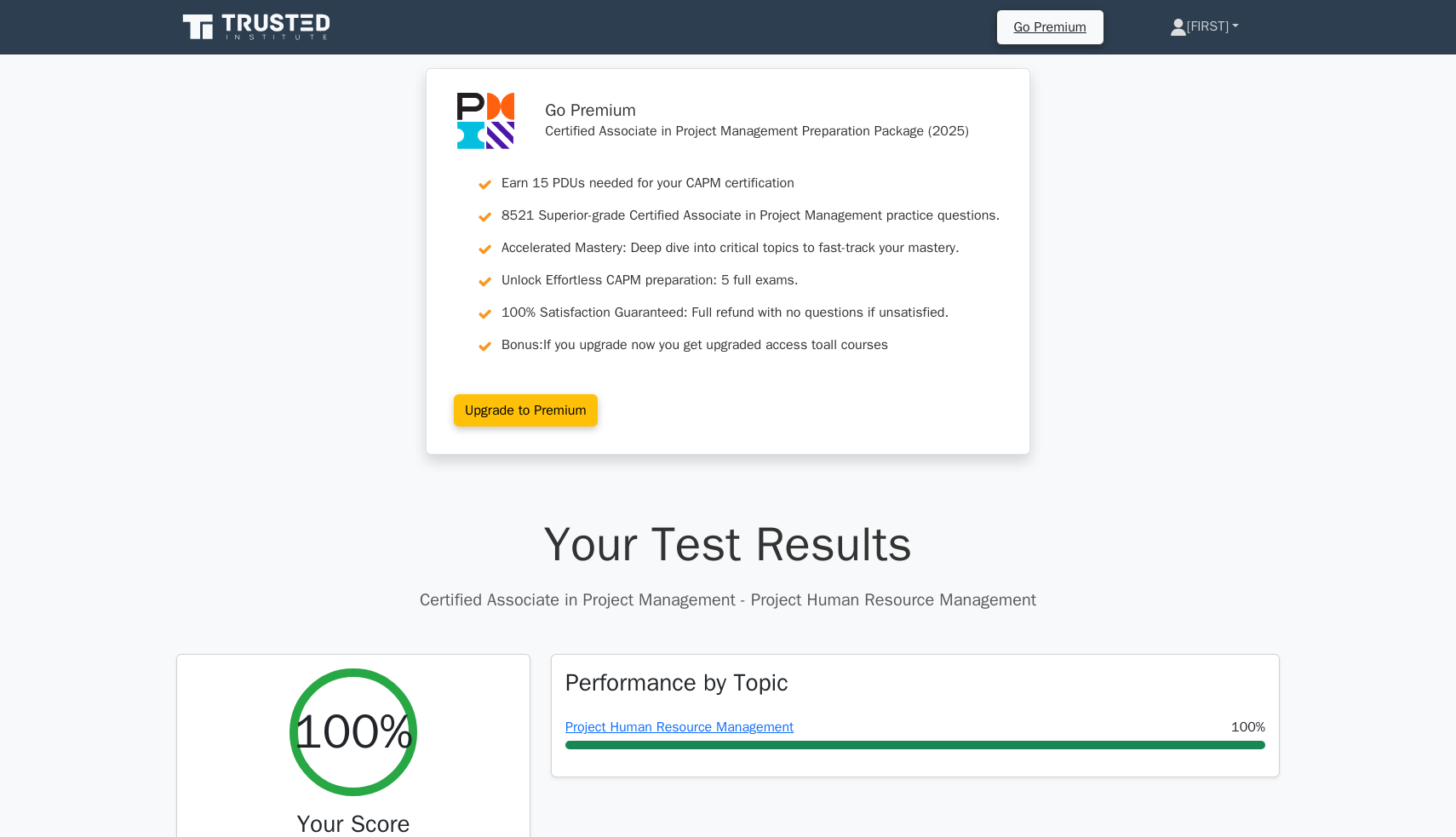 click on "[FIRST]" at bounding box center [1204, 26] 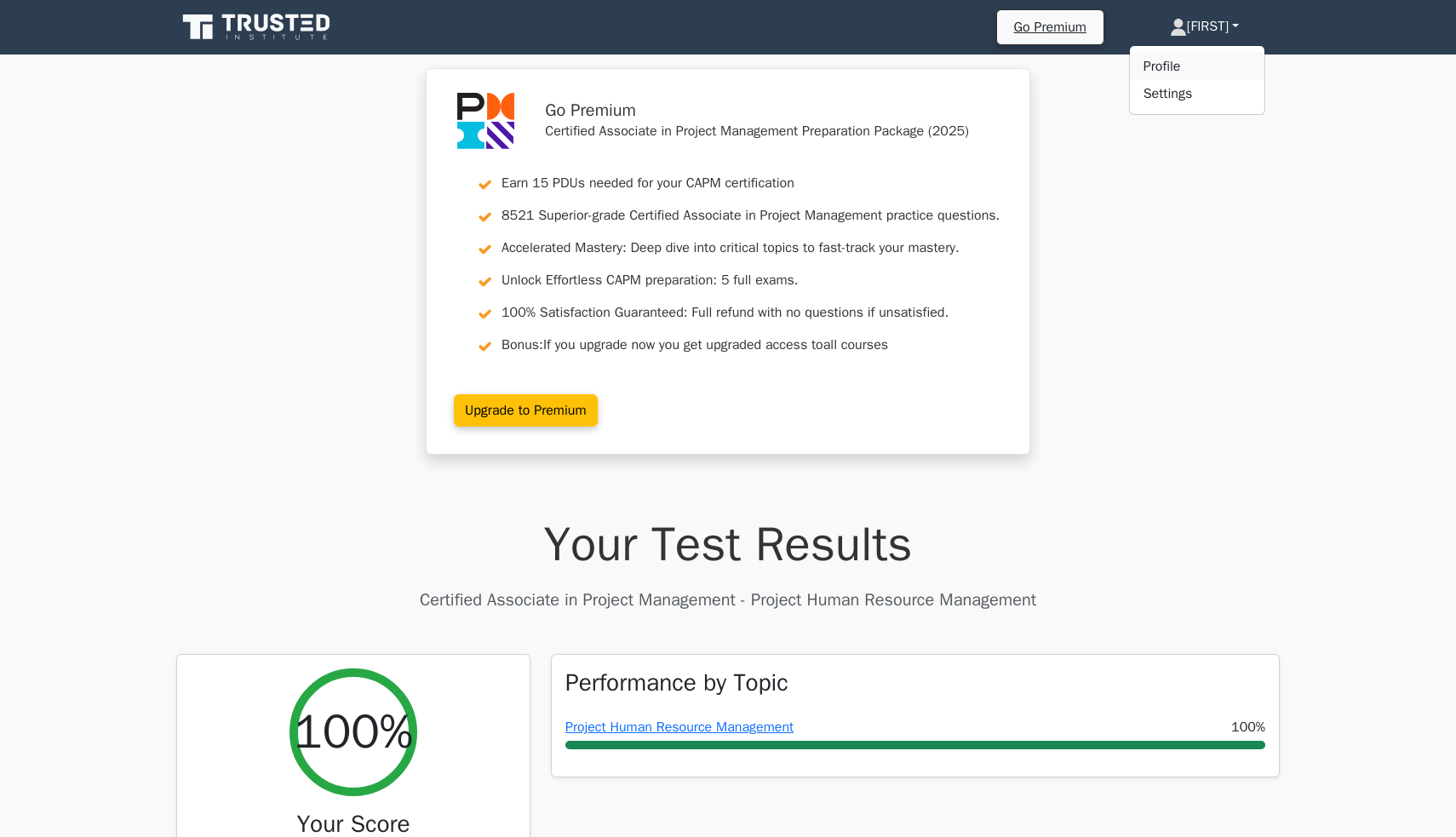 click on "Profile" at bounding box center (1197, 66) 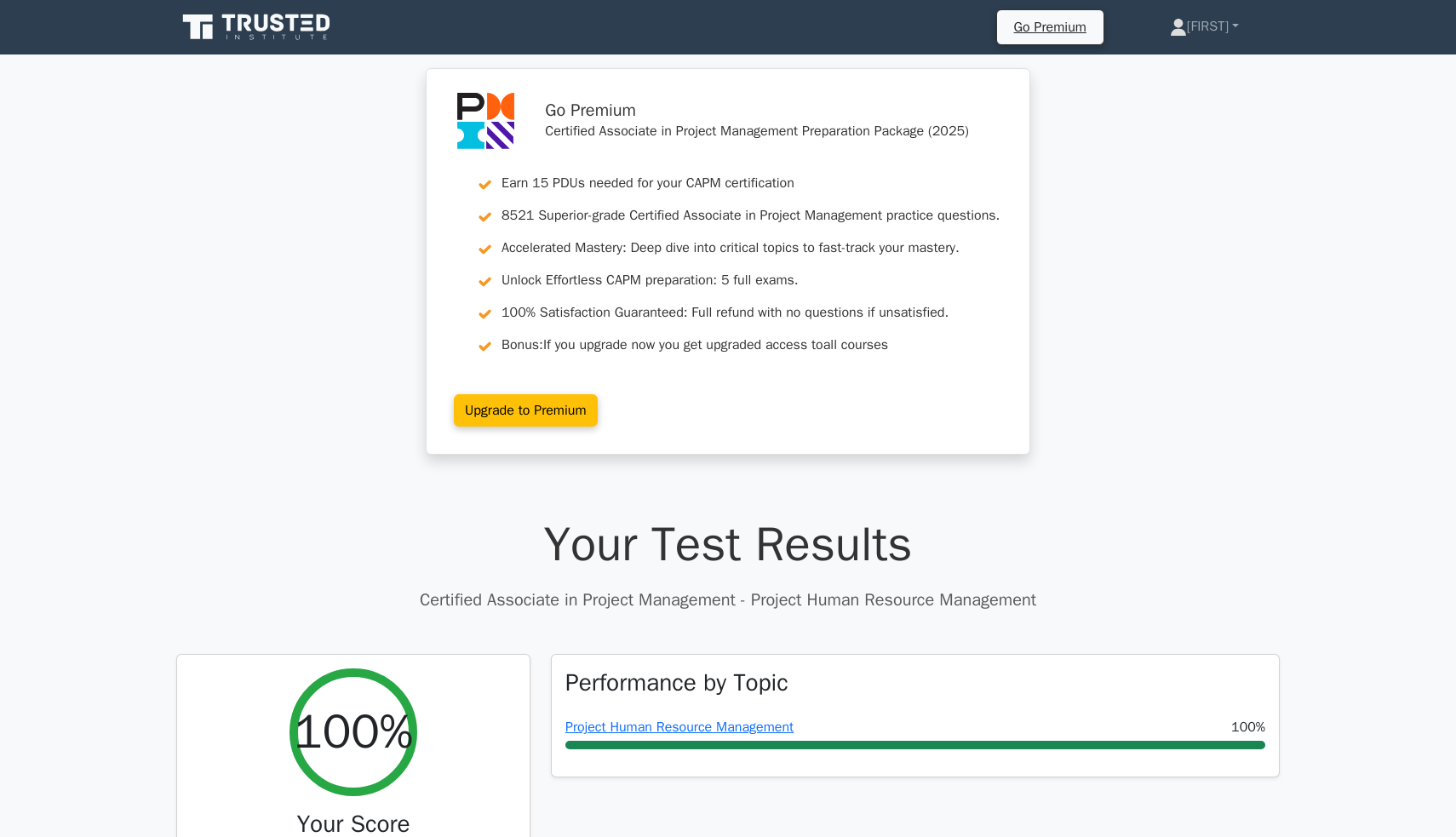 click on "Go Premium
Certified Associate in Project Management Preparation Package (2025)
Earn 15 PDUs needed for your CAPM certification
8521 Superior-grade  Certified Associate in Project Management practice questions.
Accelerated Mastery: Deep dive into critical topics to fast-track your mastery.
Unlock Effortless CAPM preparation: 5 full exams.
100% Satisfaction Guaranteed: Full refund with no questions if unsatisfied.
Bonus:" at bounding box center (728, 1620) 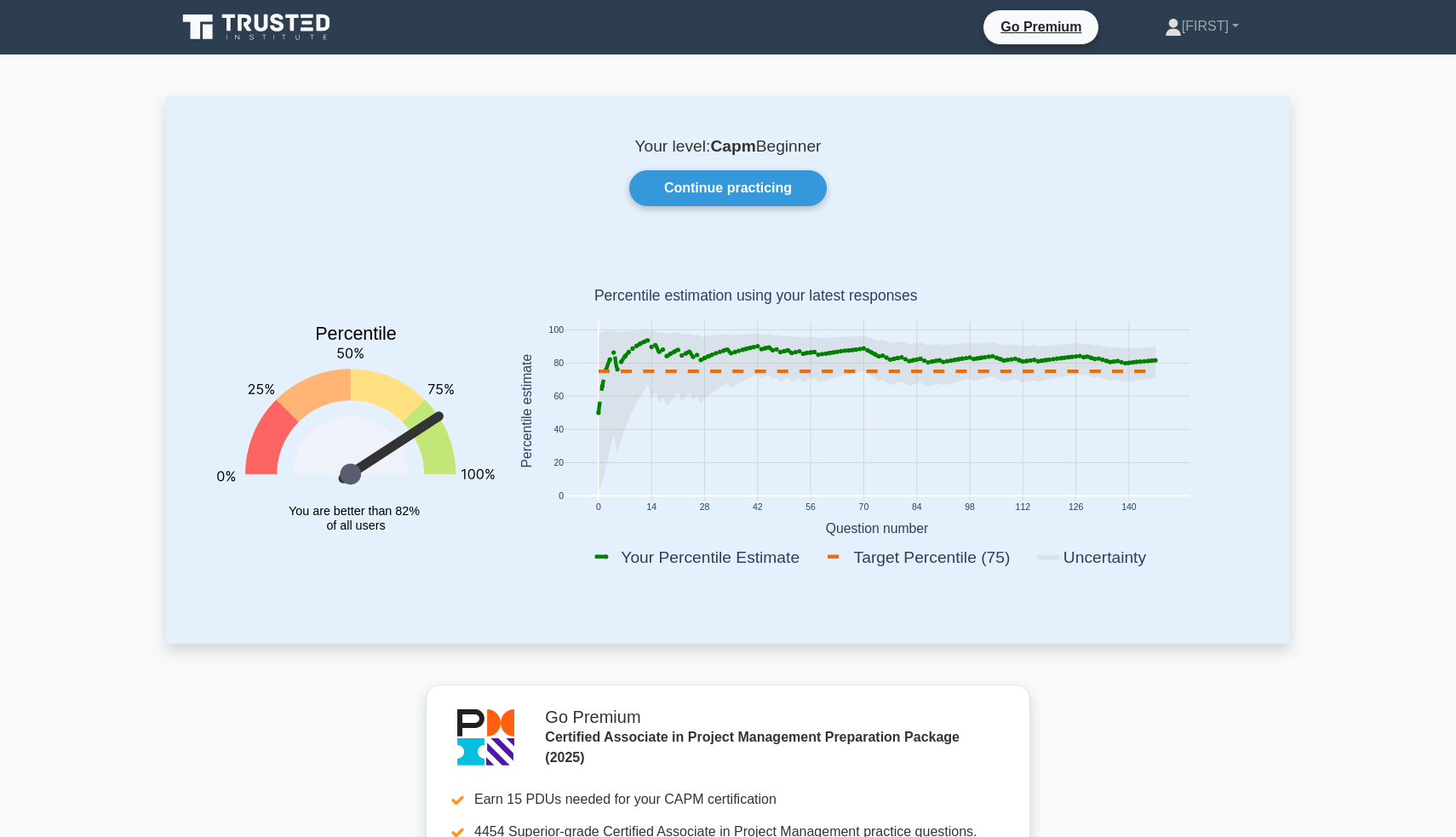 scroll, scrollTop: 0, scrollLeft: 0, axis: both 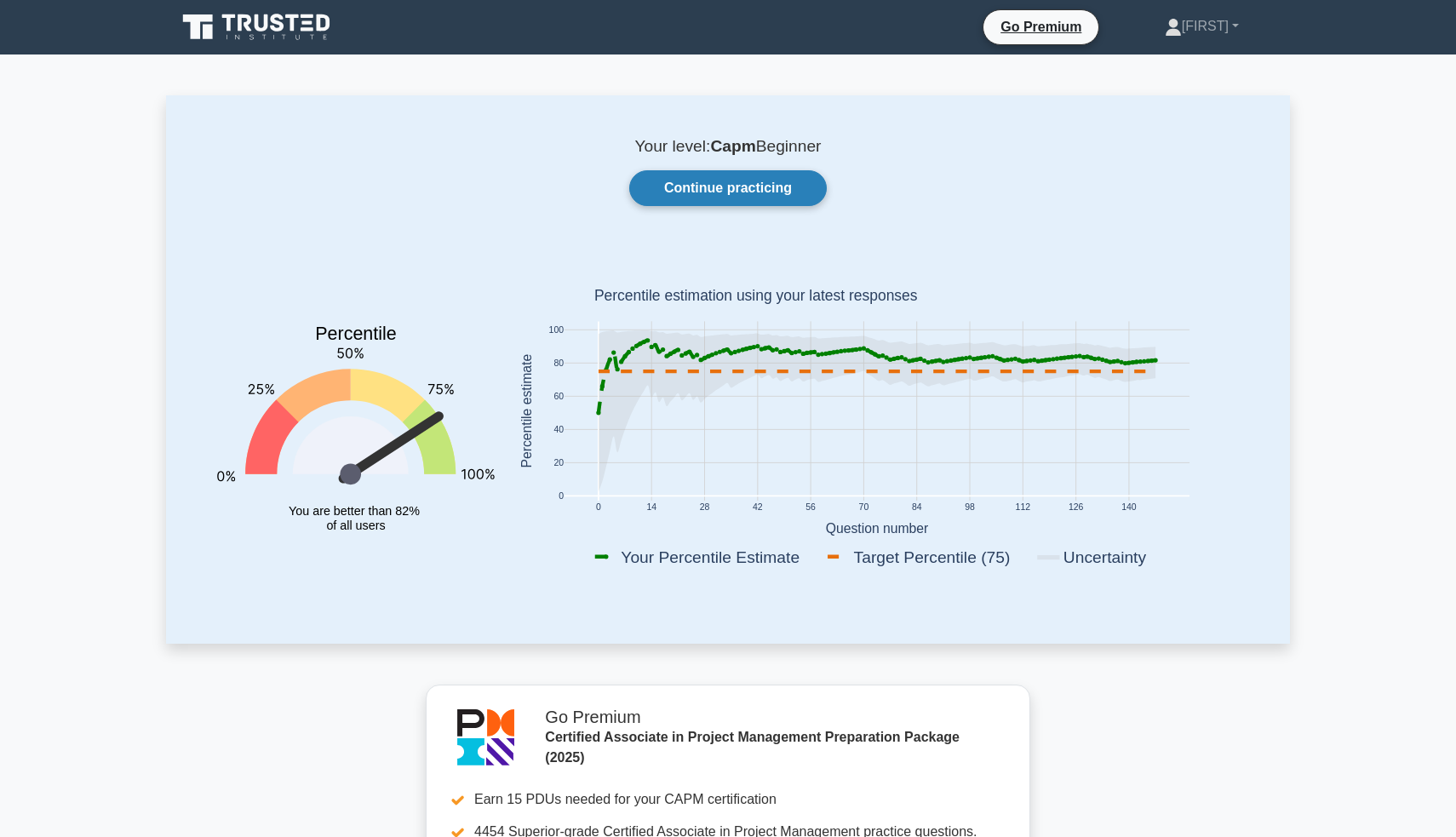 click on "Continue practicing" at bounding box center (728, 188) 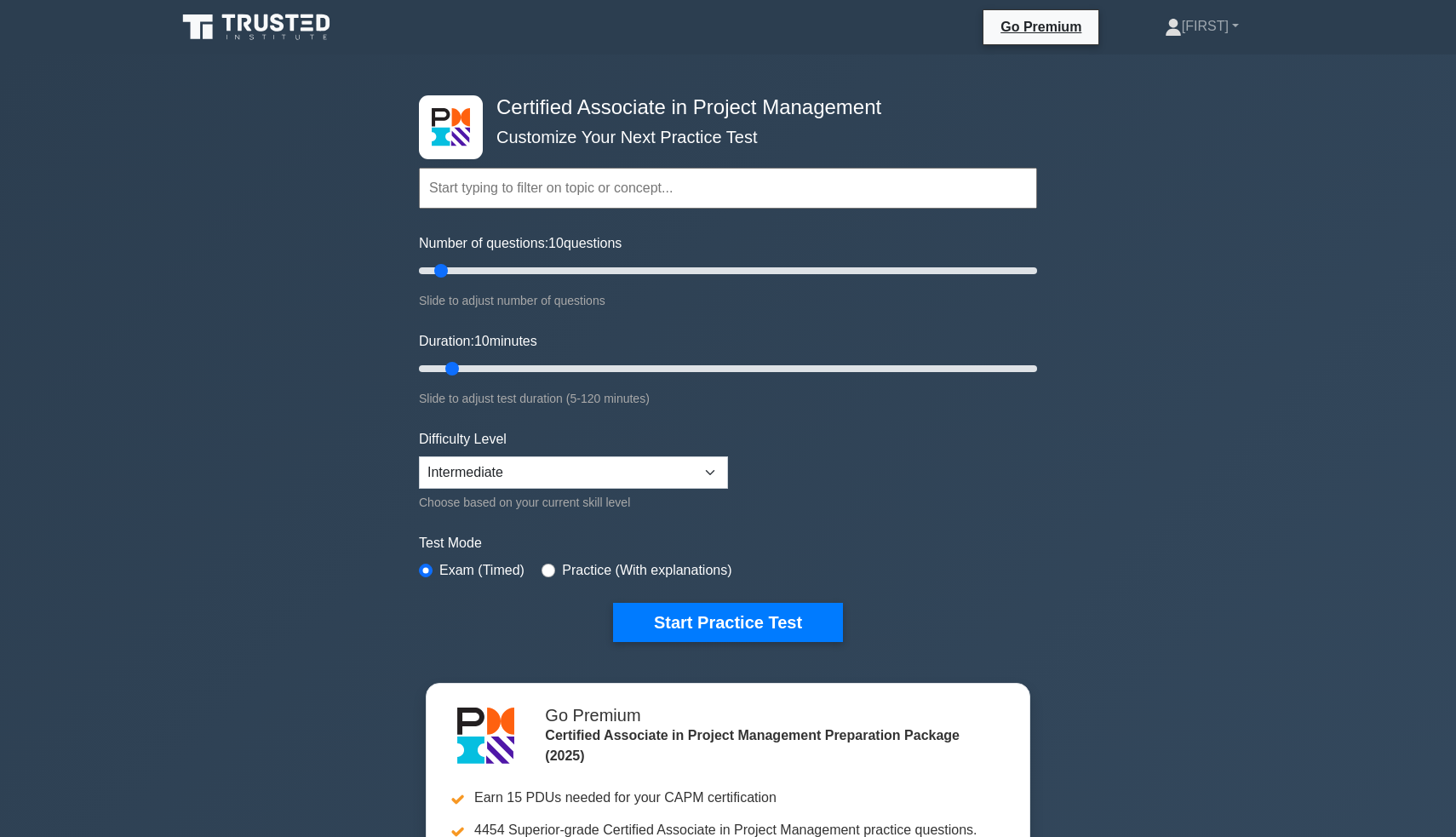 scroll, scrollTop: 0, scrollLeft: 0, axis: both 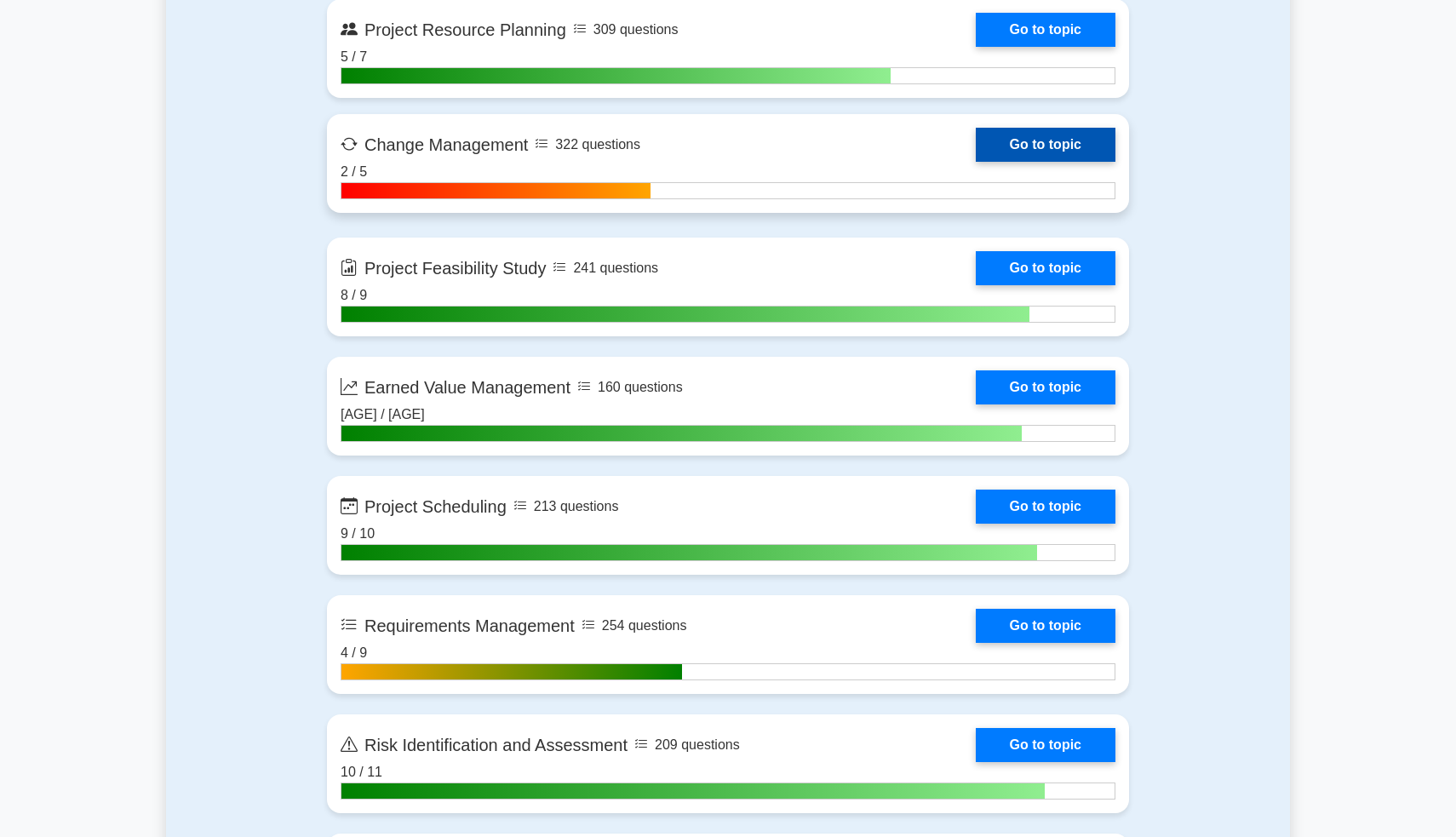 click on "Go to topic" at bounding box center (1046, 145) 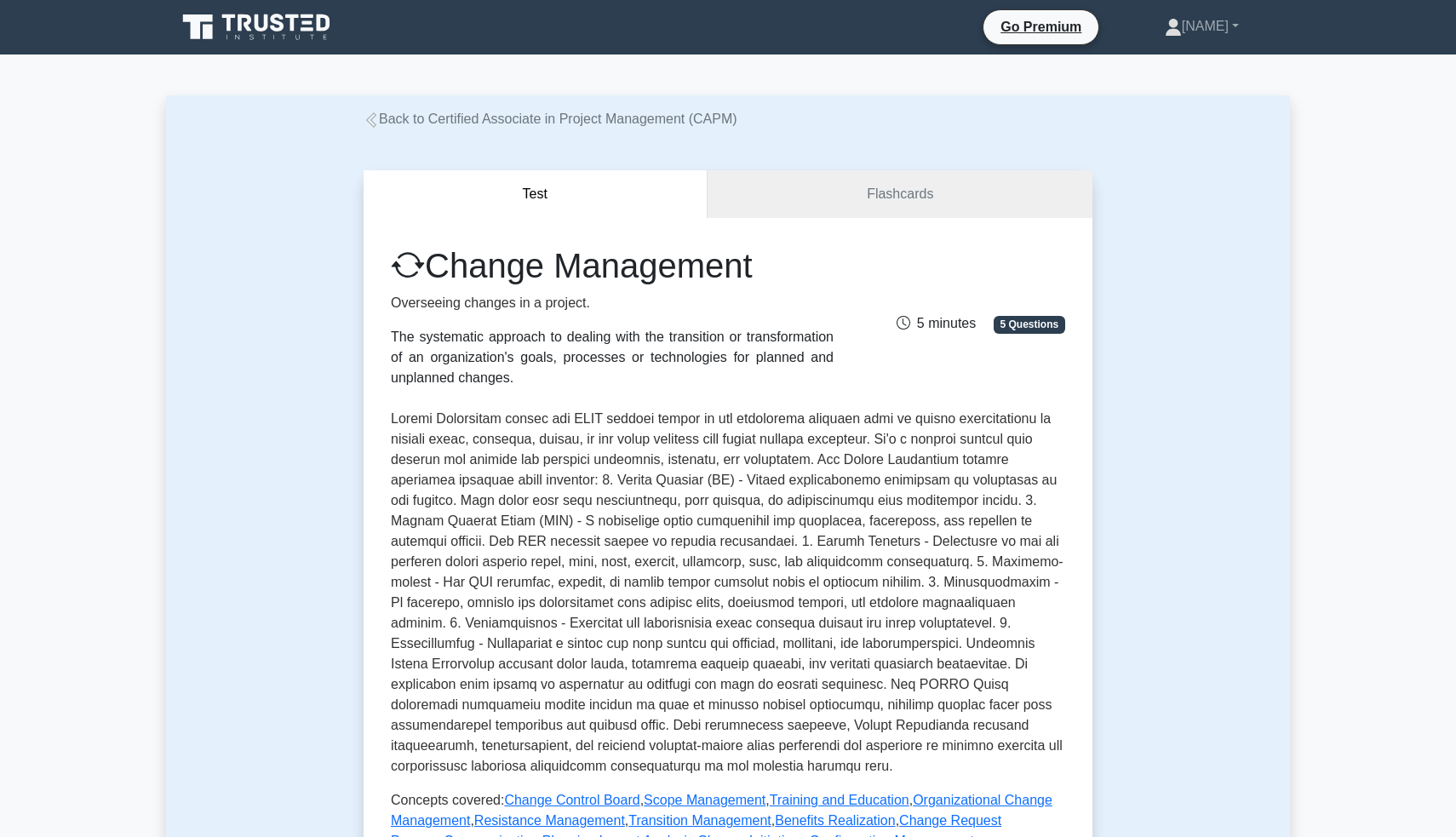 scroll, scrollTop: 0, scrollLeft: 0, axis: both 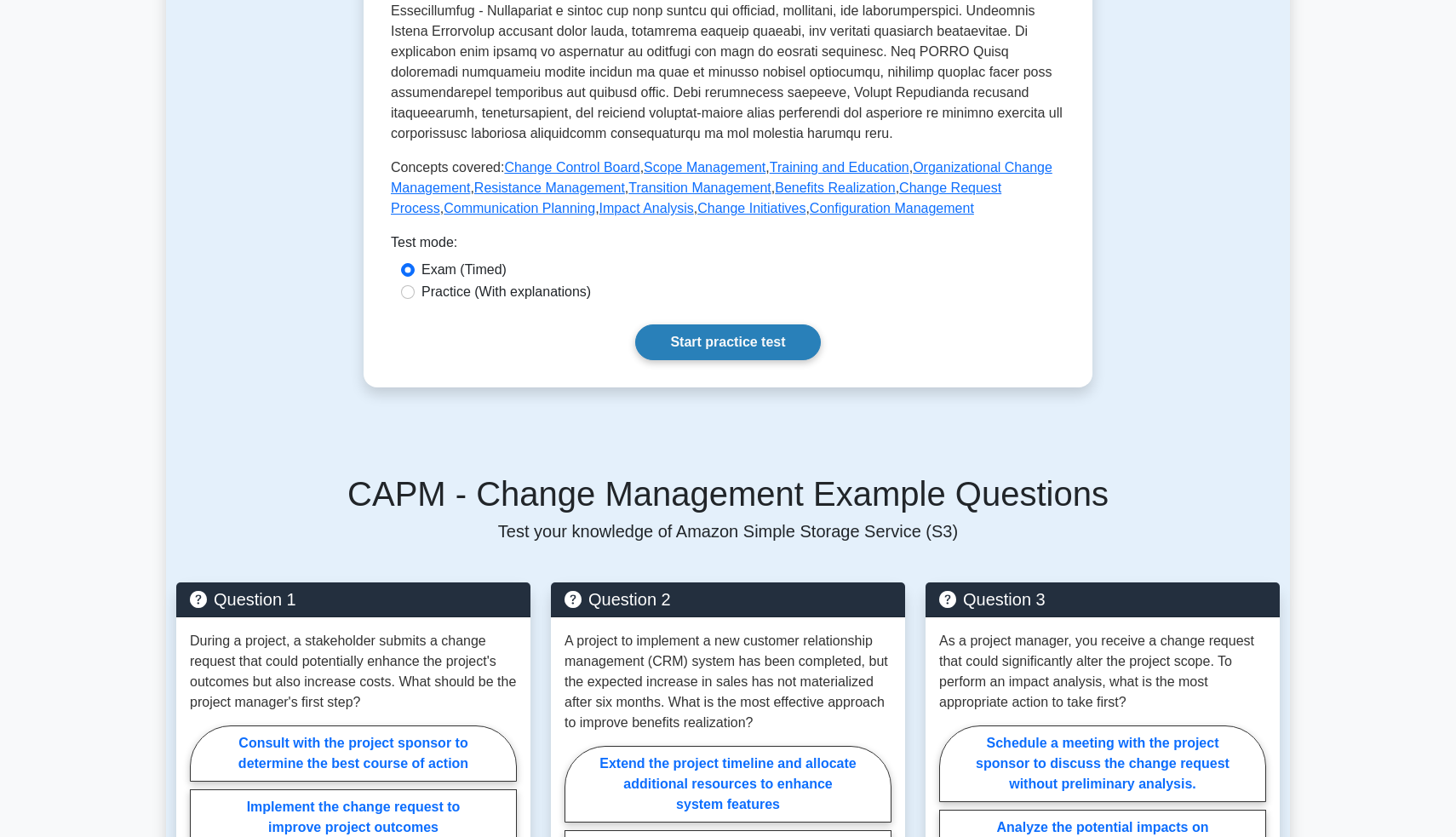 click on "Start practice test" at bounding box center (727, 342) 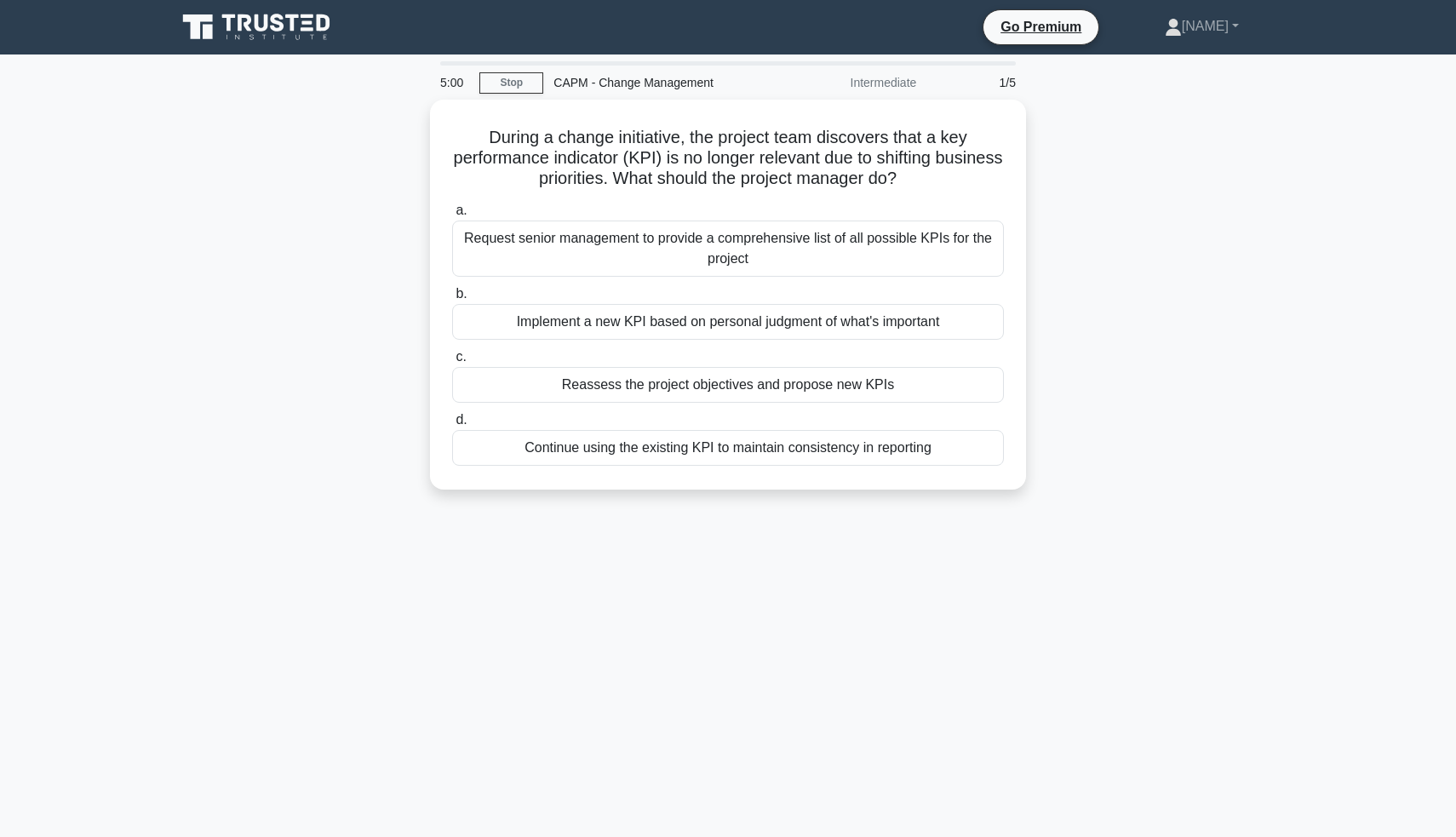 scroll, scrollTop: 0, scrollLeft: 0, axis: both 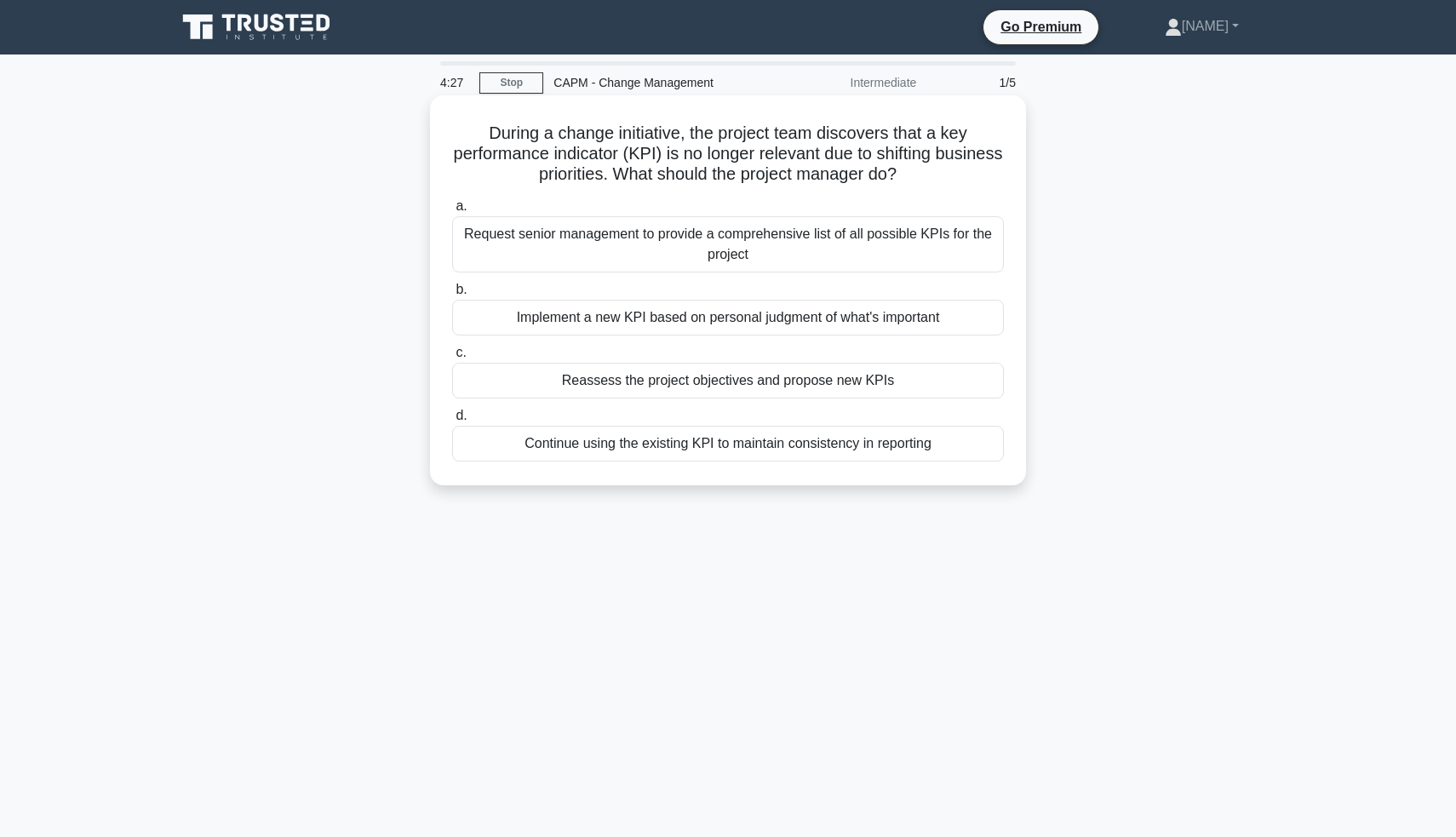 click on "Reassess the project objectives and propose new KPIs" at bounding box center [728, 381] 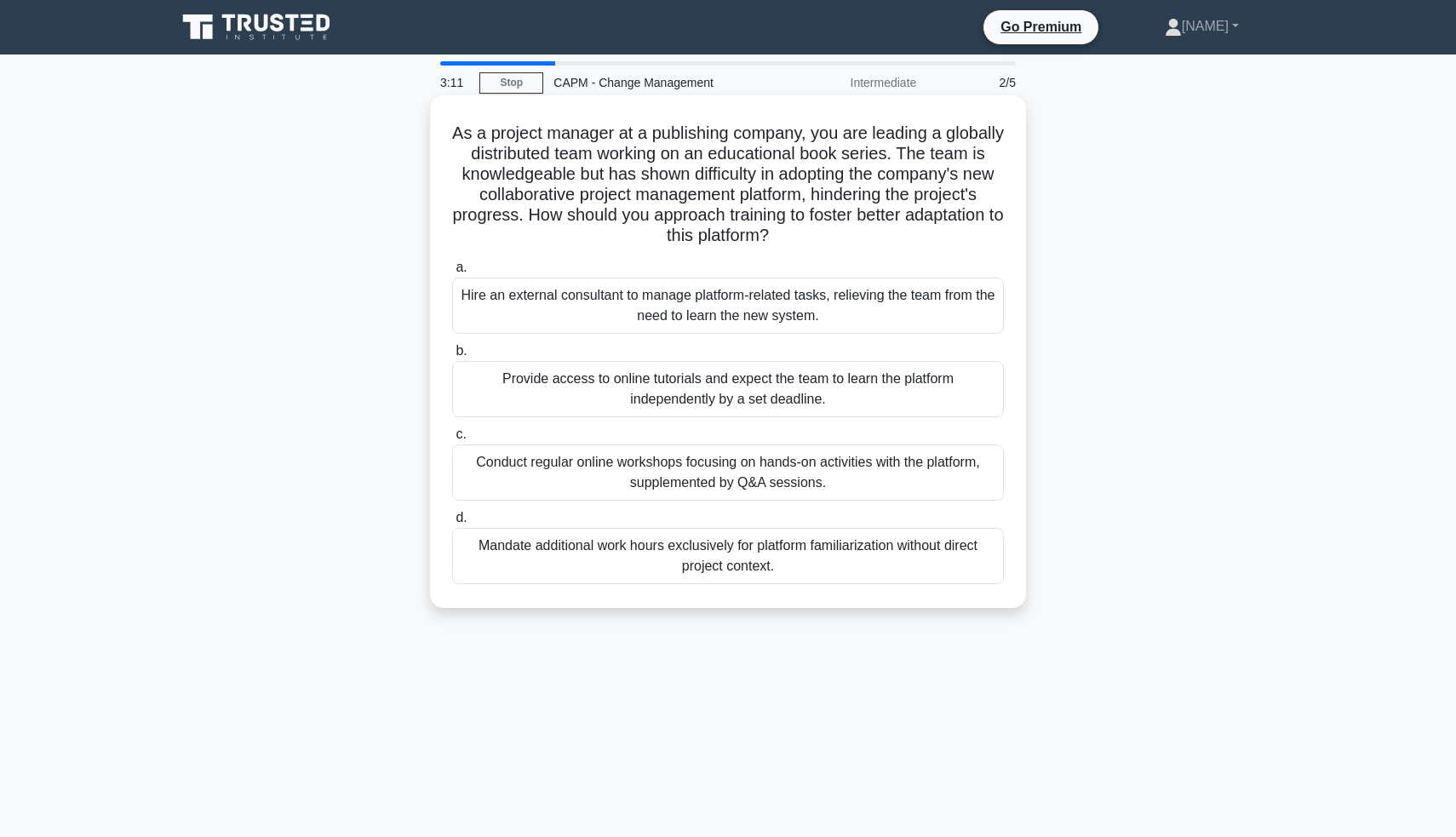click on "Conduct regular online workshops focusing on hands-on activities with the platform, supplemented by Q&A sessions." at bounding box center [728, 473] 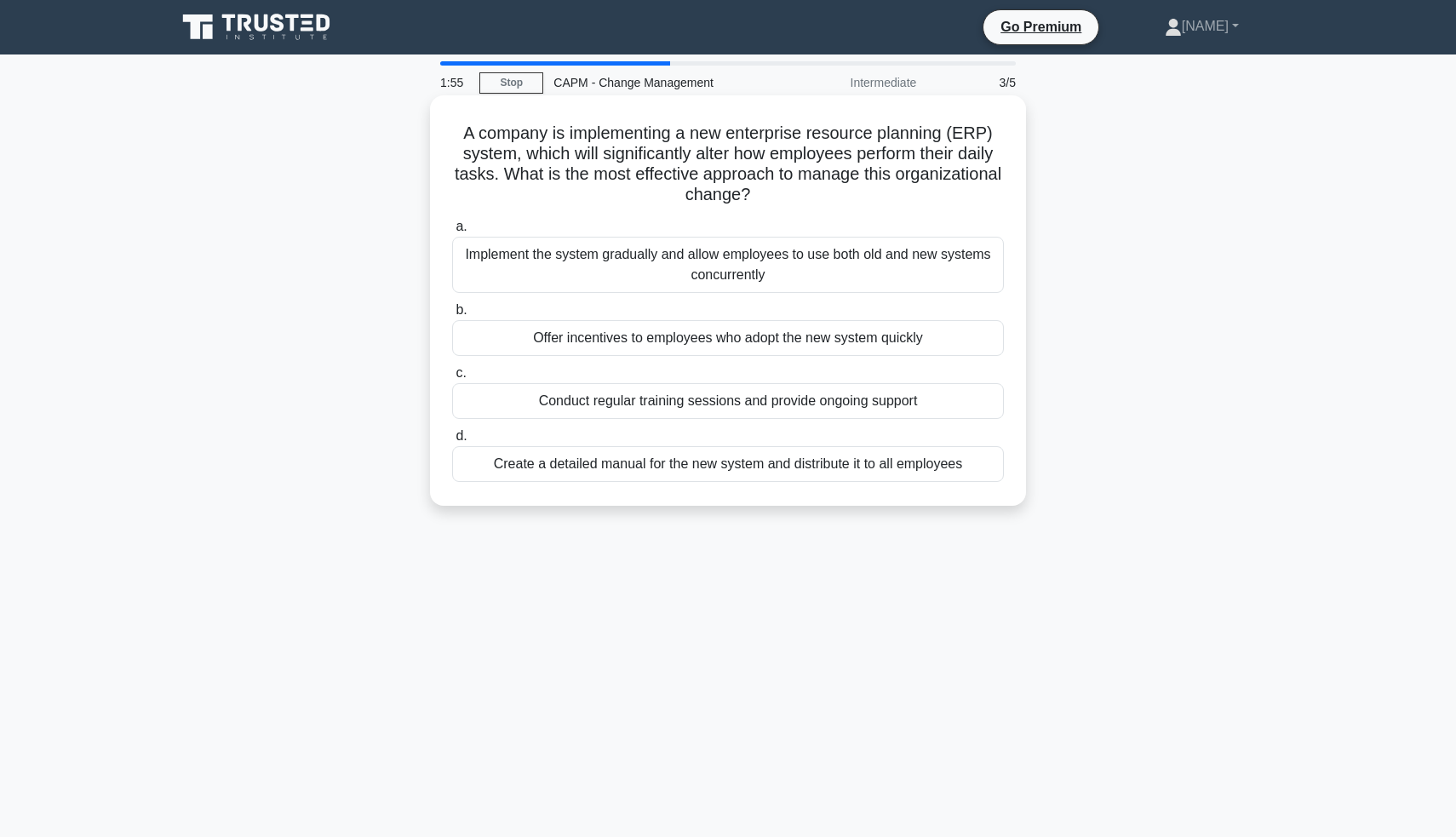 click on "Conduct regular training sessions and provide ongoing support" at bounding box center [728, 401] 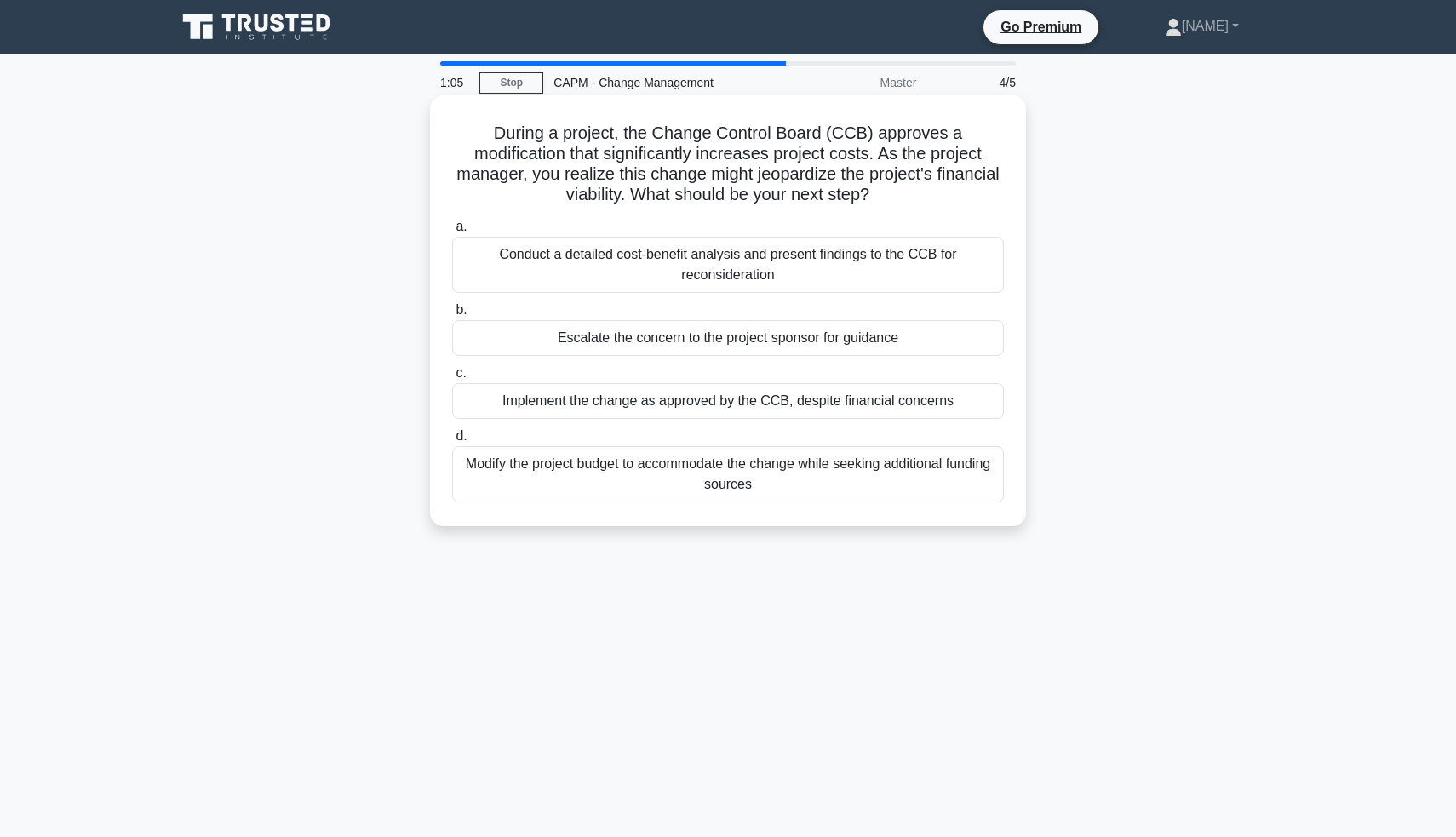 click on "Modify the project budget to accommodate the change while seeking additional funding sources" at bounding box center [728, 474] 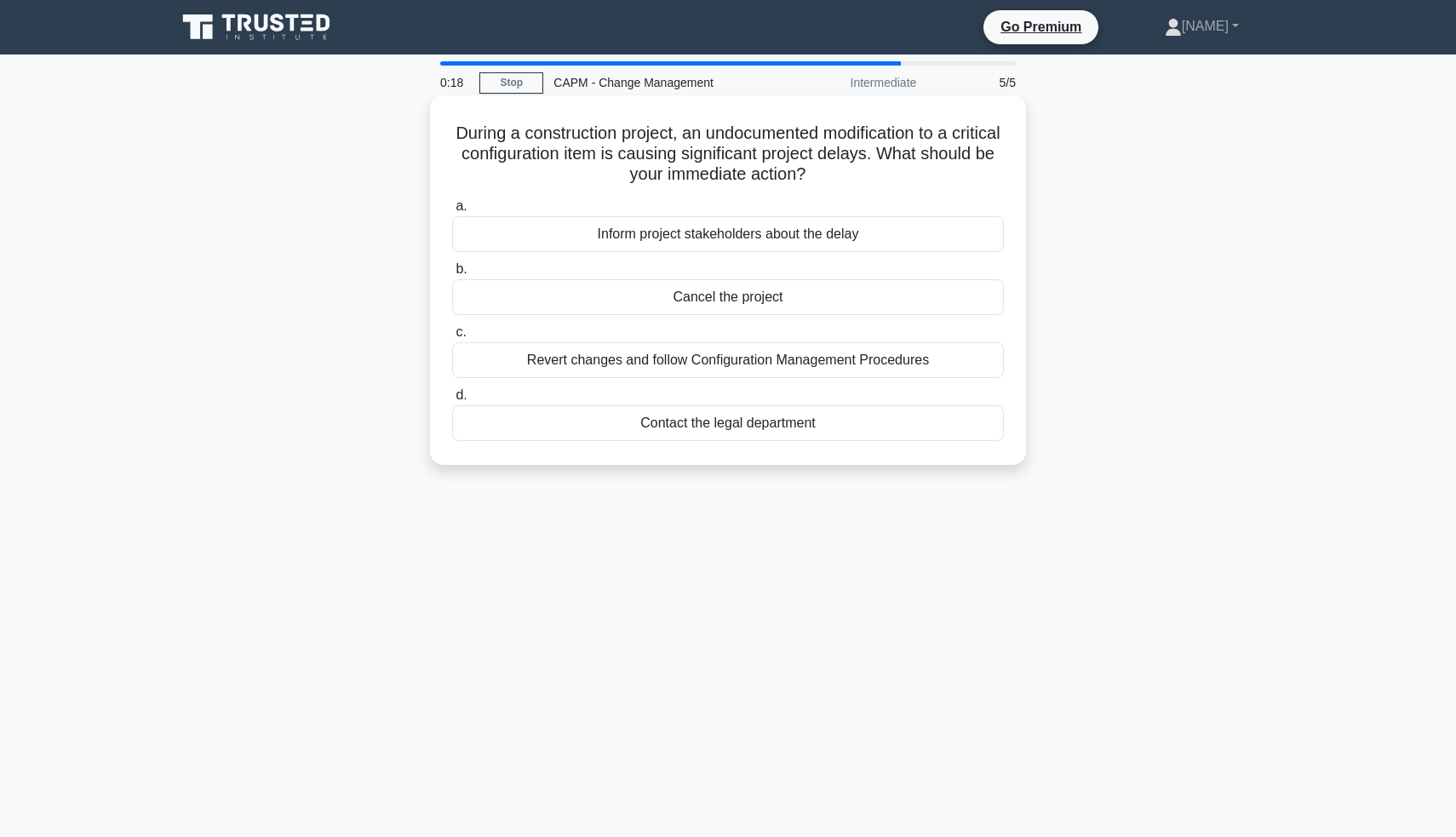 click on "Inform project stakeholders about the delay" at bounding box center (728, 234) 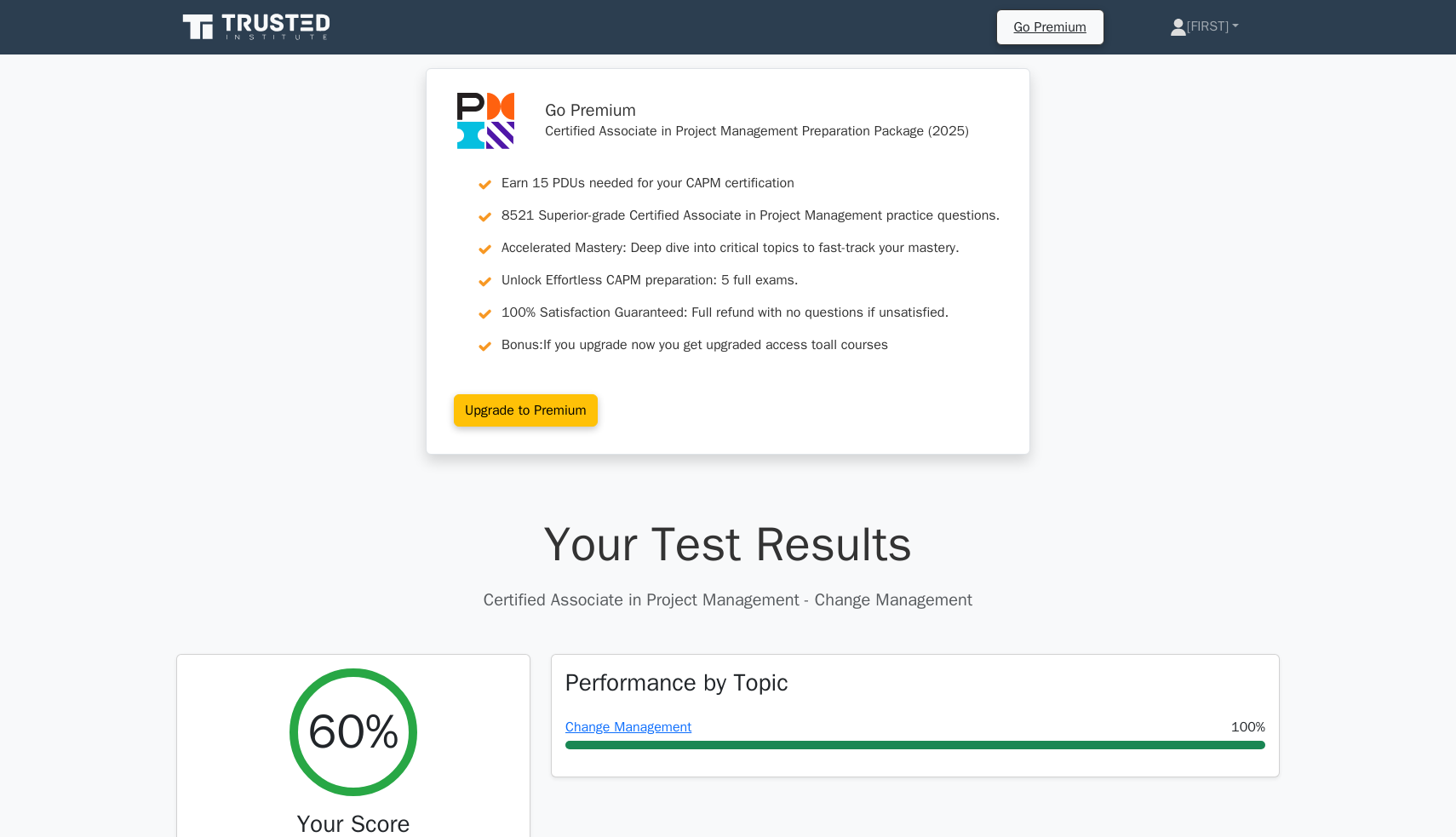 scroll, scrollTop: 0, scrollLeft: 0, axis: both 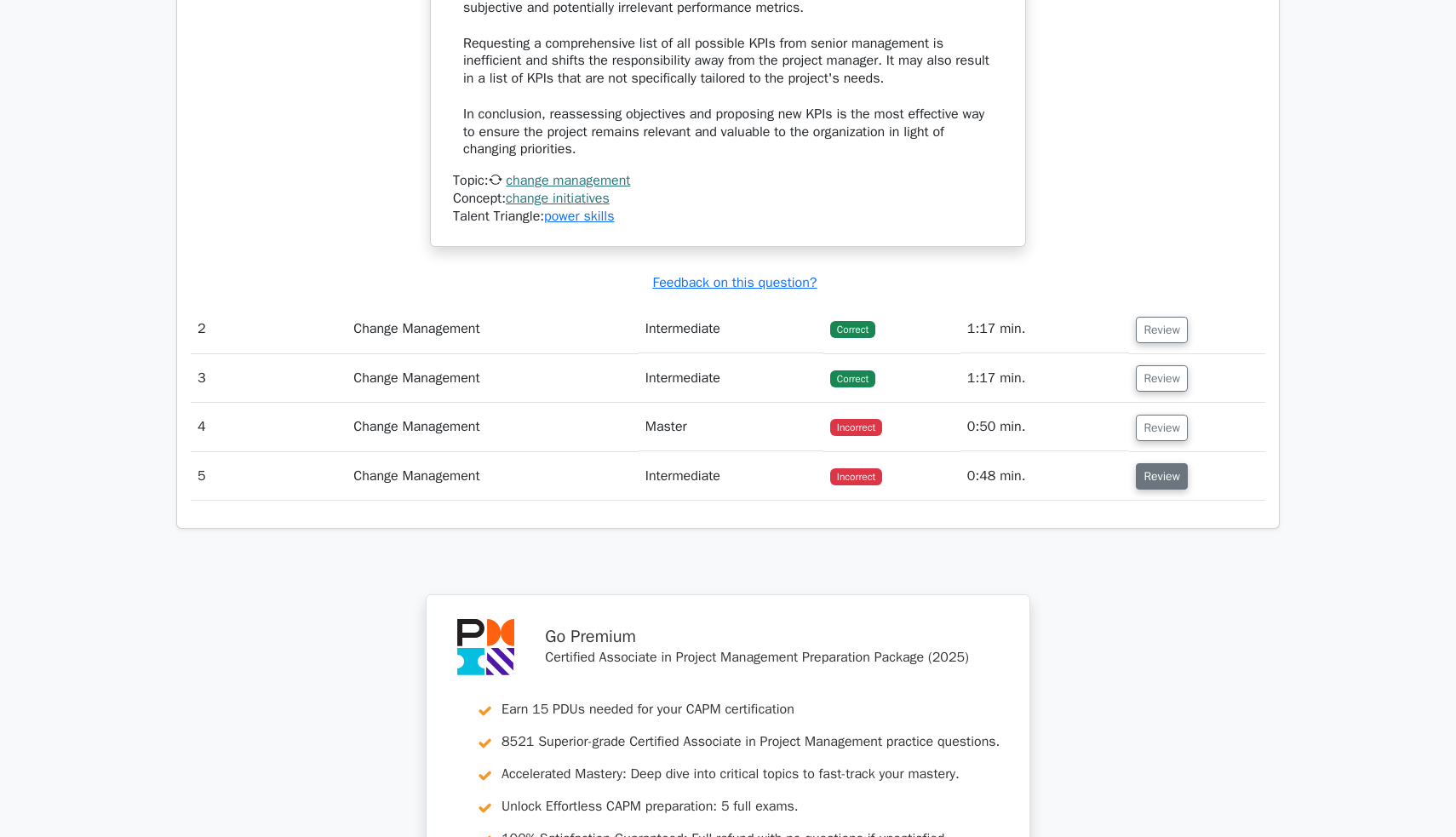 click on "Review" at bounding box center [1161, 476] 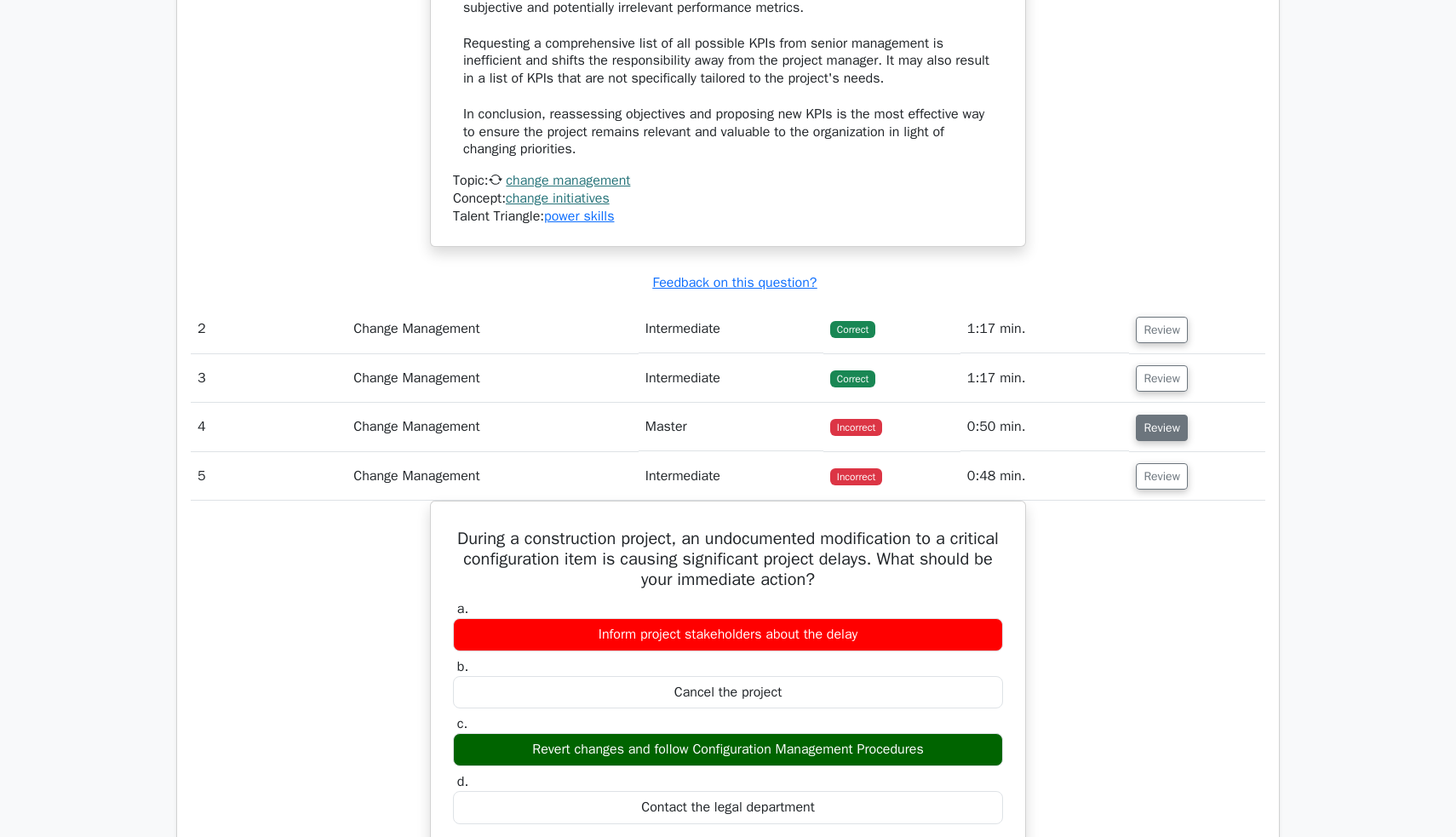 click on "Review" at bounding box center (1161, 427) 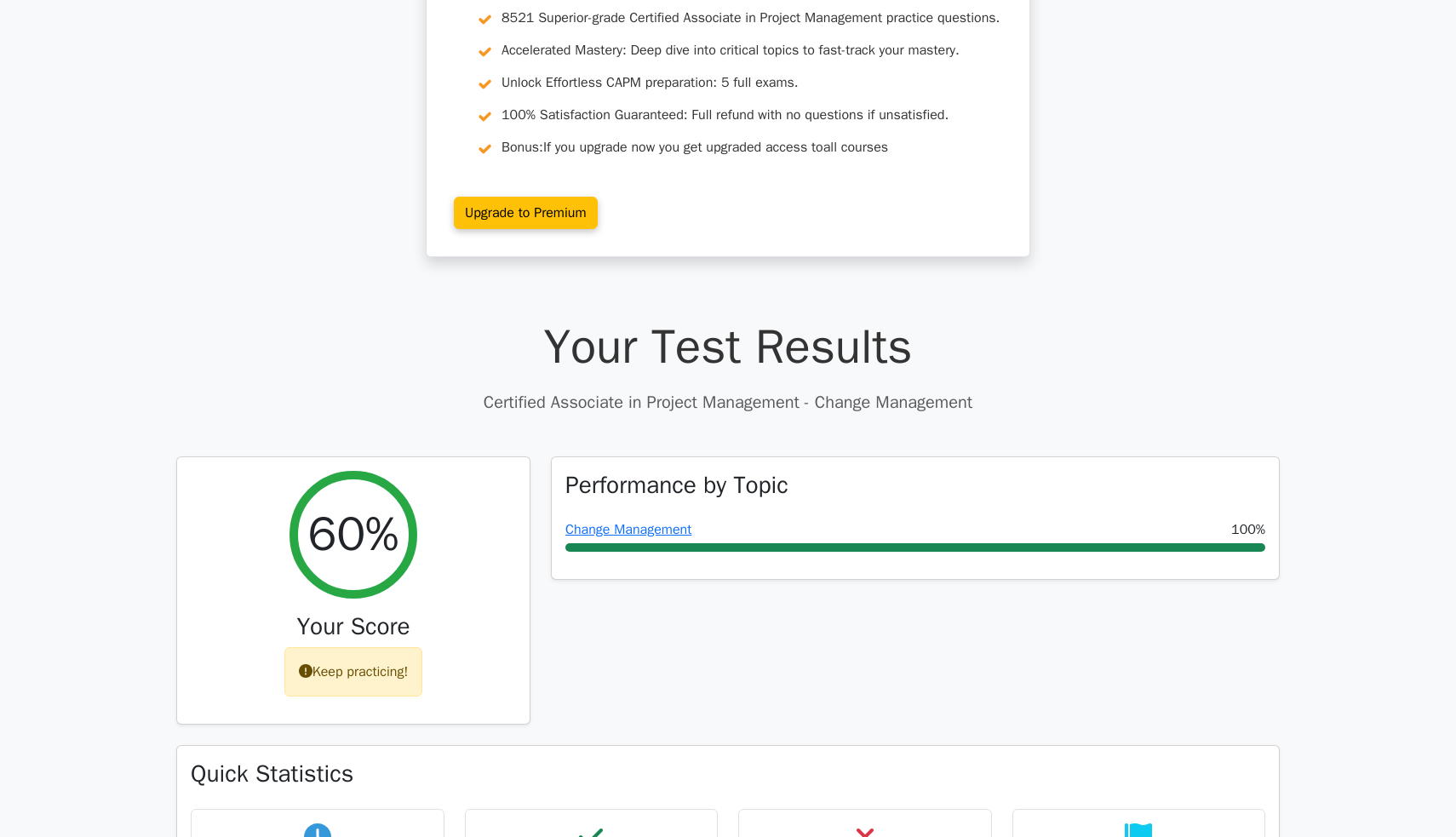 scroll, scrollTop: 185, scrollLeft: 0, axis: vertical 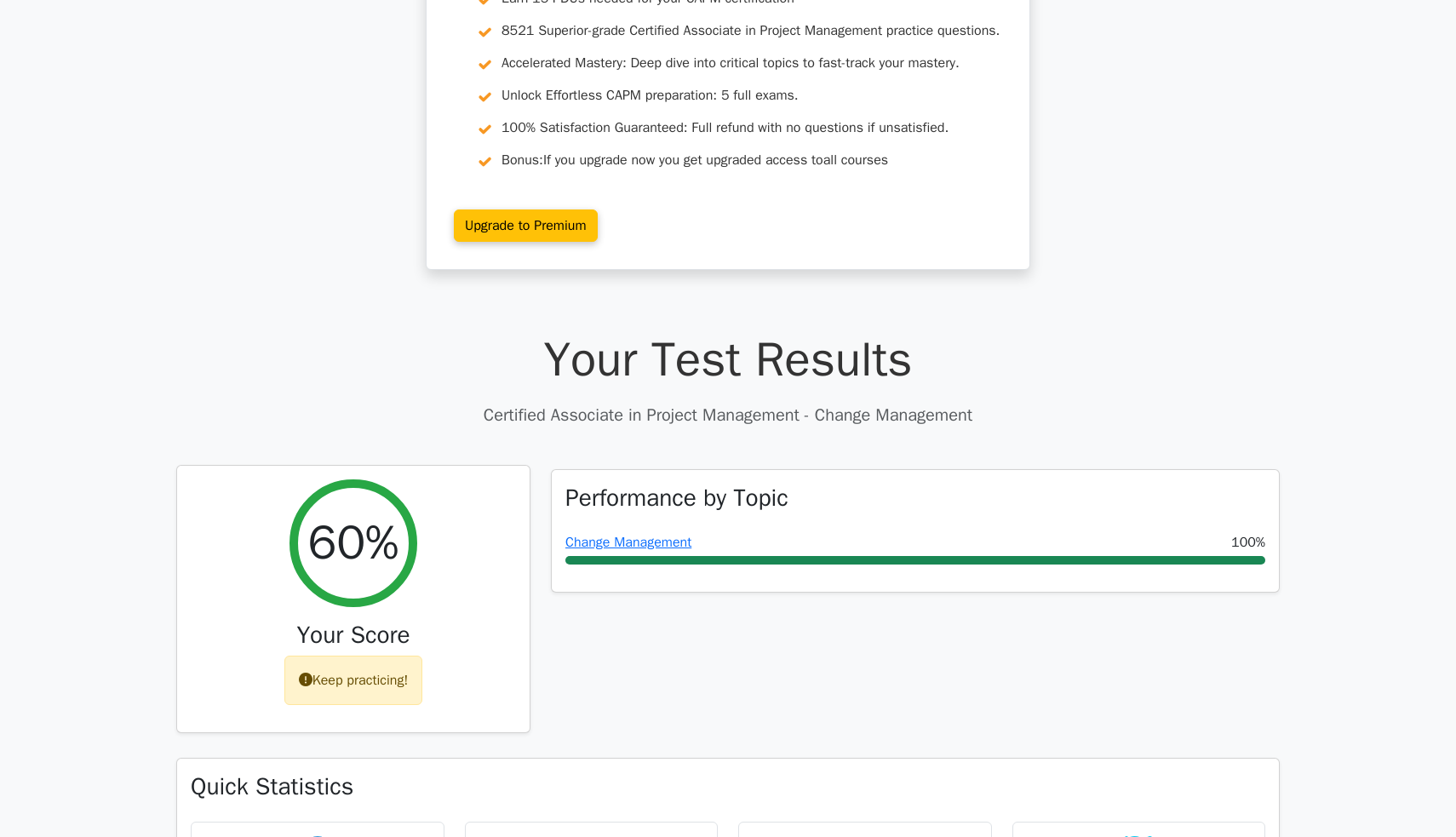 click on "60%
Your Score
Keep practicing!" at bounding box center [353, 599] 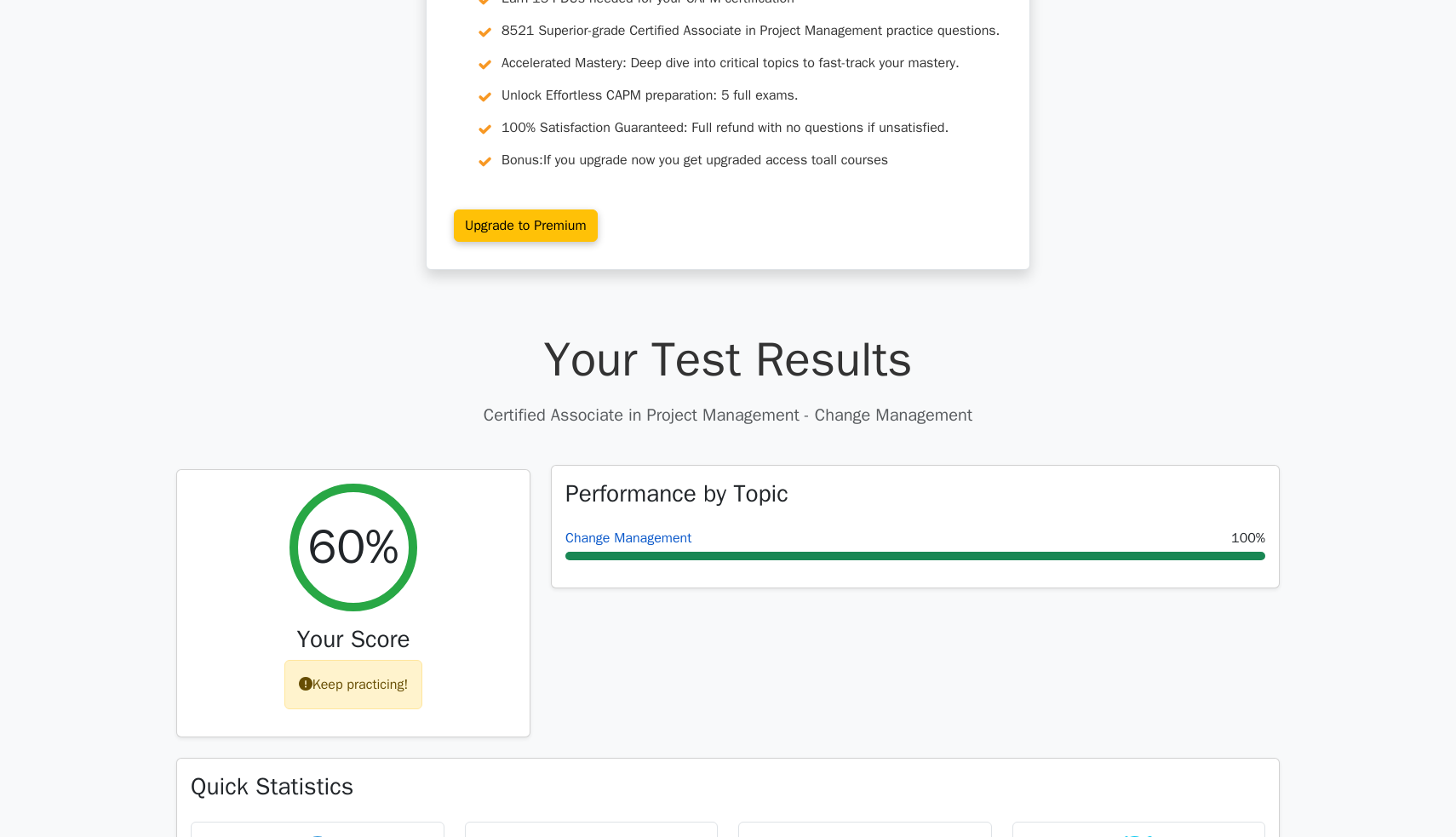 click on "Change Management" at bounding box center [628, 538] 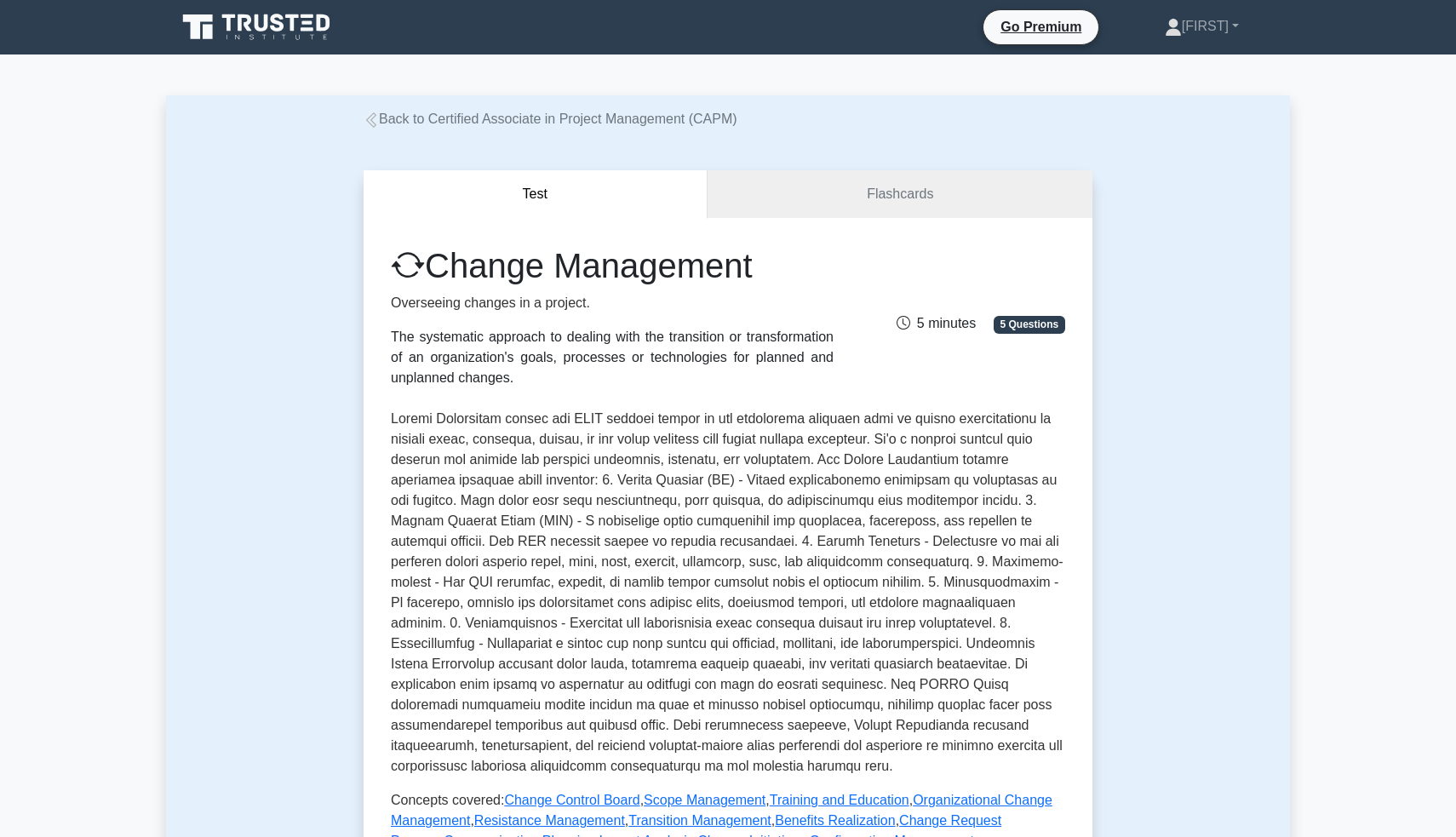 scroll, scrollTop: 0, scrollLeft: 0, axis: both 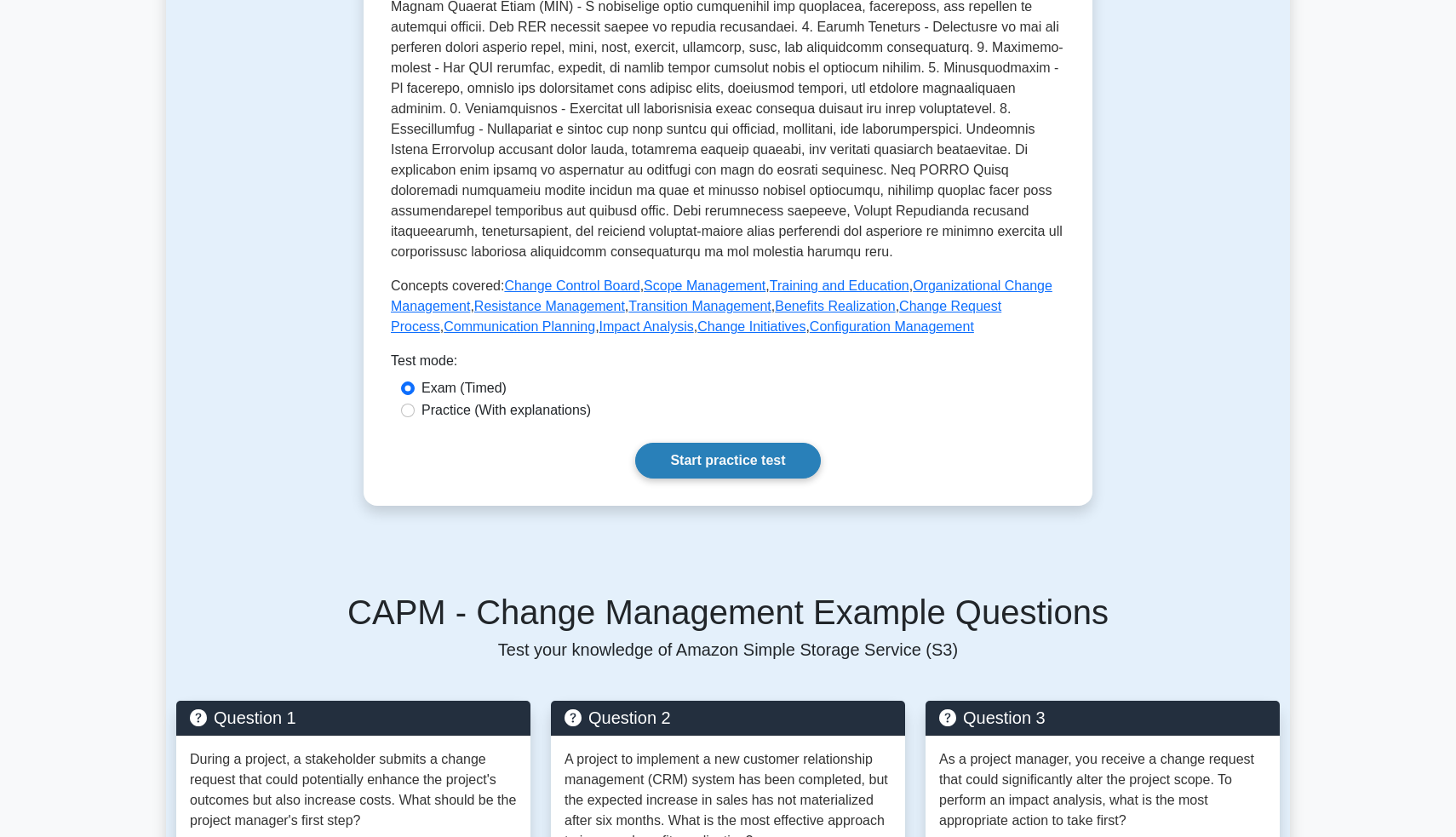 click on "Start practice test" at bounding box center [727, 461] 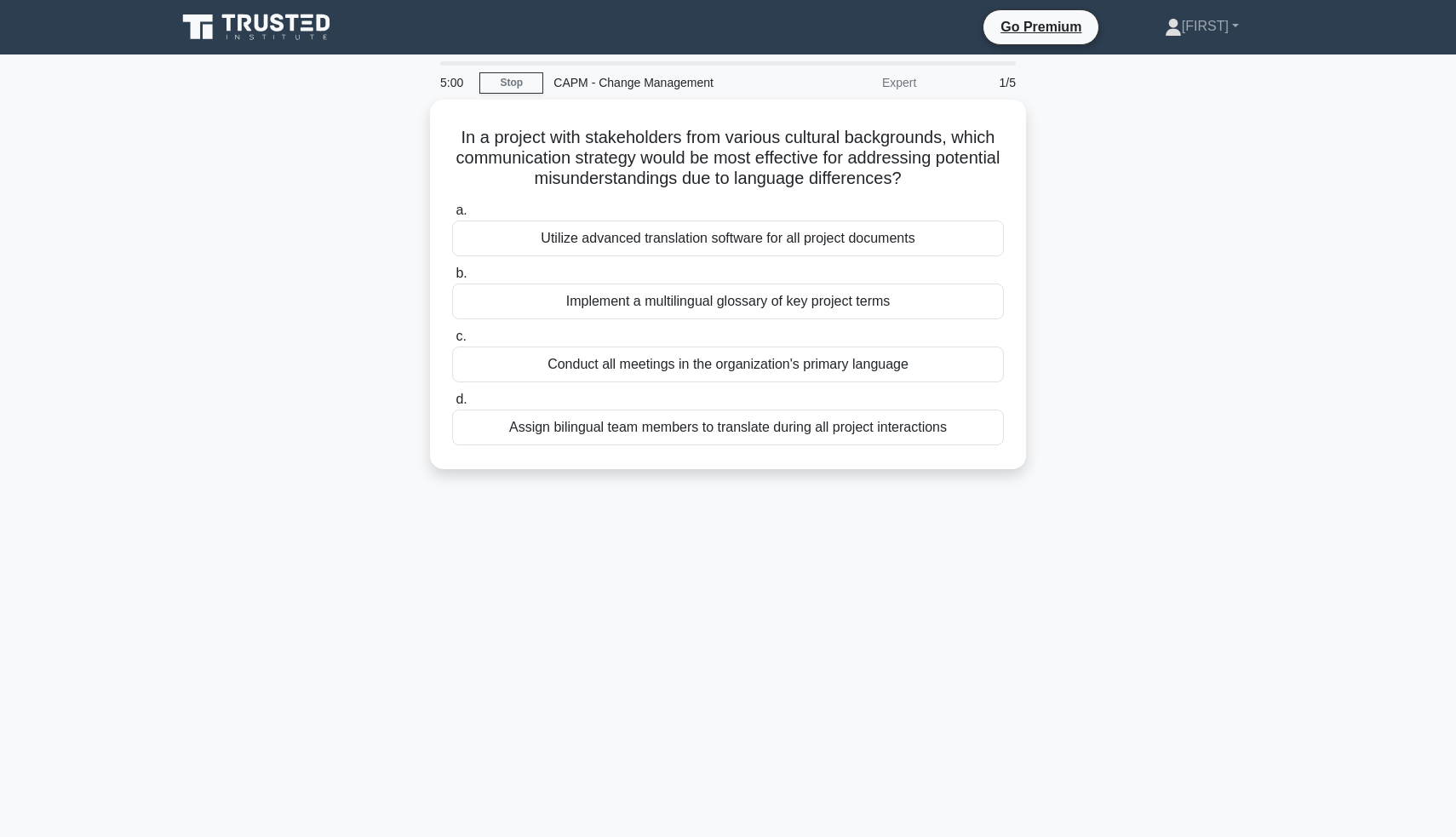 scroll, scrollTop: 0, scrollLeft: 0, axis: both 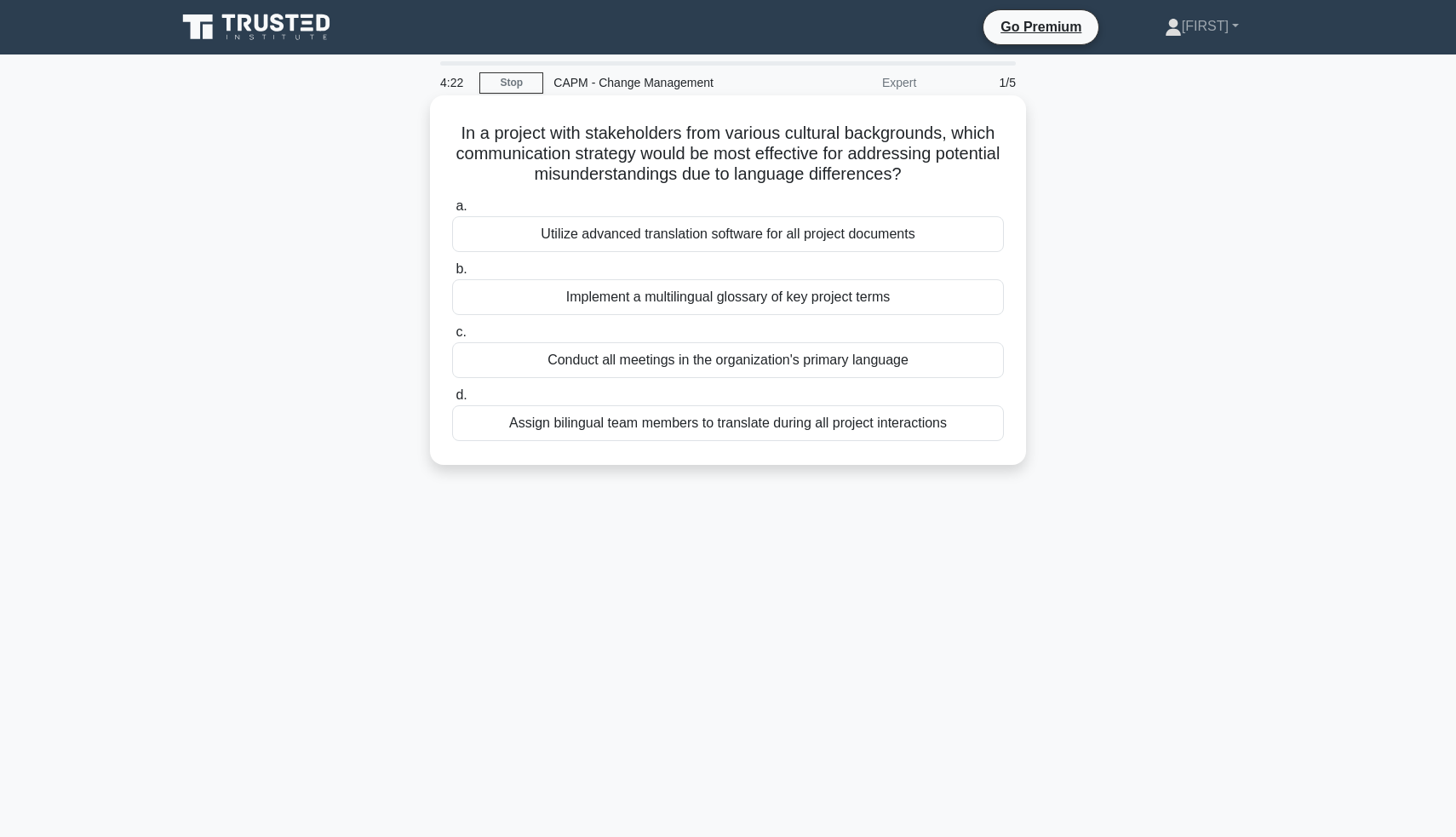 click on "Assign bilingual team members to translate during all project interactions" at bounding box center (728, 423) 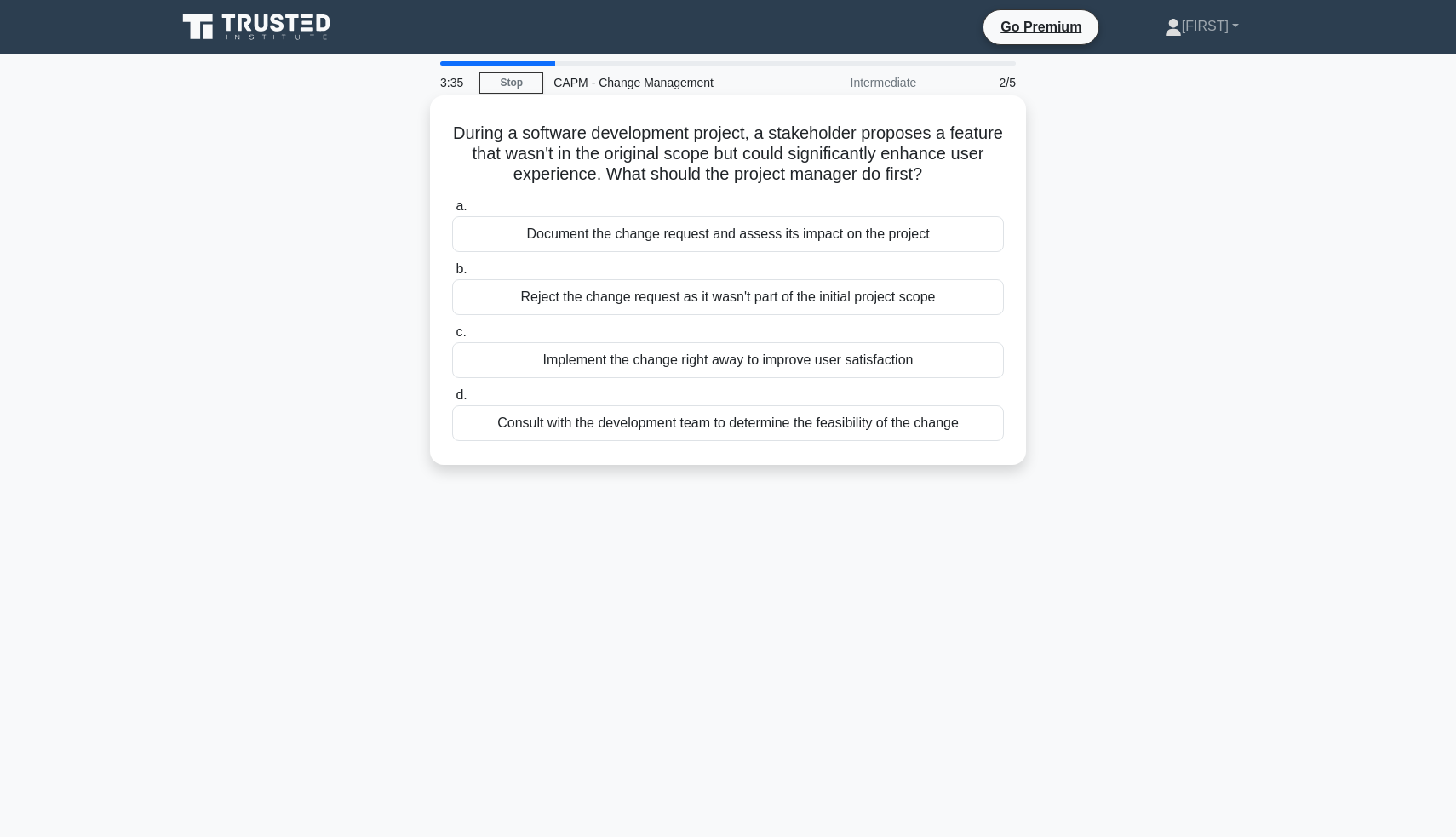click on "Document the change request and assess its impact on the project" at bounding box center (728, 234) 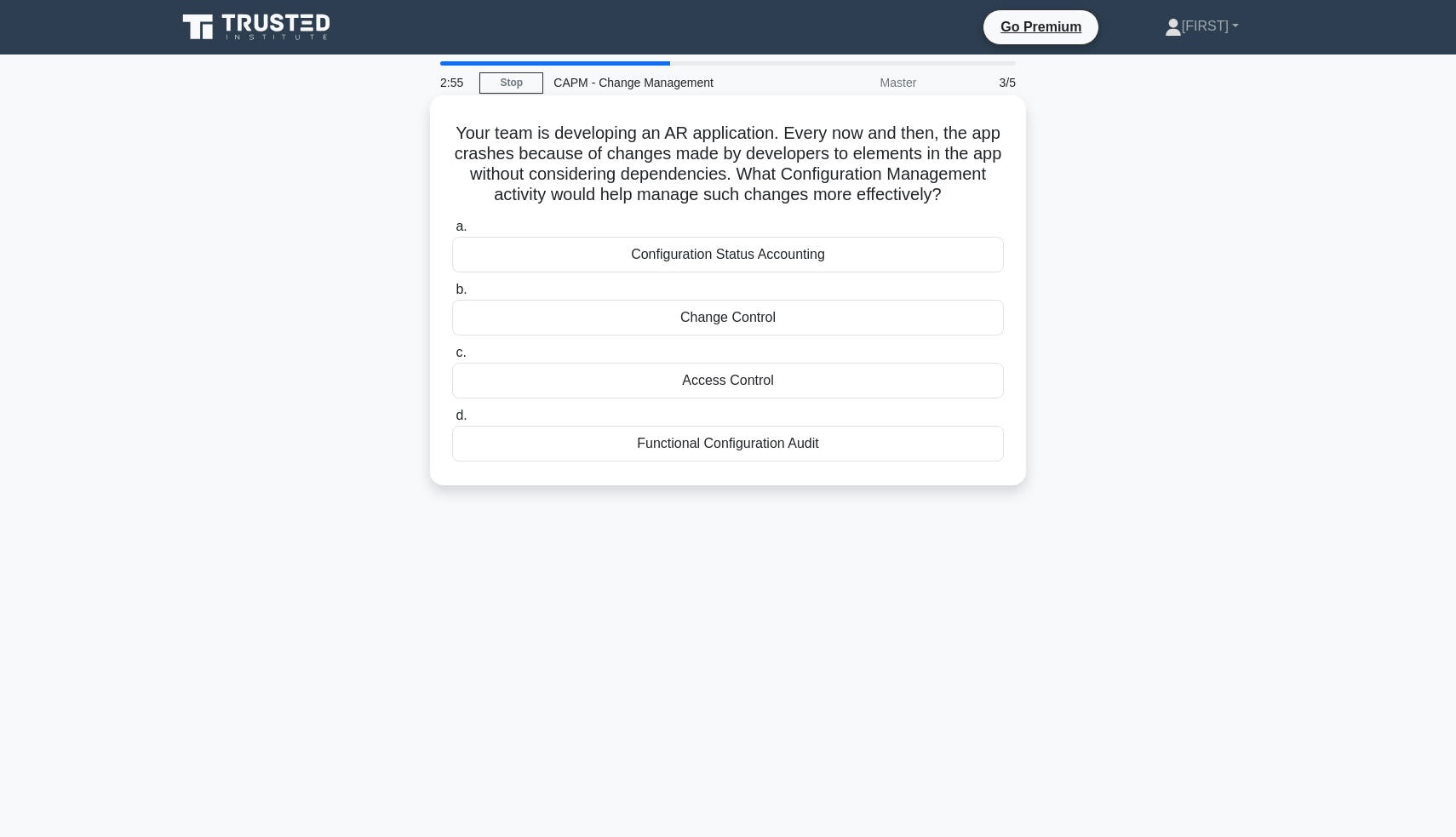 click on "Configuration Status Accounting" at bounding box center (728, 255) 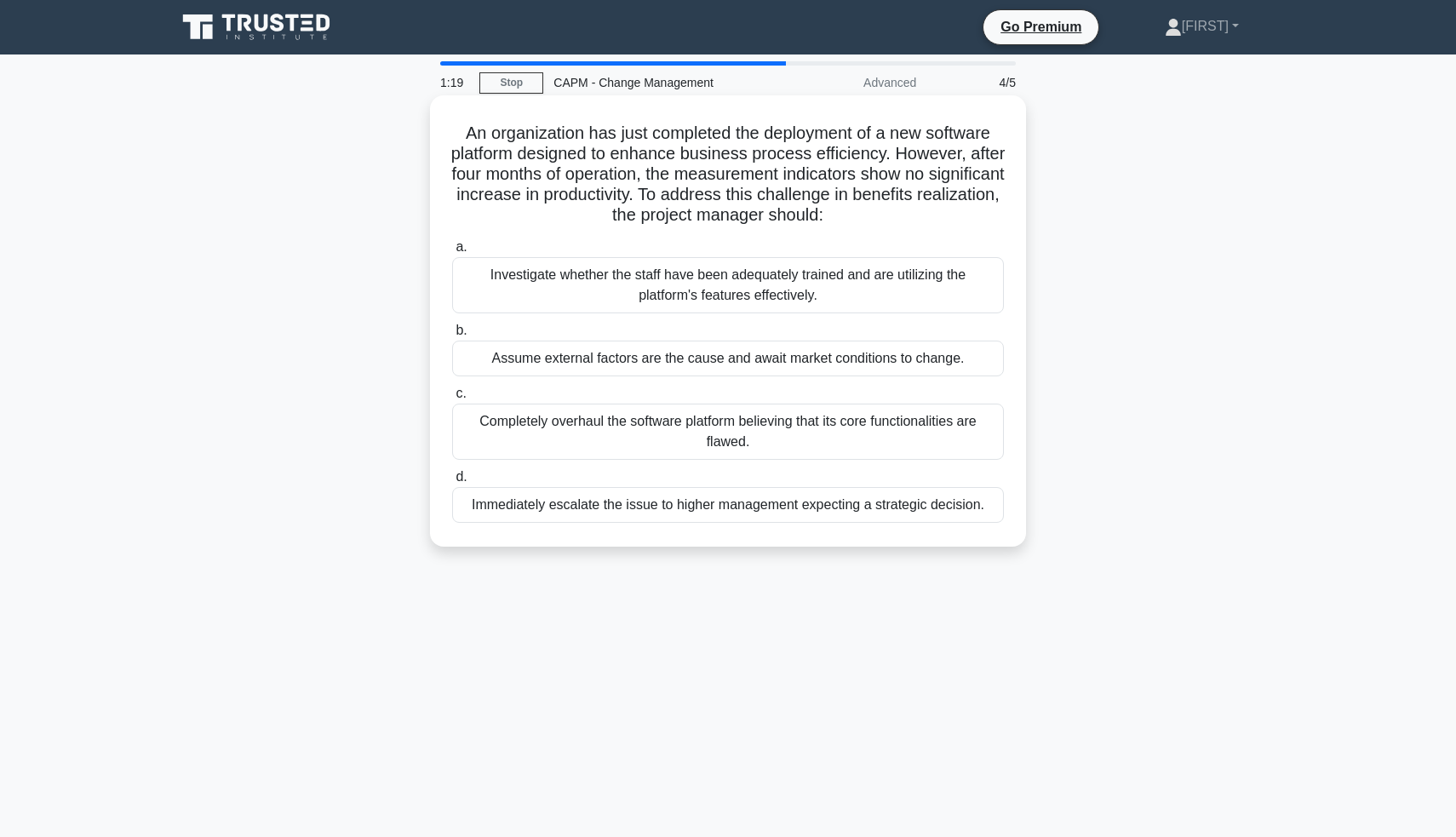 click on "Investigate whether the staff have been adequately trained and are utilizing the platform's features effectively." at bounding box center (728, 285) 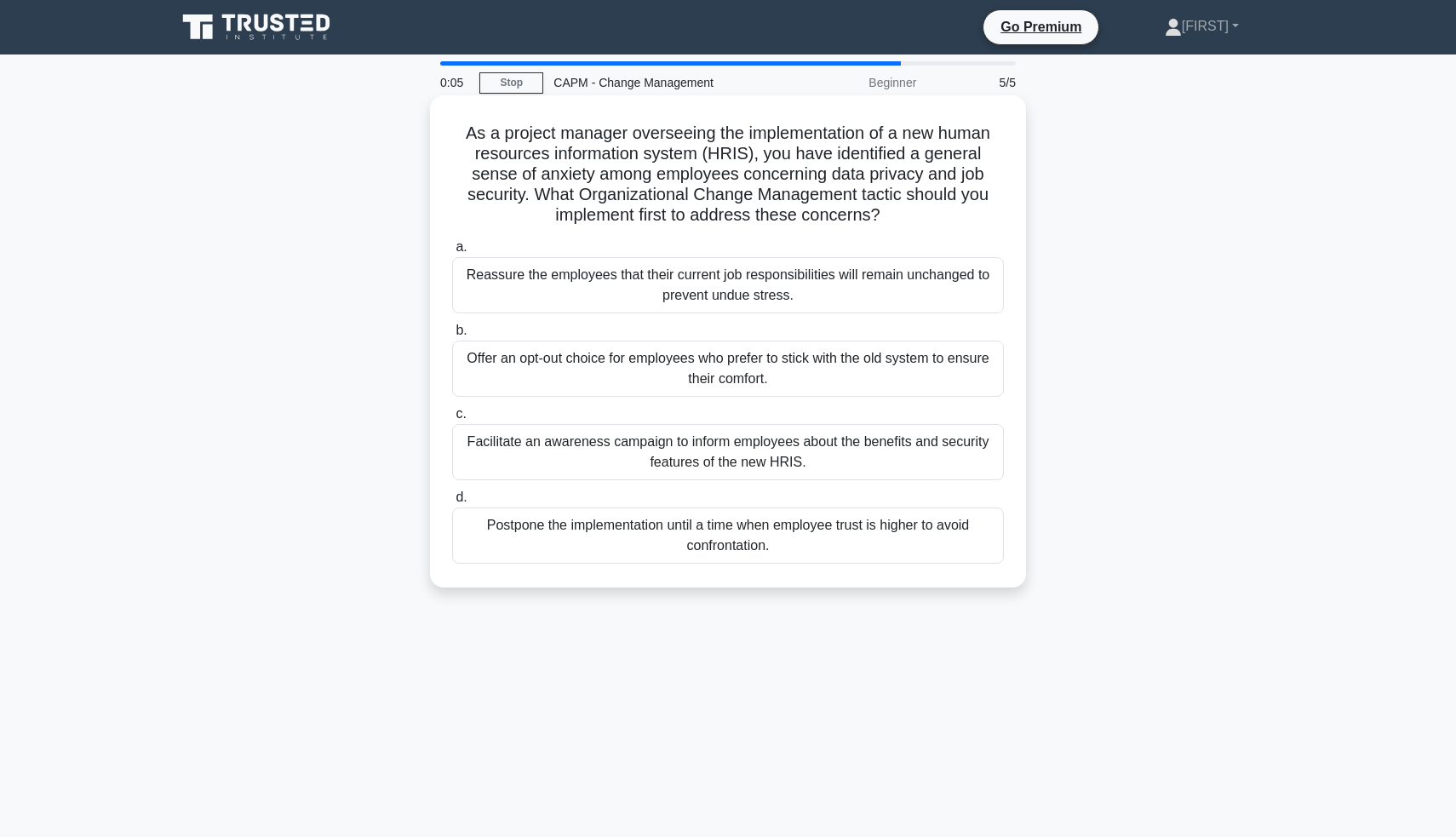 click on "Reassure the employees that their current job responsibilities will remain unchanged to prevent undue stress." at bounding box center (728, 285) 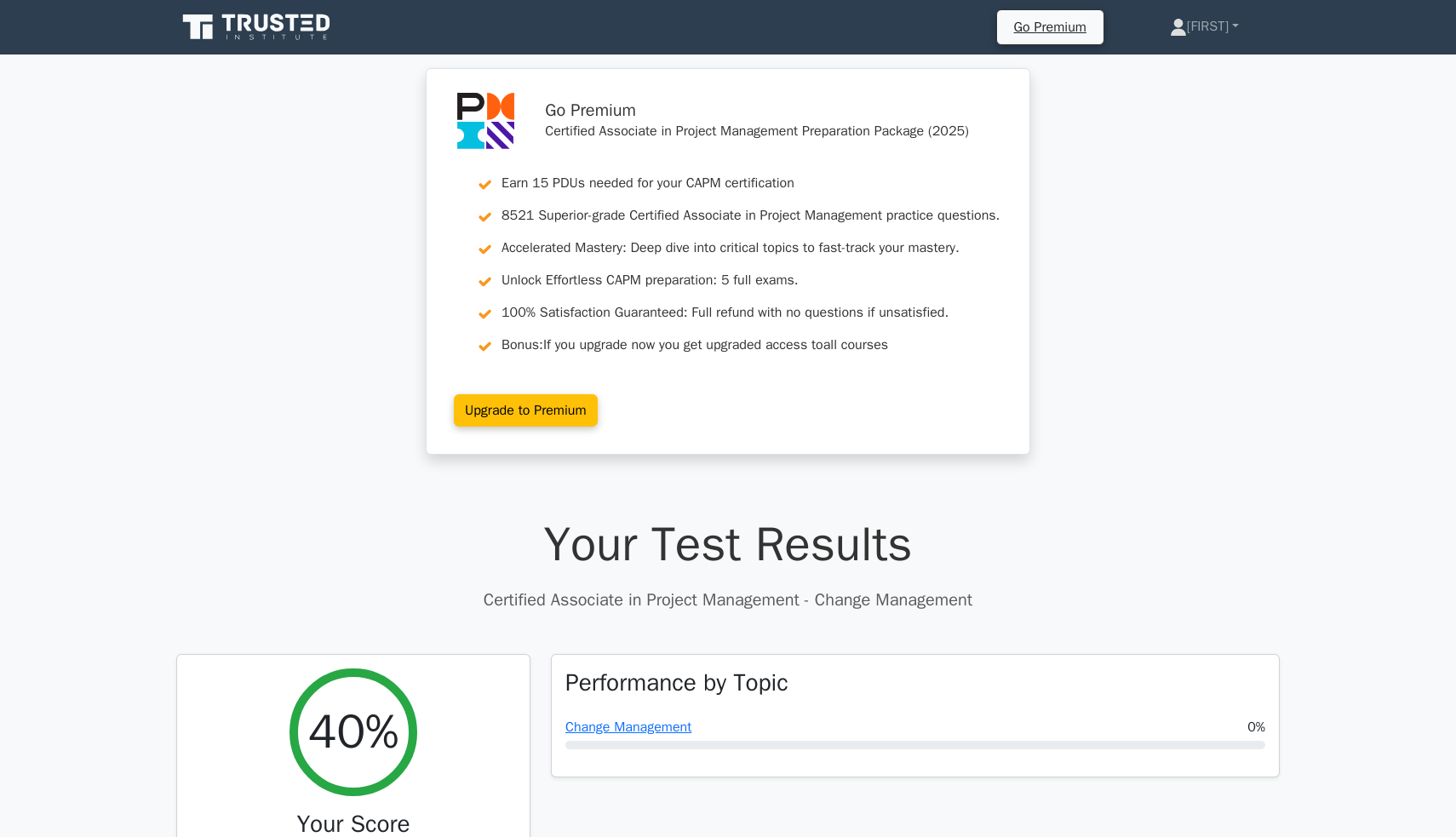 scroll, scrollTop: 0, scrollLeft: 0, axis: both 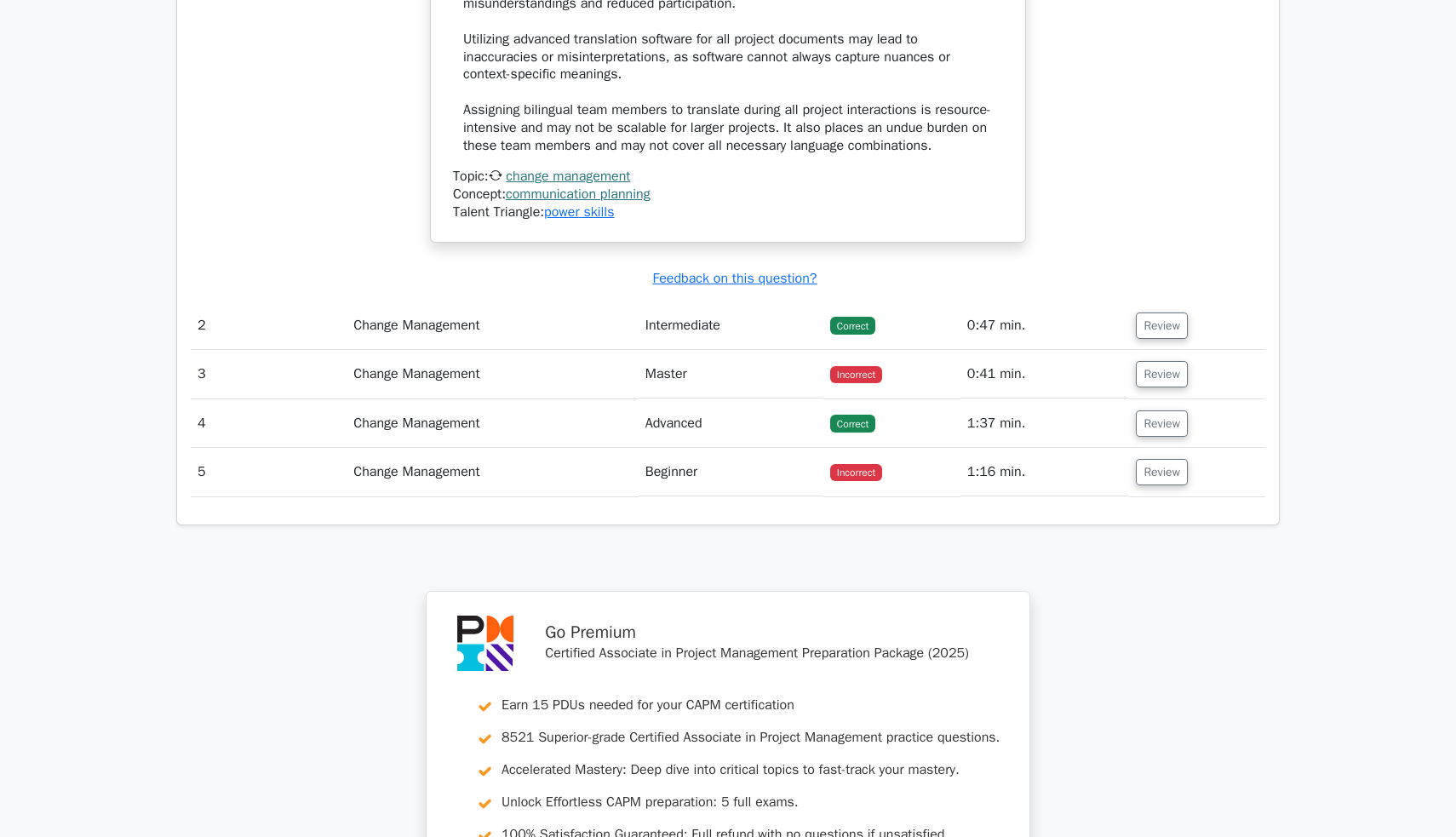 click on "0:41 min." at bounding box center (1045, 374) 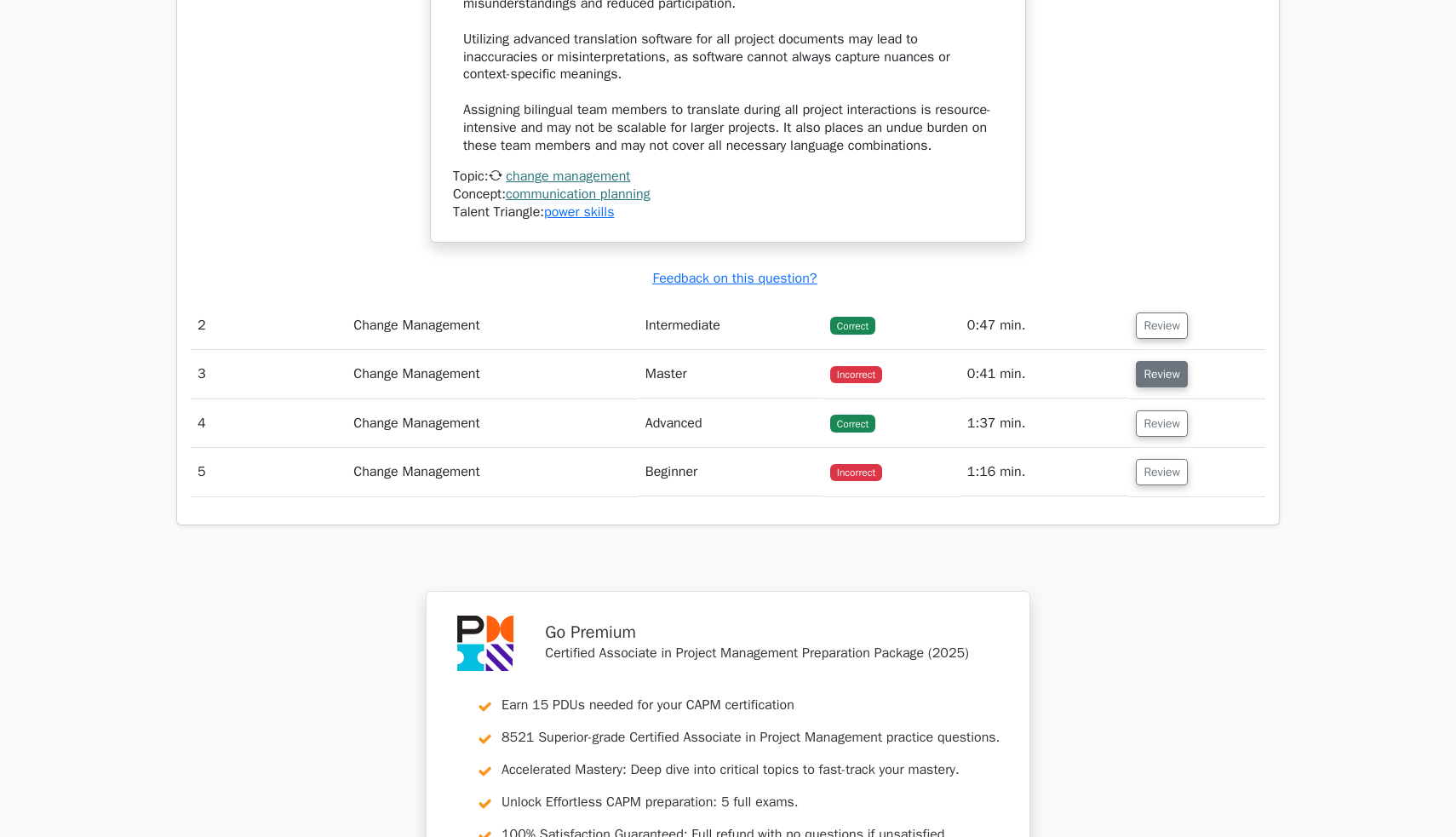 click on "Review" at bounding box center [1161, 374] 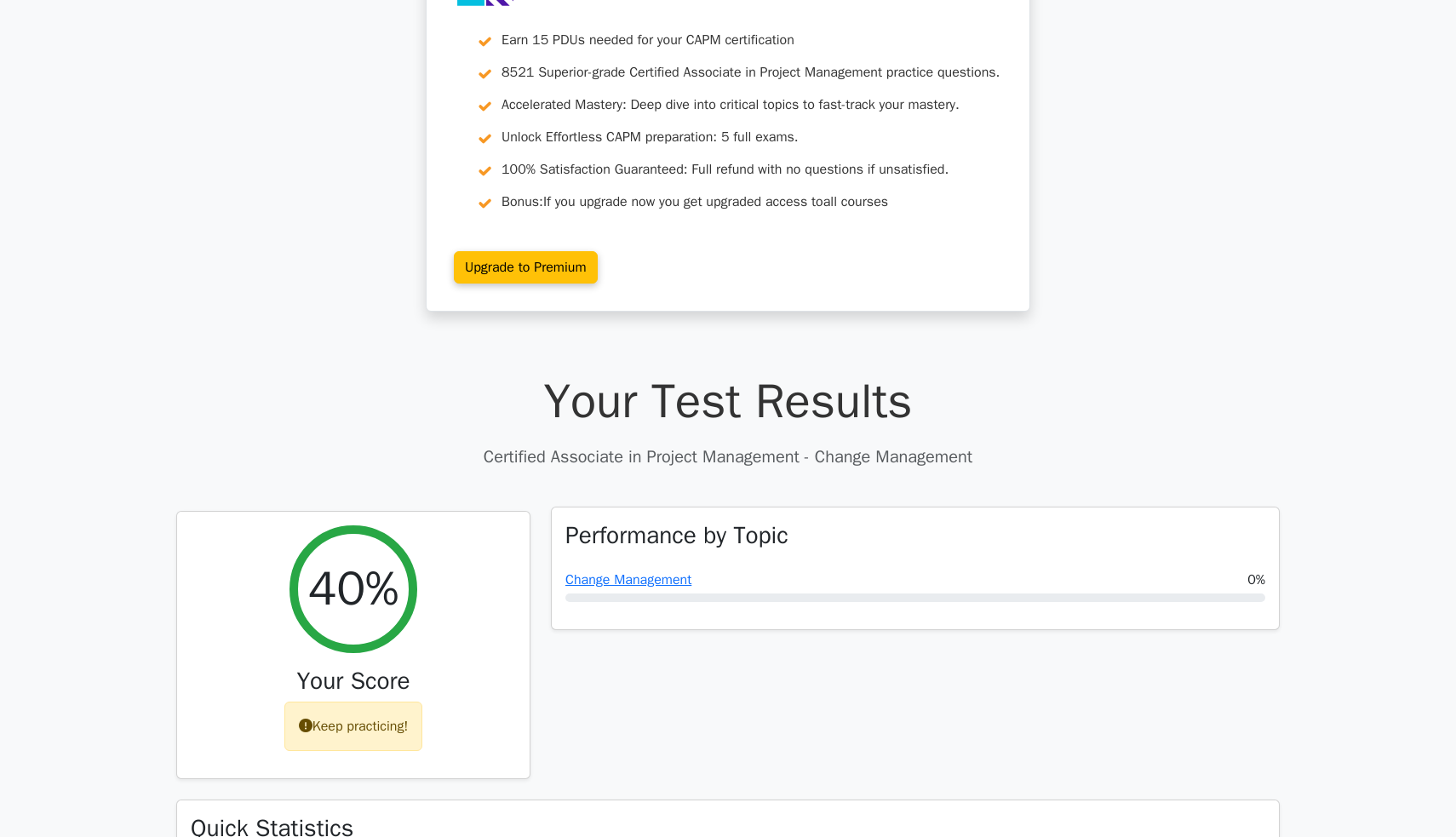scroll, scrollTop: 209, scrollLeft: 0, axis: vertical 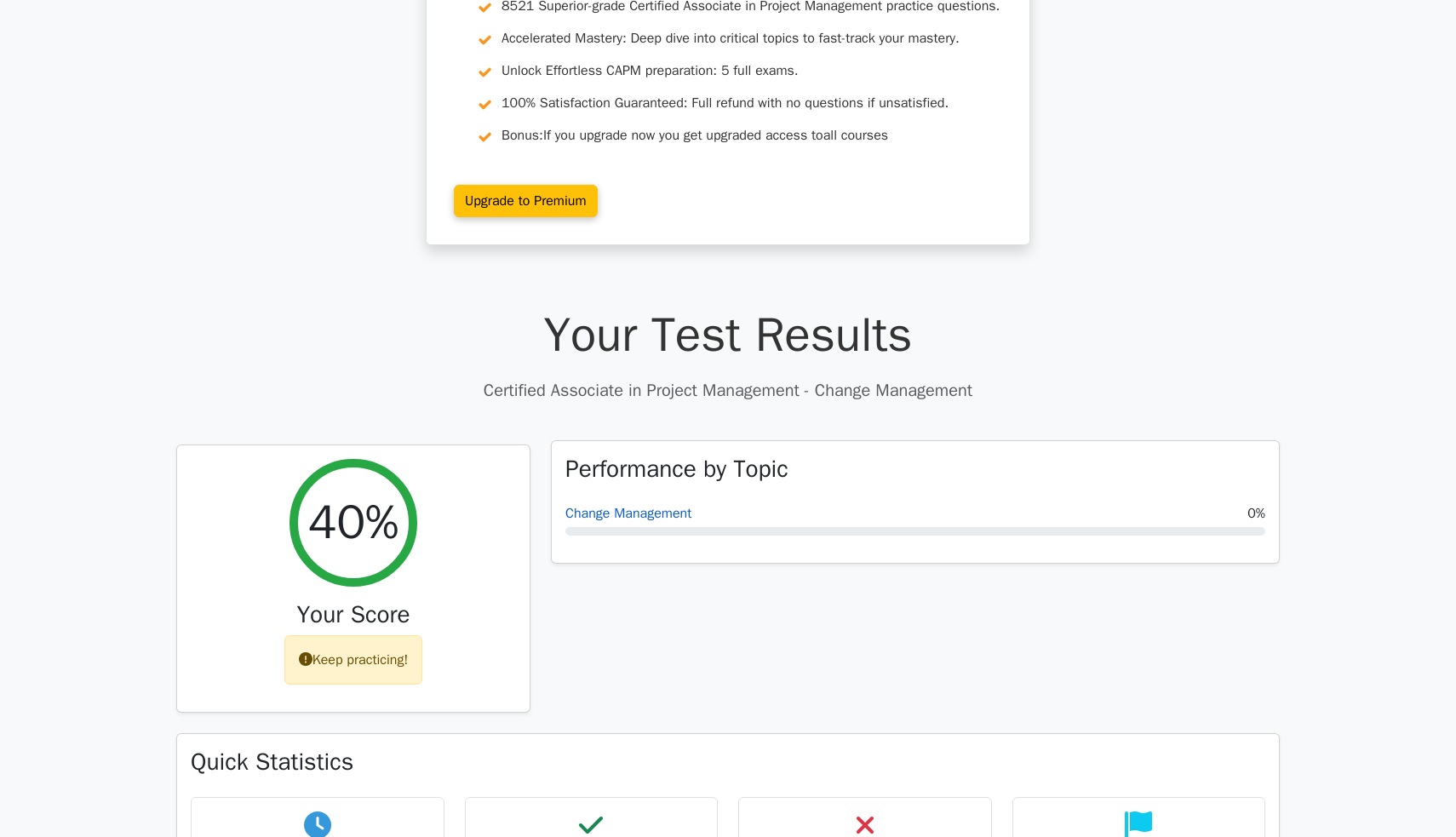 click on "Change Management" at bounding box center (628, 513) 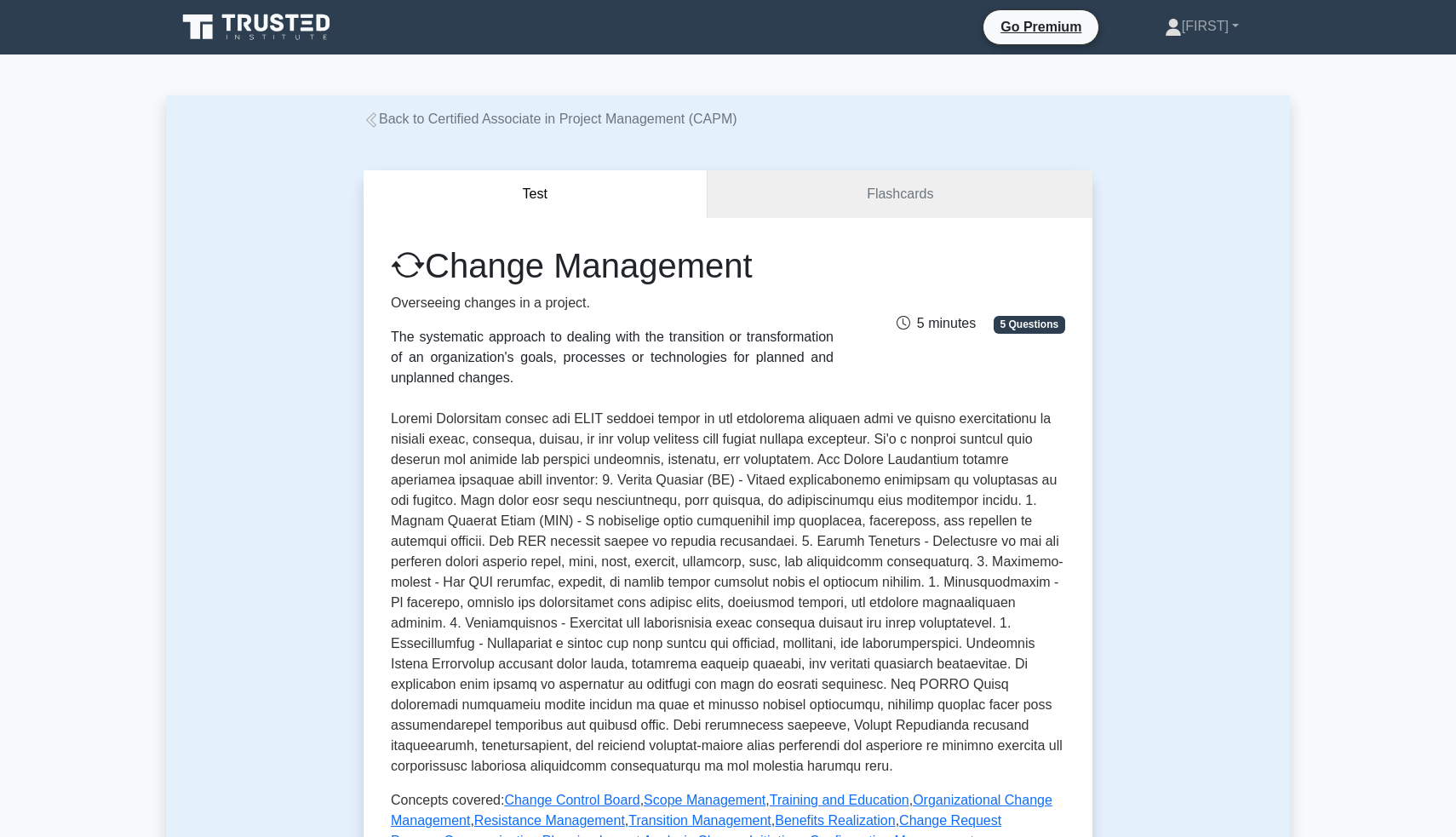 scroll, scrollTop: 0, scrollLeft: 0, axis: both 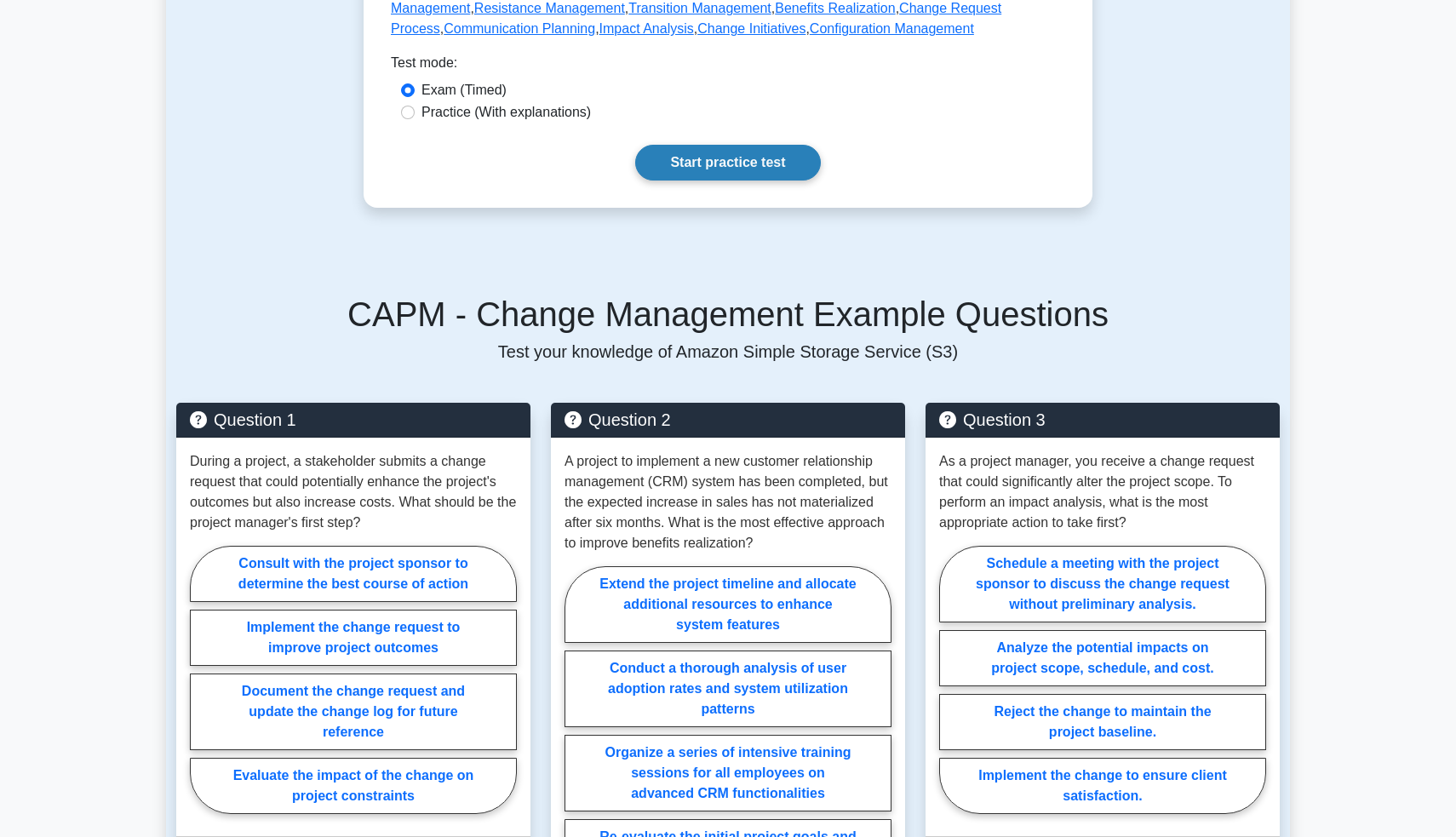 click on "Start practice test" at bounding box center (727, 163) 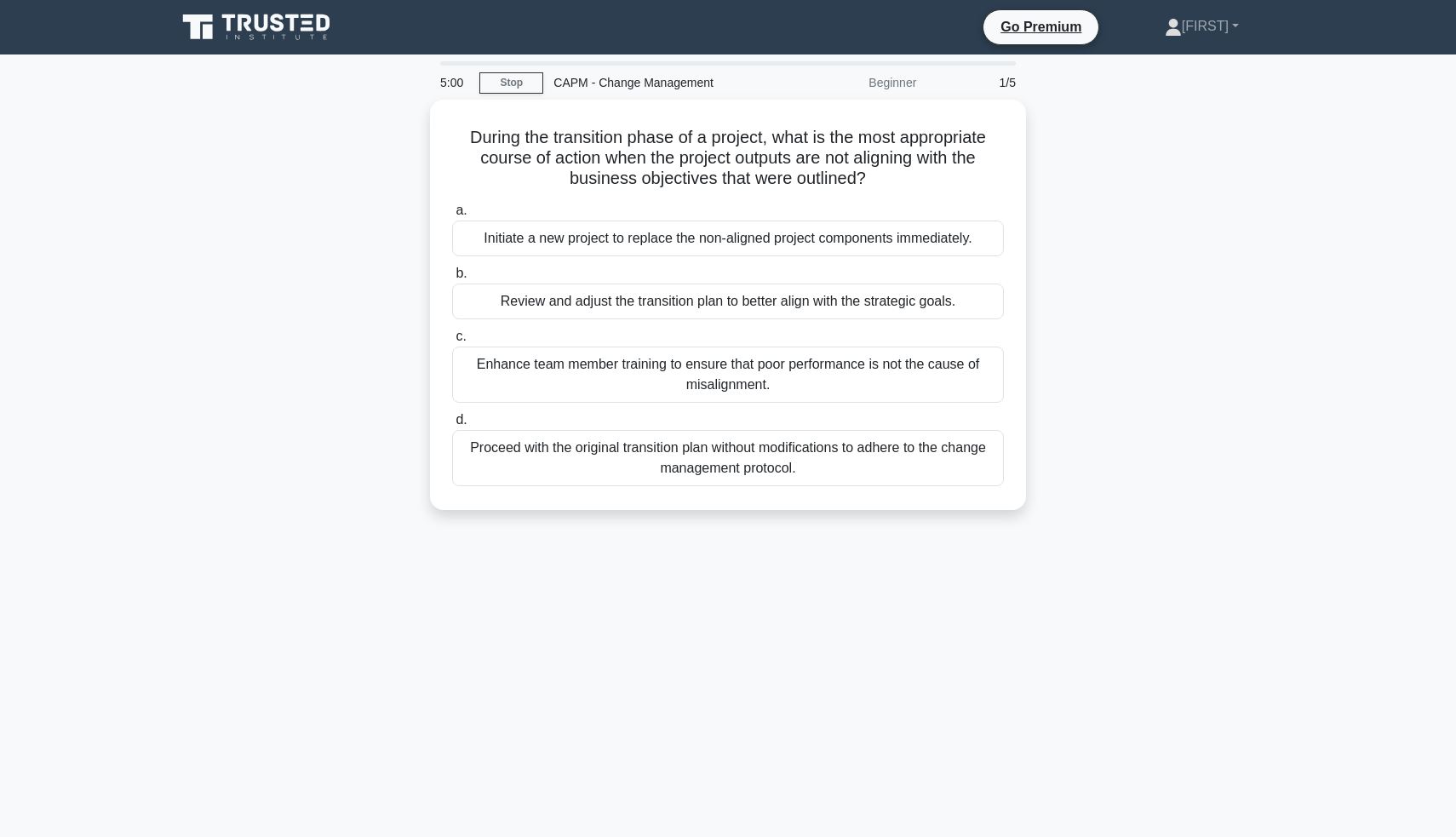scroll, scrollTop: 0, scrollLeft: 0, axis: both 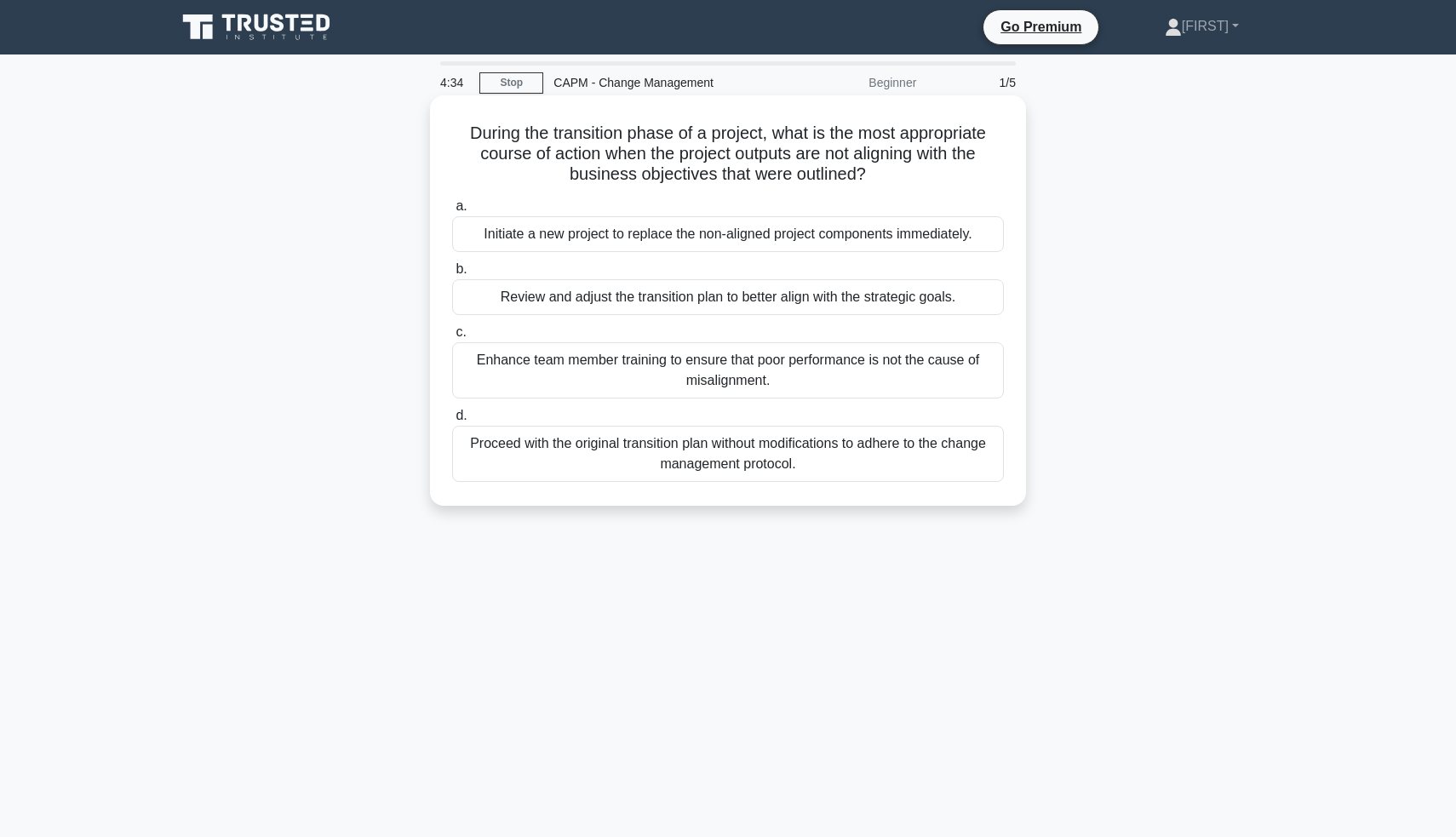 click on "Review and adjust the transition plan to better align with the strategic goals." at bounding box center [728, 297] 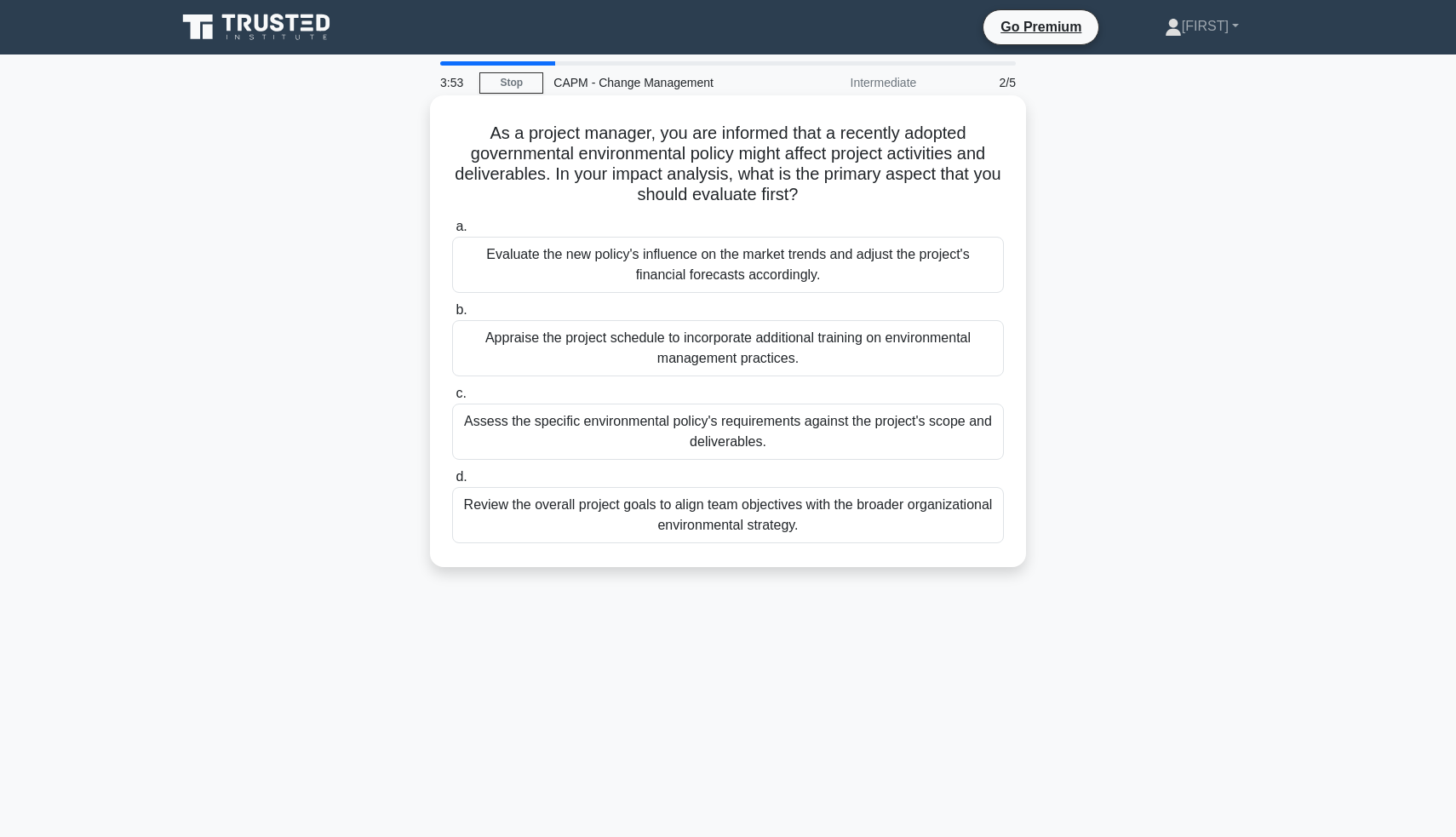 click on "Assess the specific environmental policy's requirements against the project's scope and deliverables." at bounding box center (728, 432) 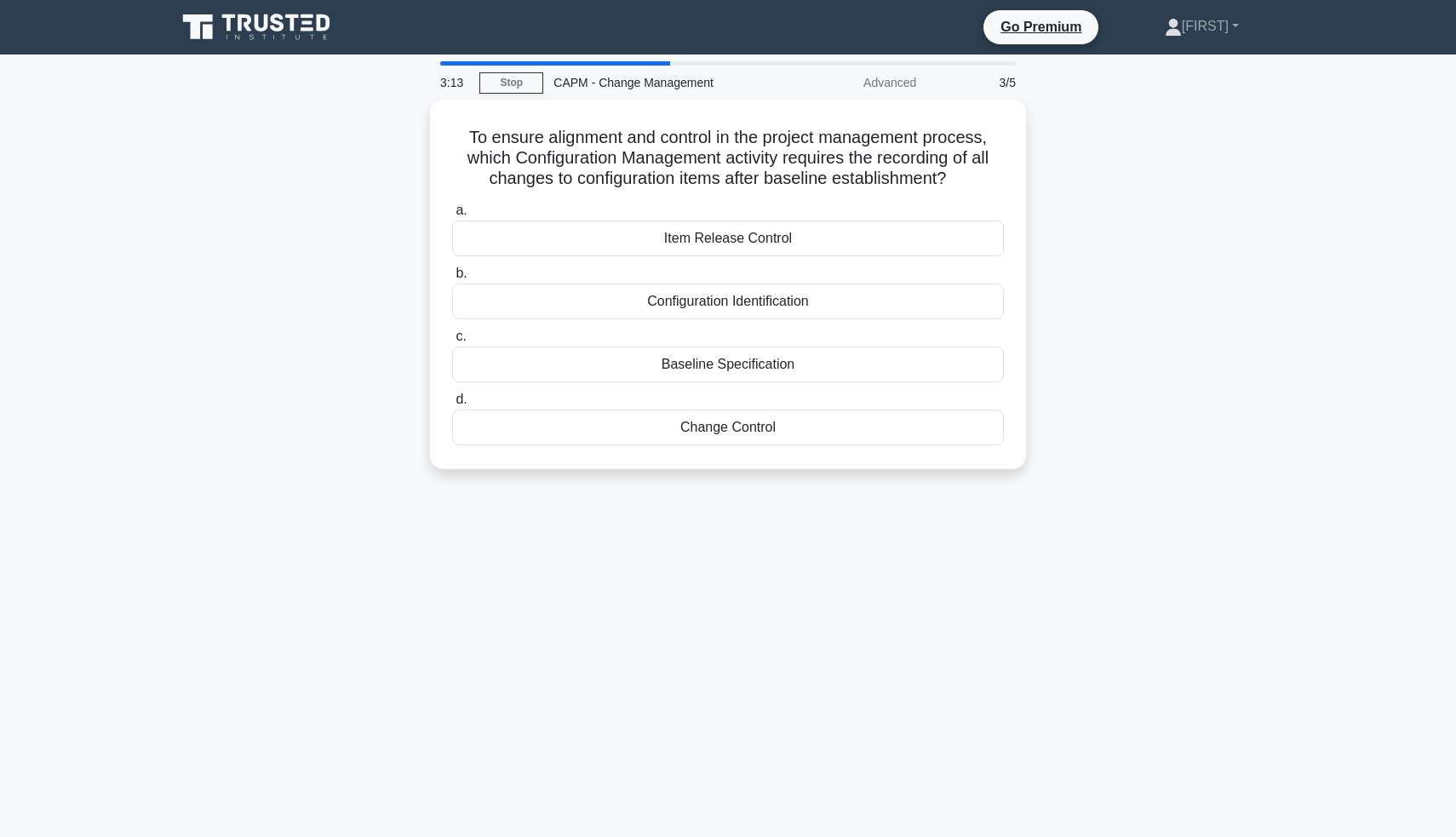 click on "Change Control" at bounding box center (728, 427) 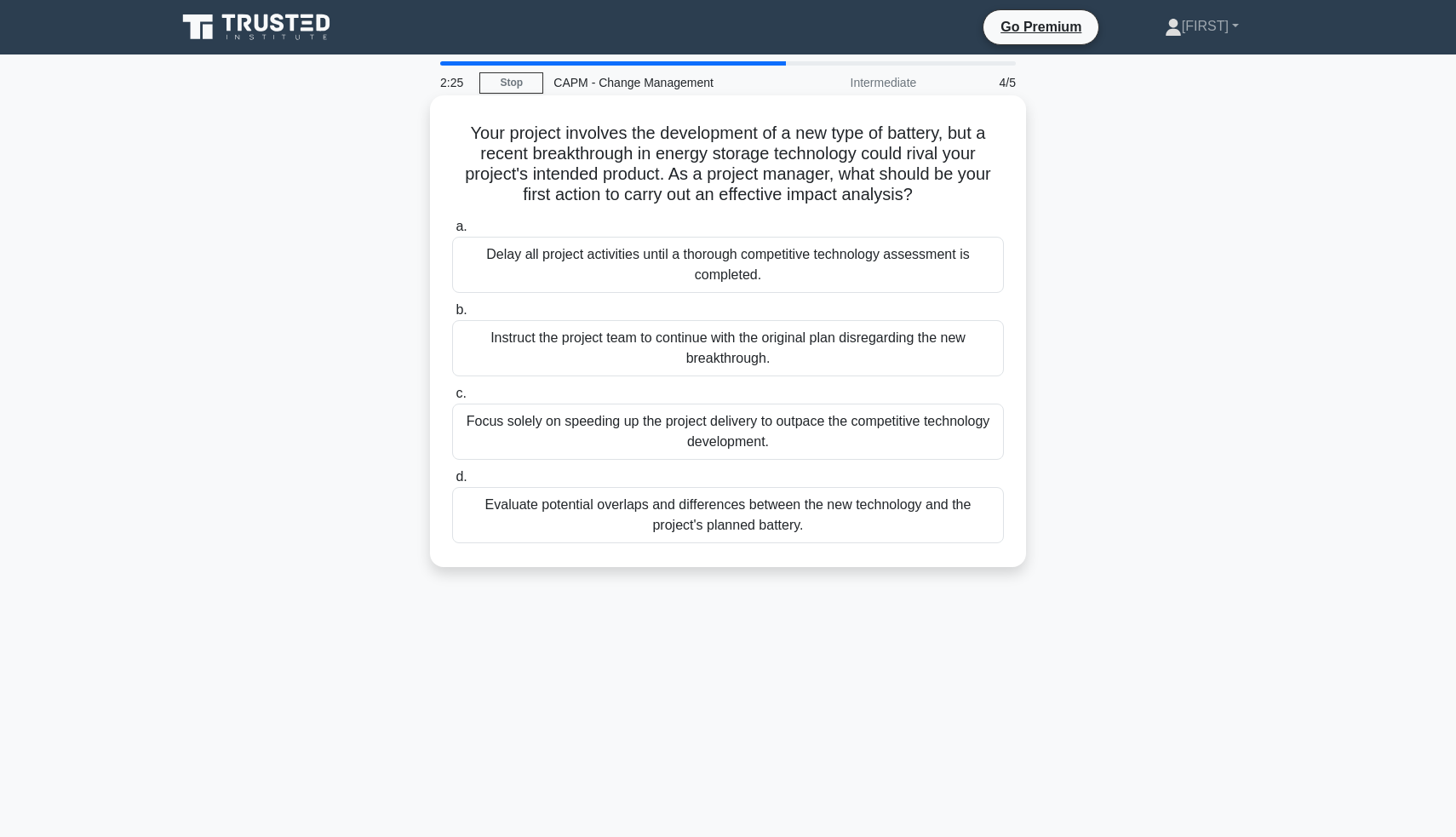 click on "Evaluate potential overlaps and differences between the new technology and the project's planned battery." at bounding box center [728, 515] 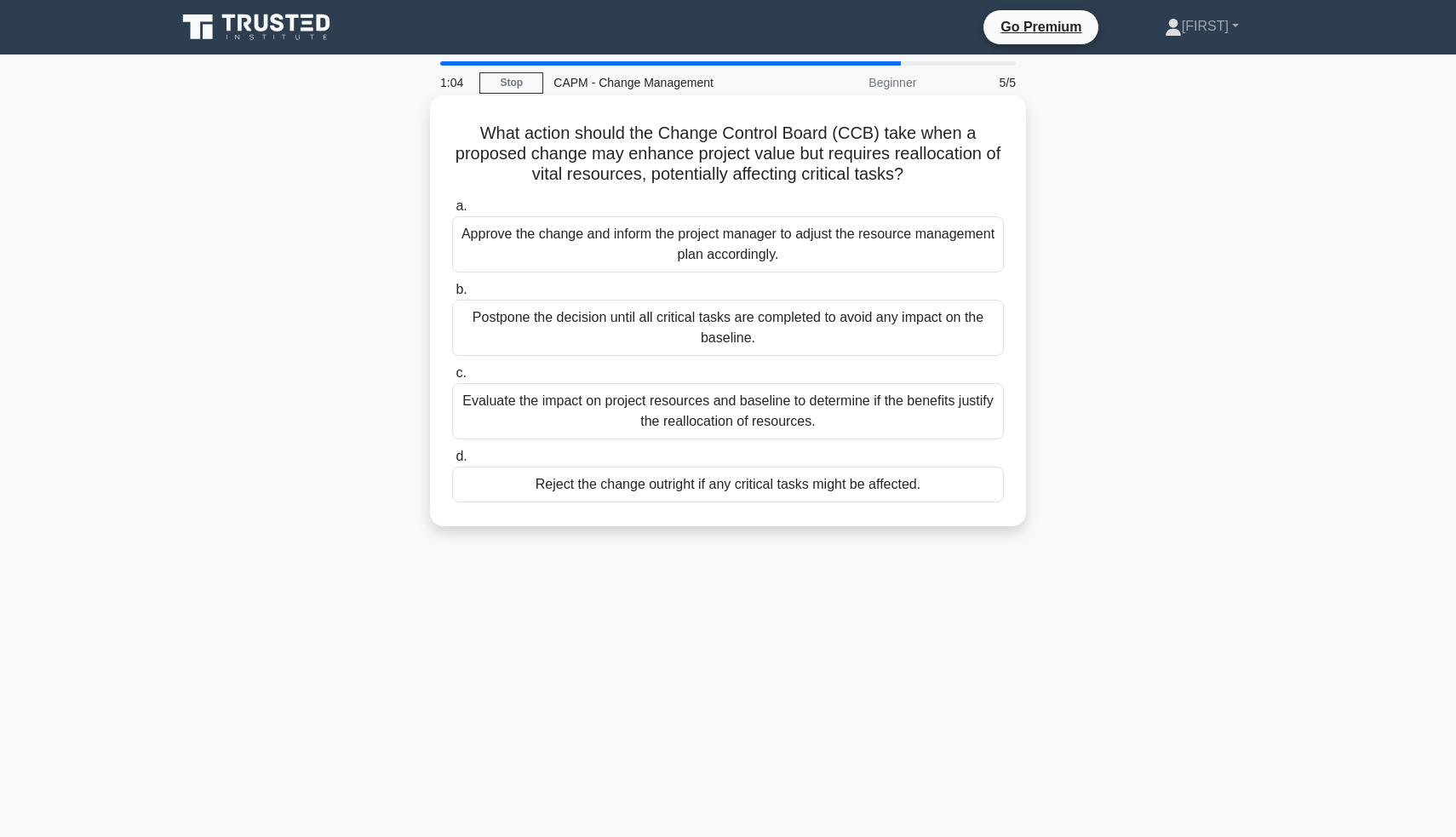 click on "Evaluate the impact on project resources and baseline to determine if the benefits justify the reallocation of resources." at bounding box center (728, 411) 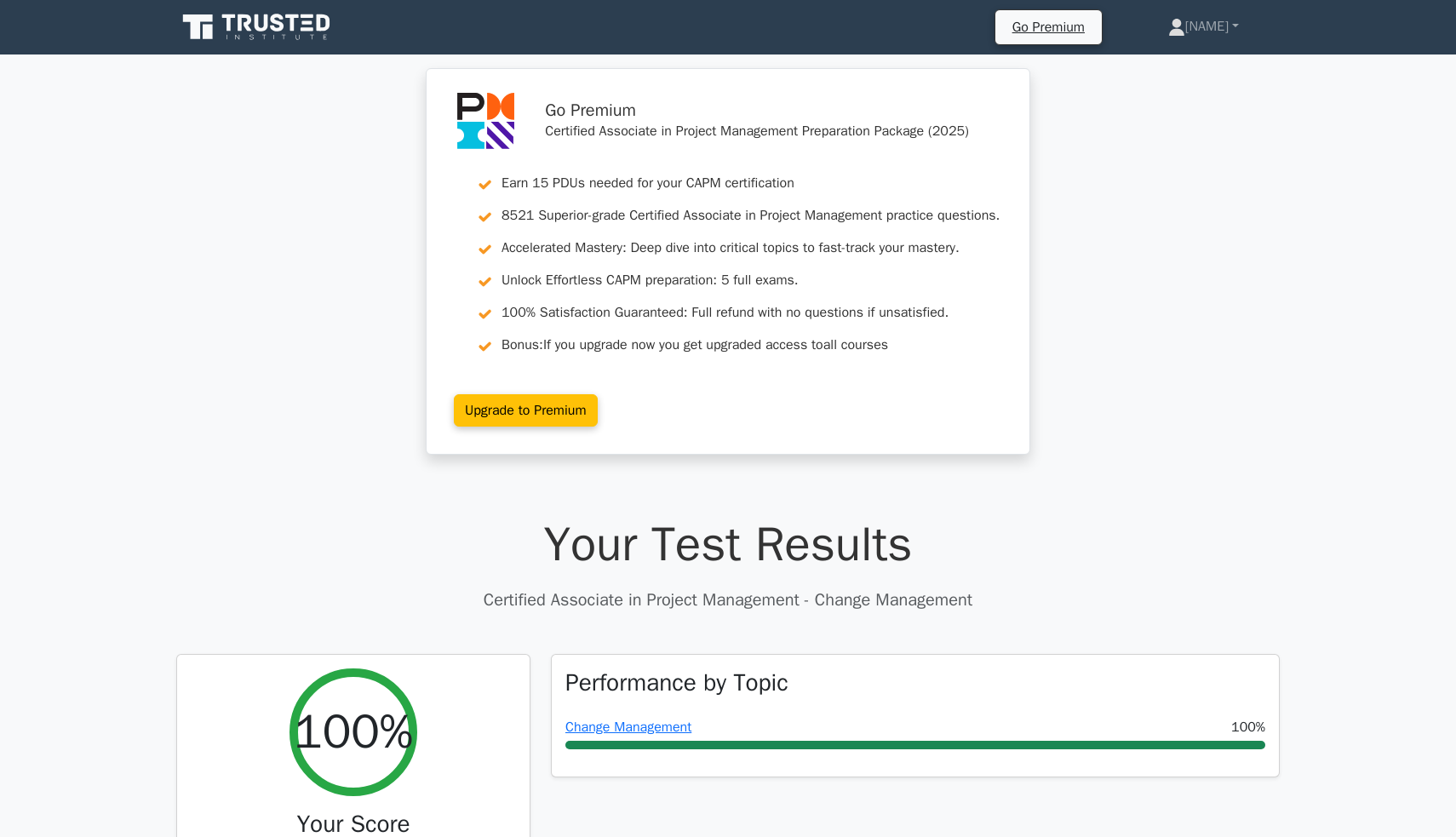 scroll, scrollTop: 0, scrollLeft: 0, axis: both 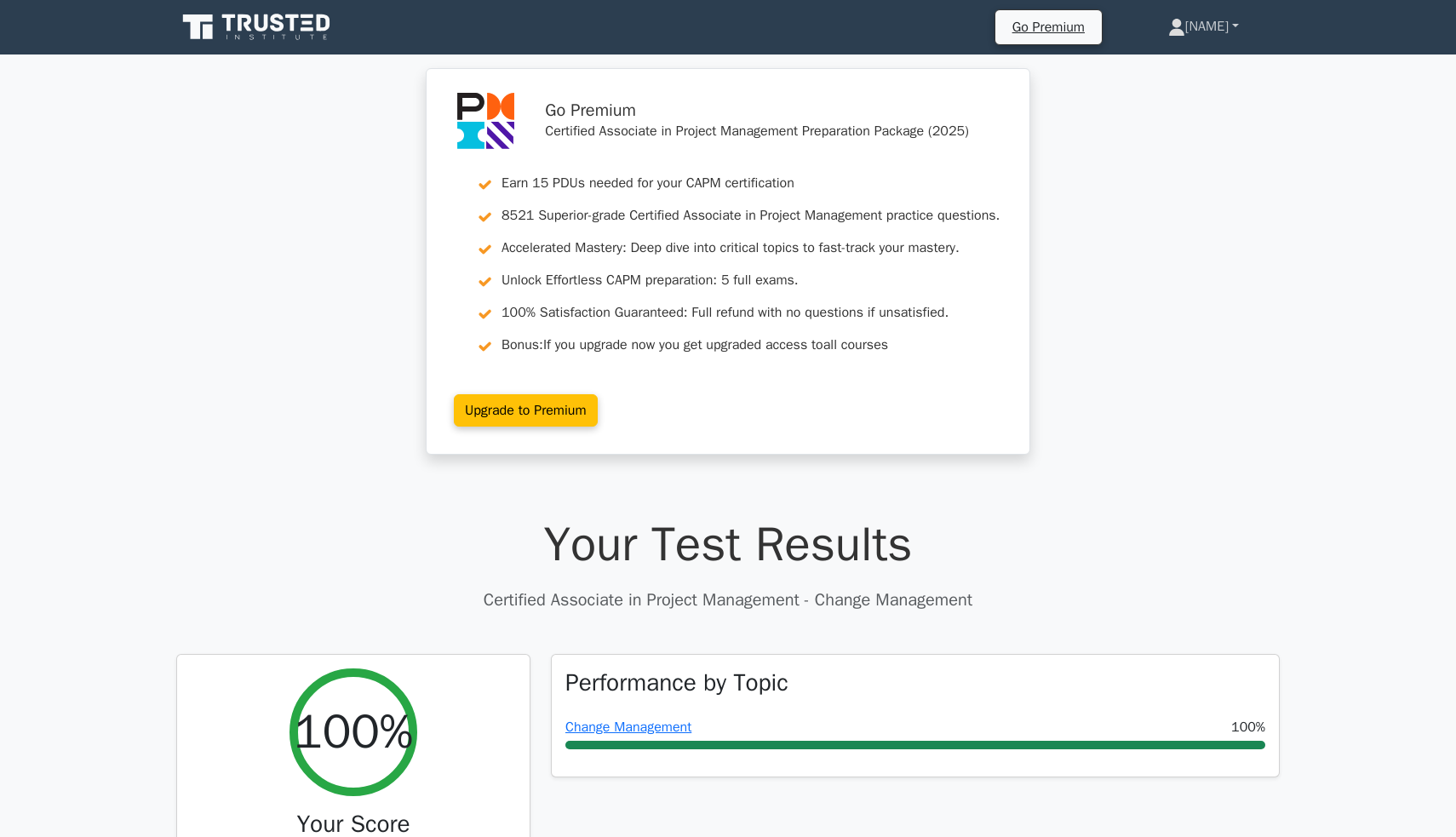 click on "[NAME]" at bounding box center [1203, 26] 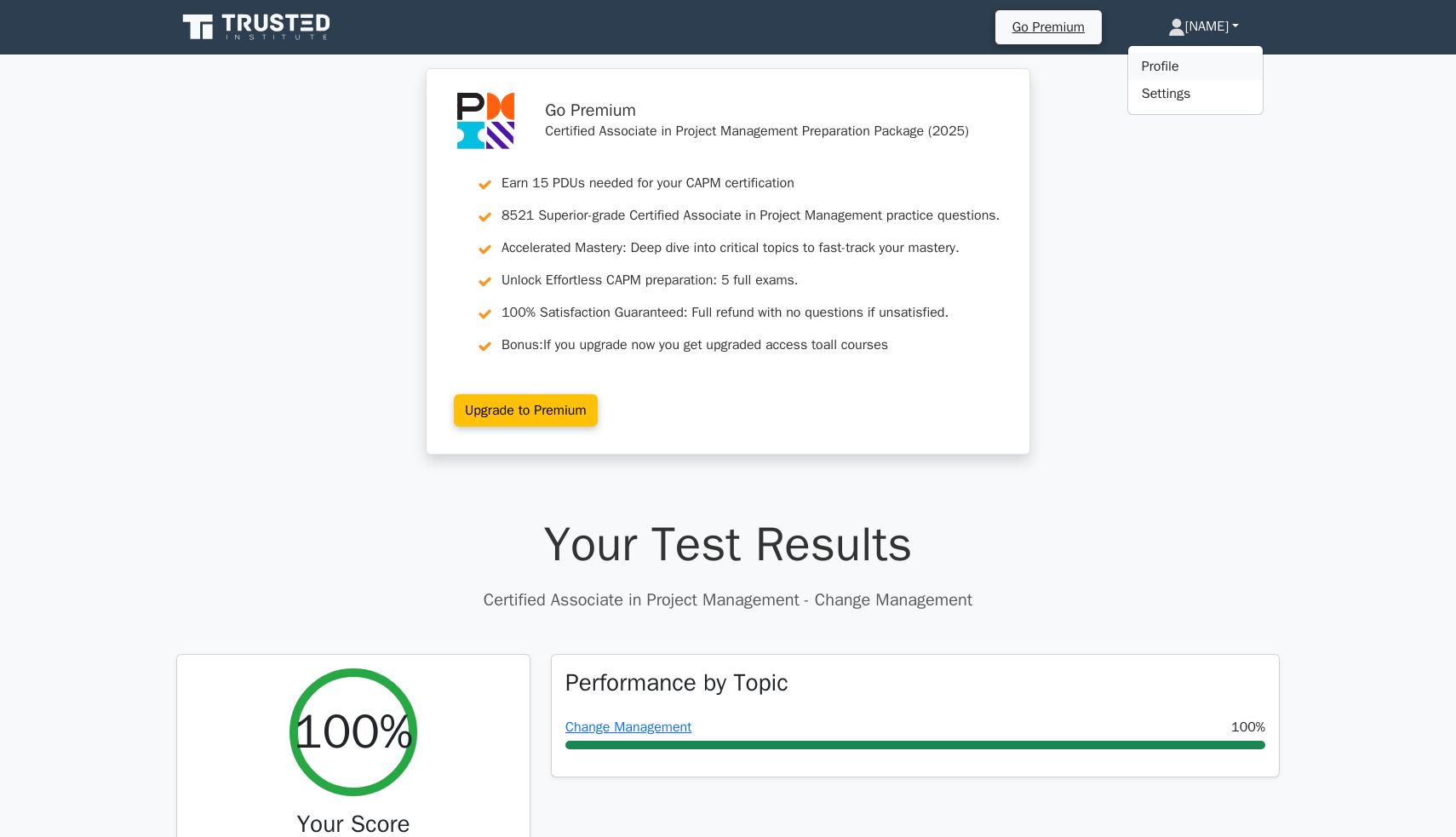 click on "Profile" at bounding box center (1195, 66) 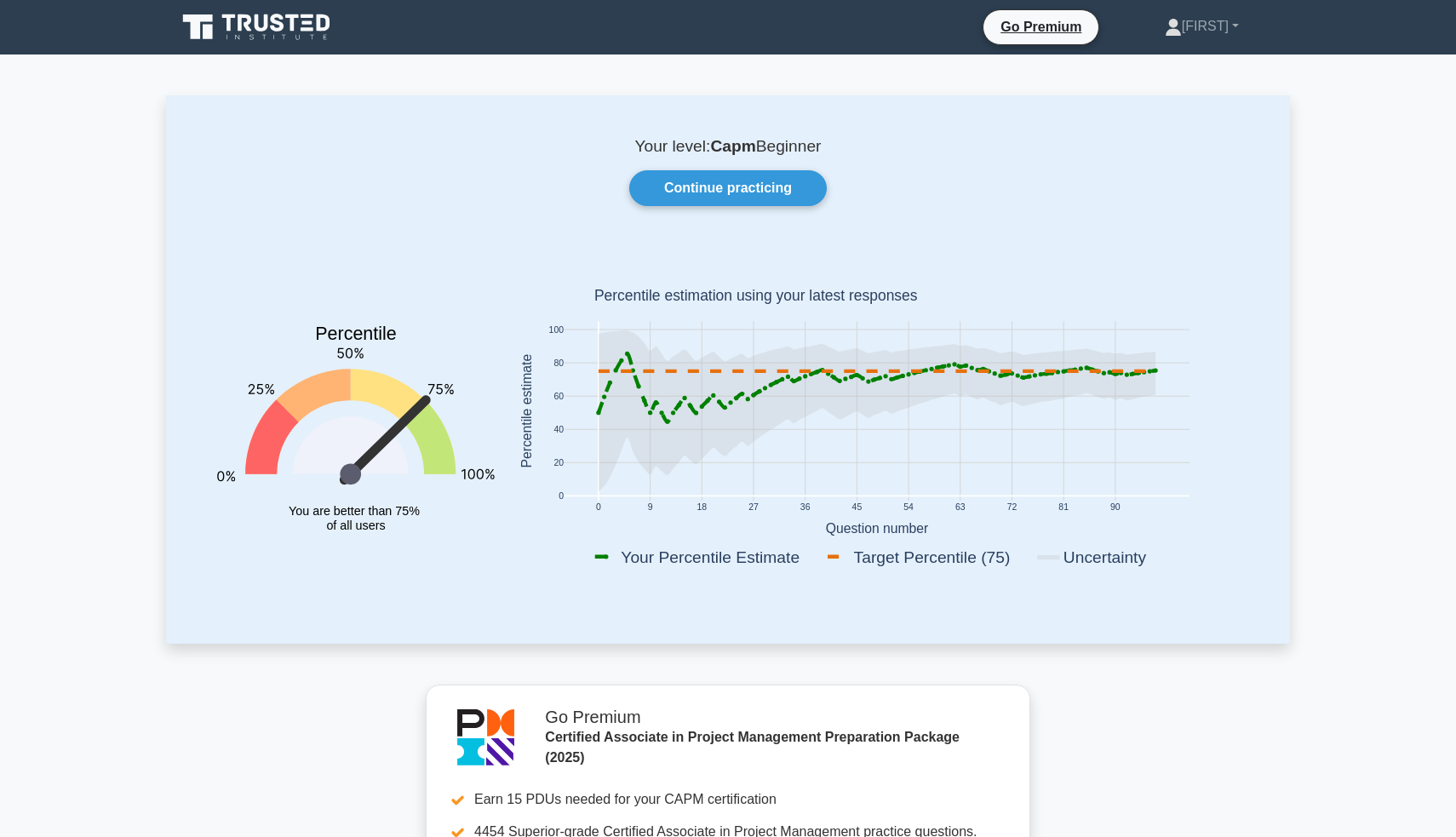 scroll, scrollTop: 0, scrollLeft: 0, axis: both 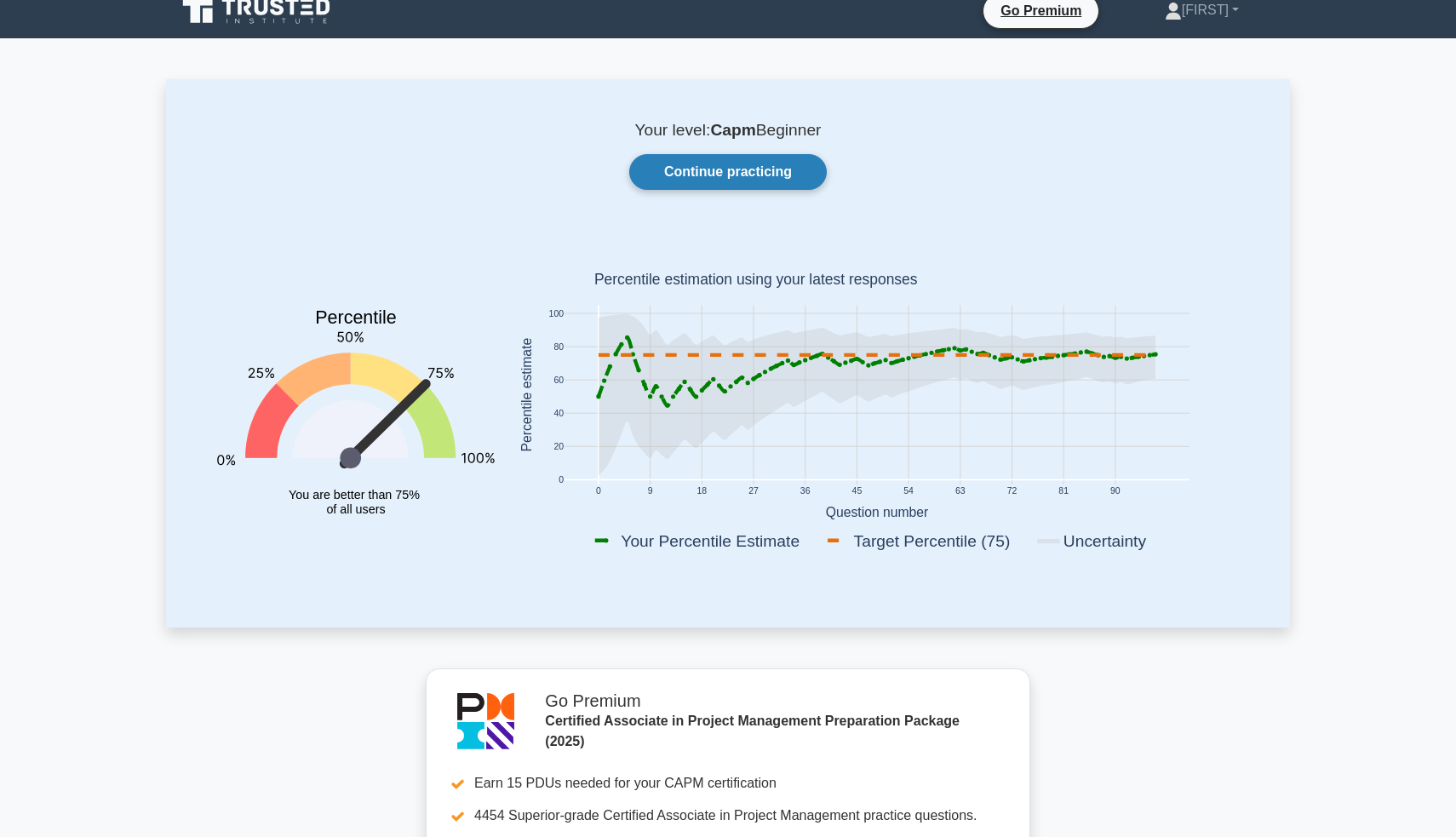click on "Continue practicing" at bounding box center (728, 172) 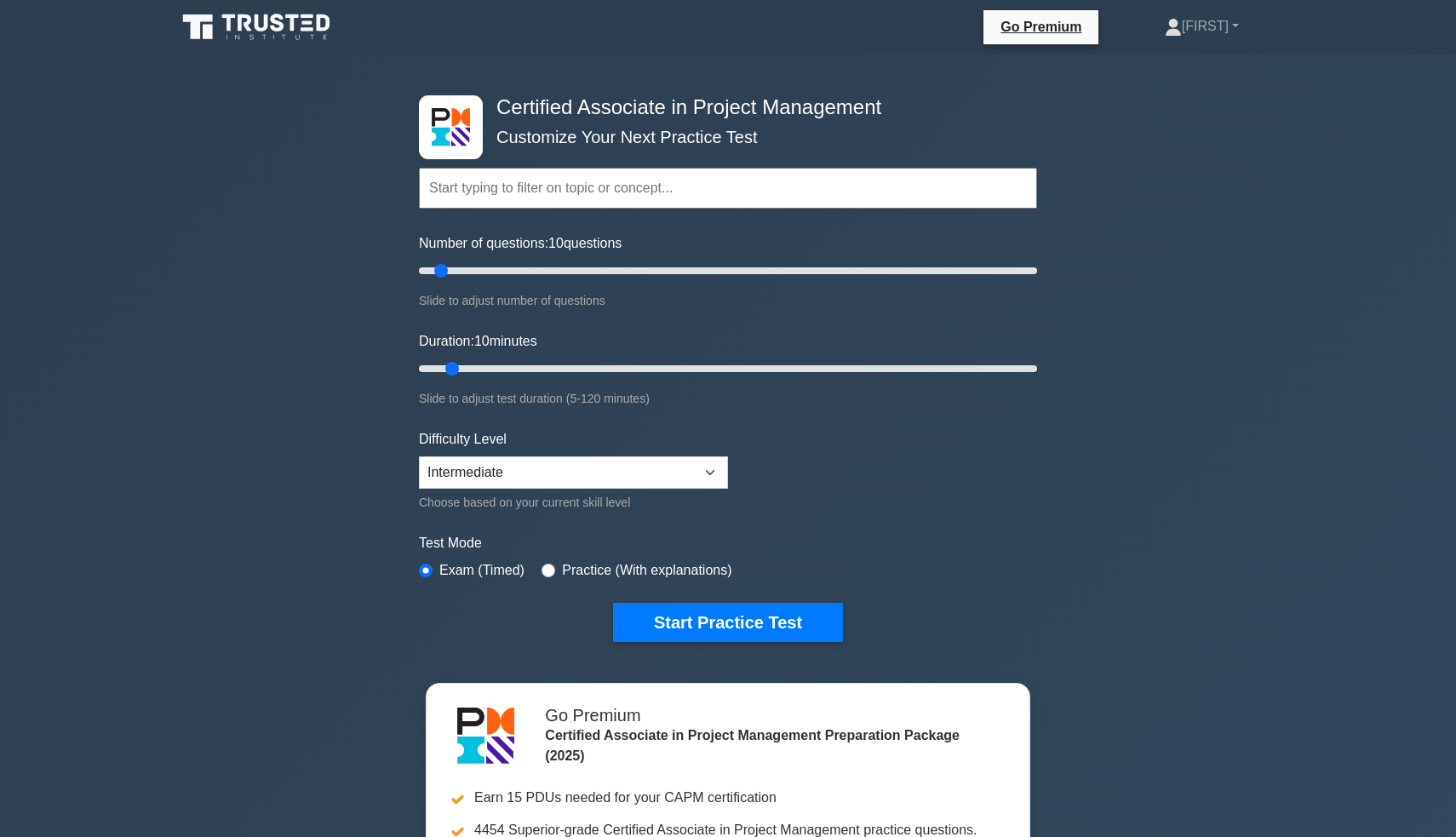 scroll, scrollTop: 0, scrollLeft: 0, axis: both 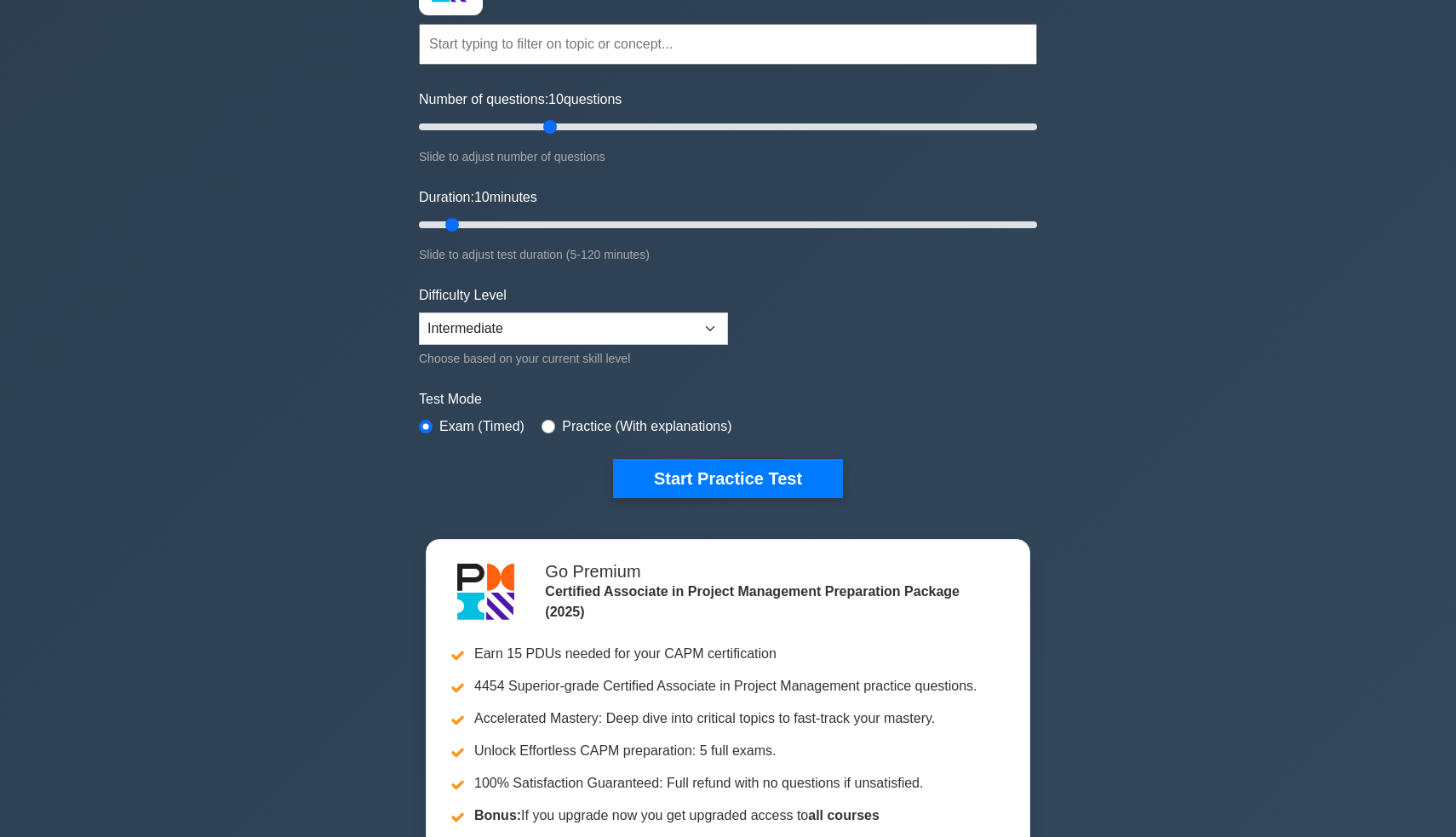 click on "Number of questions:  10  questions" at bounding box center (728, 127) 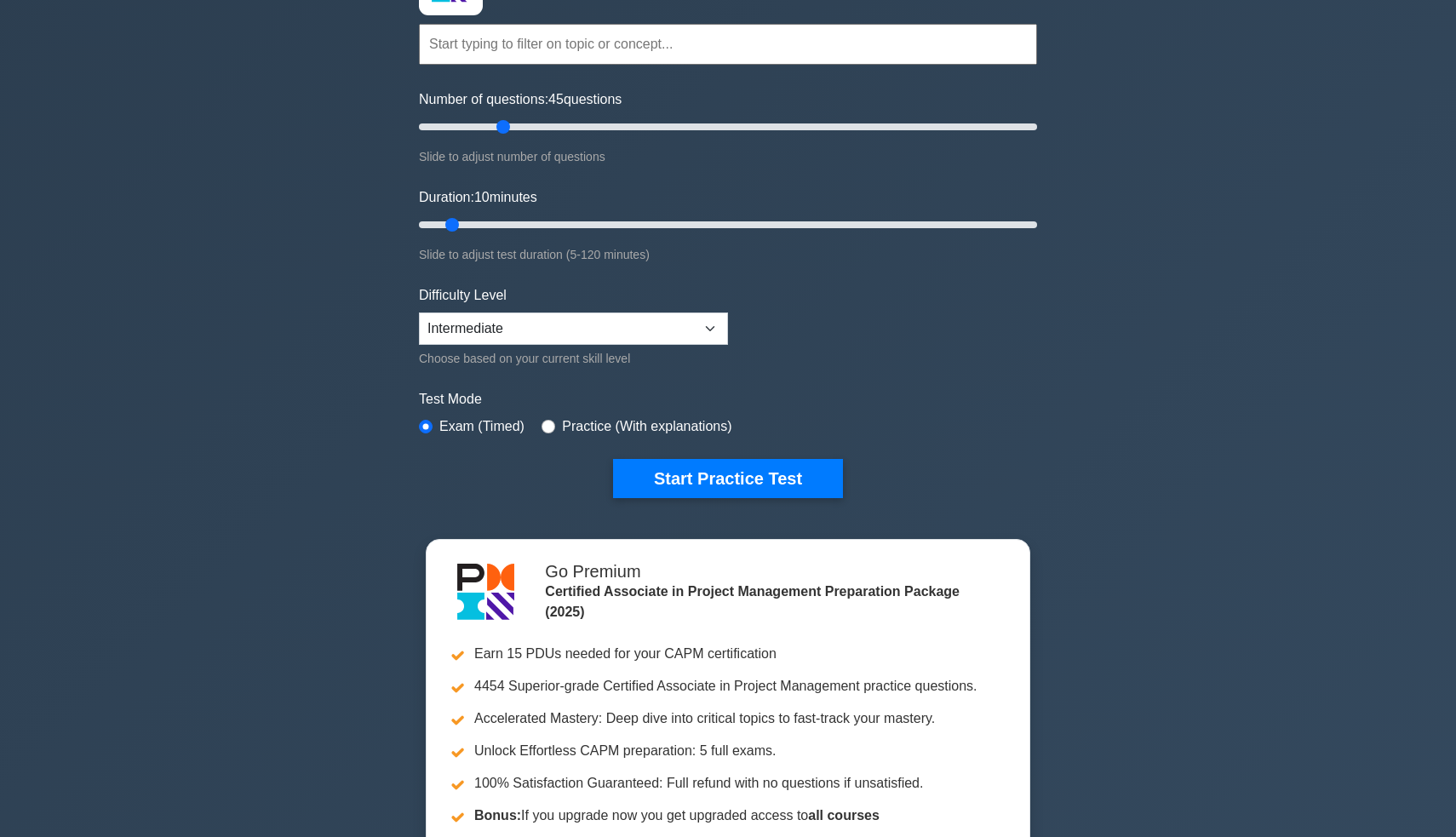 type on "30" 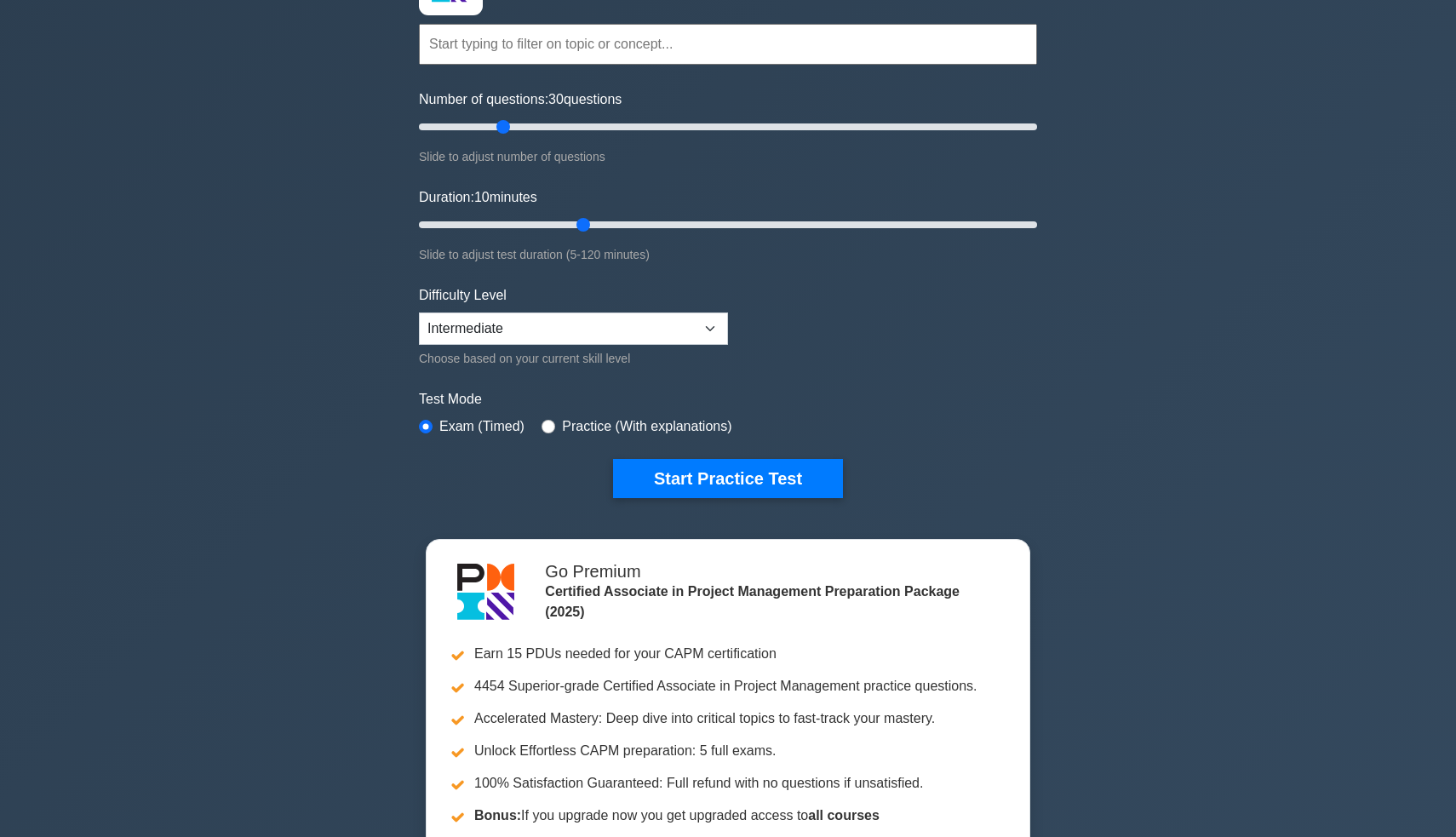 click on "Duration:  10  minutes" at bounding box center [728, 225] 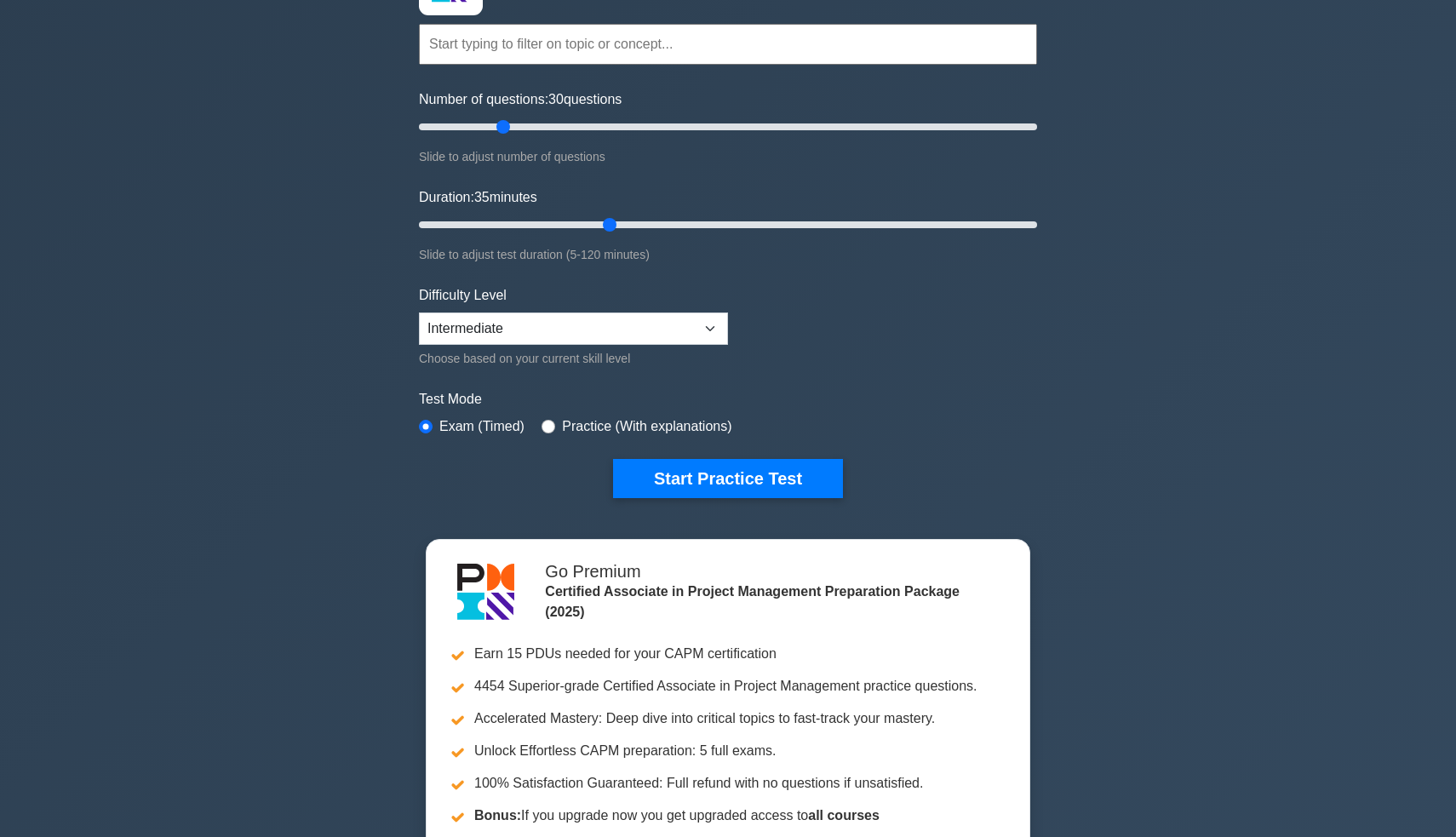 click on "Duration:  35  minutes" at bounding box center (728, 225) 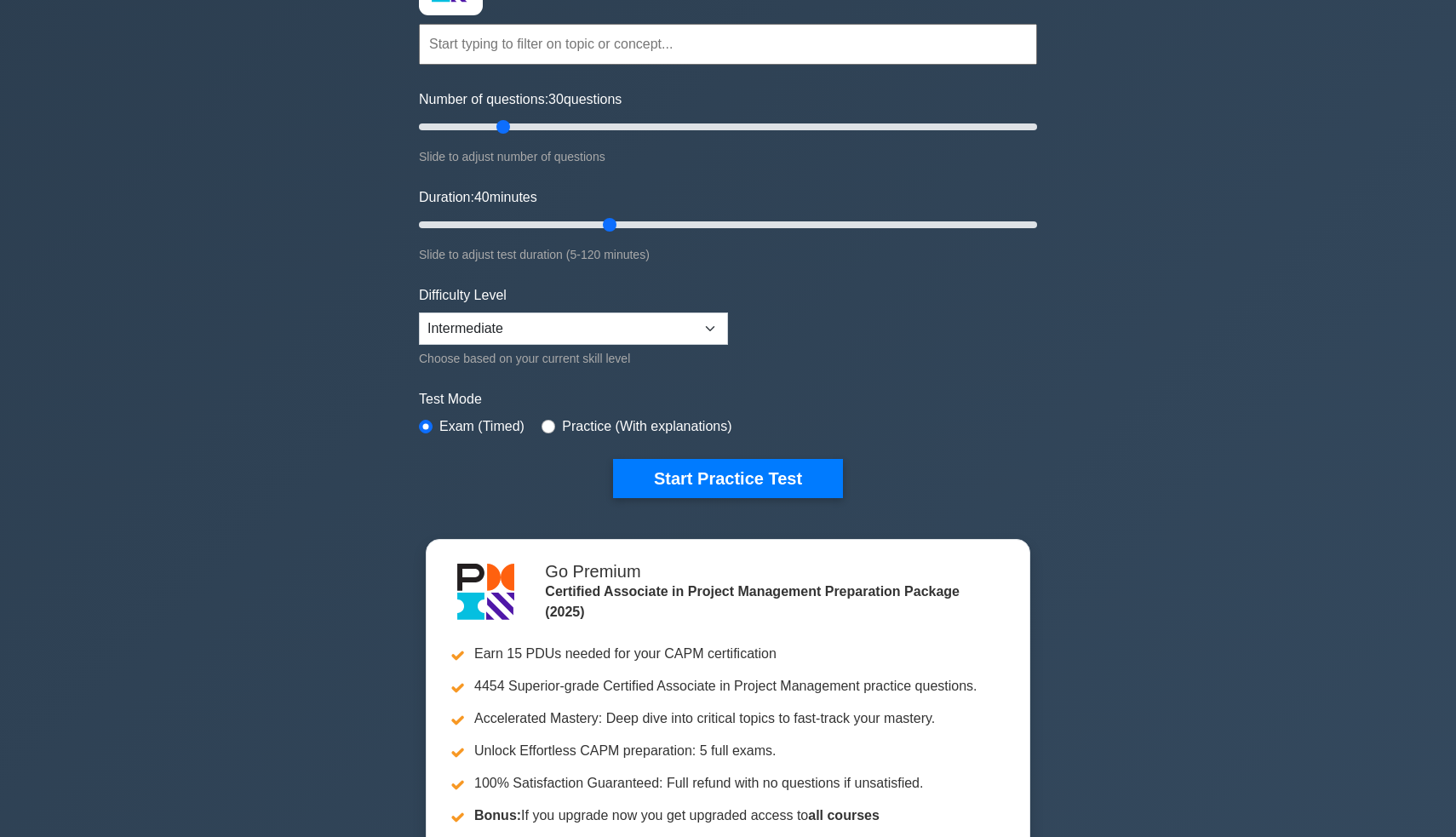 drag, startPoint x: 612, startPoint y: 222, endPoint x: 597, endPoint y: 222, distance: 15 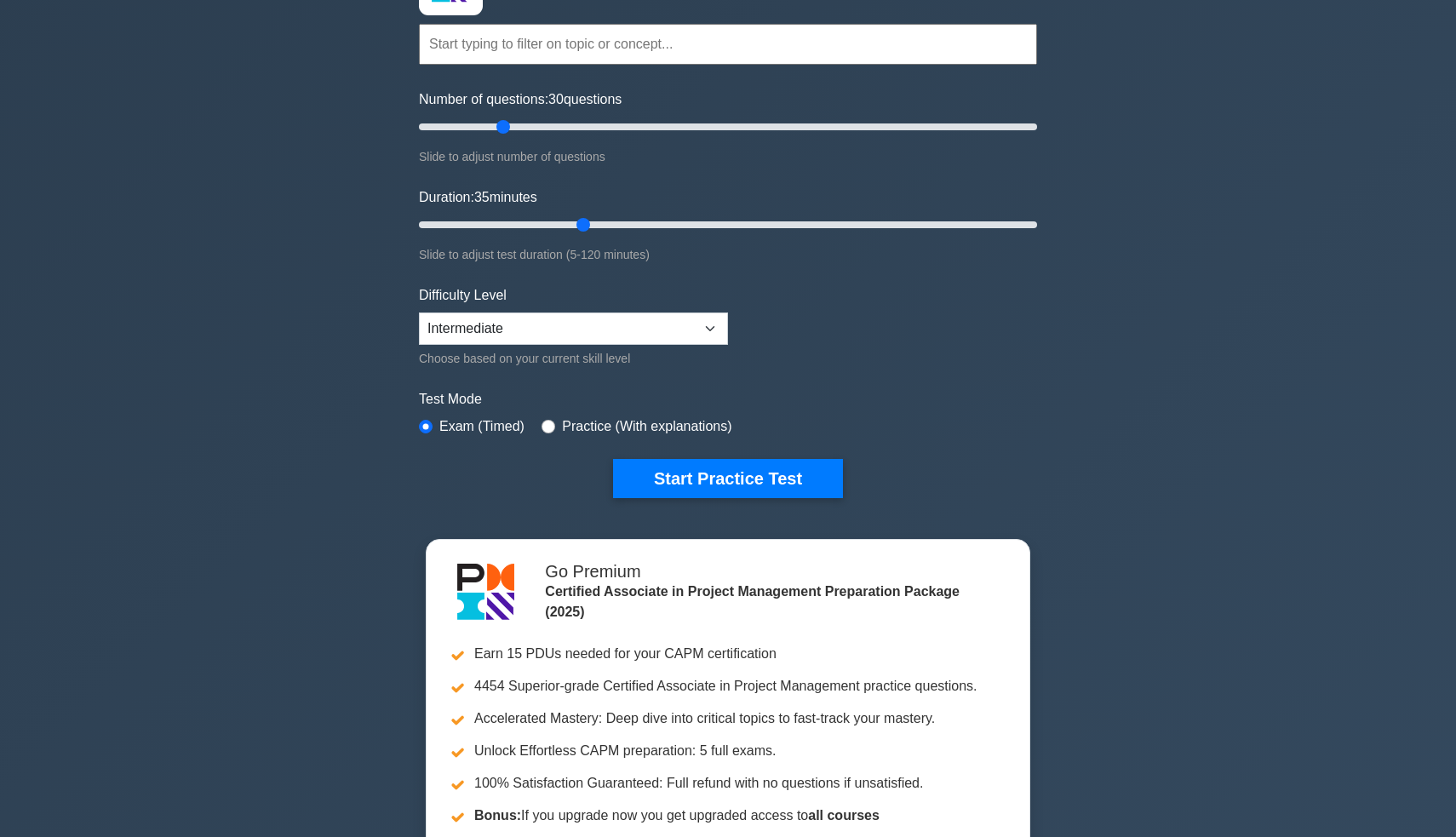 type on "35" 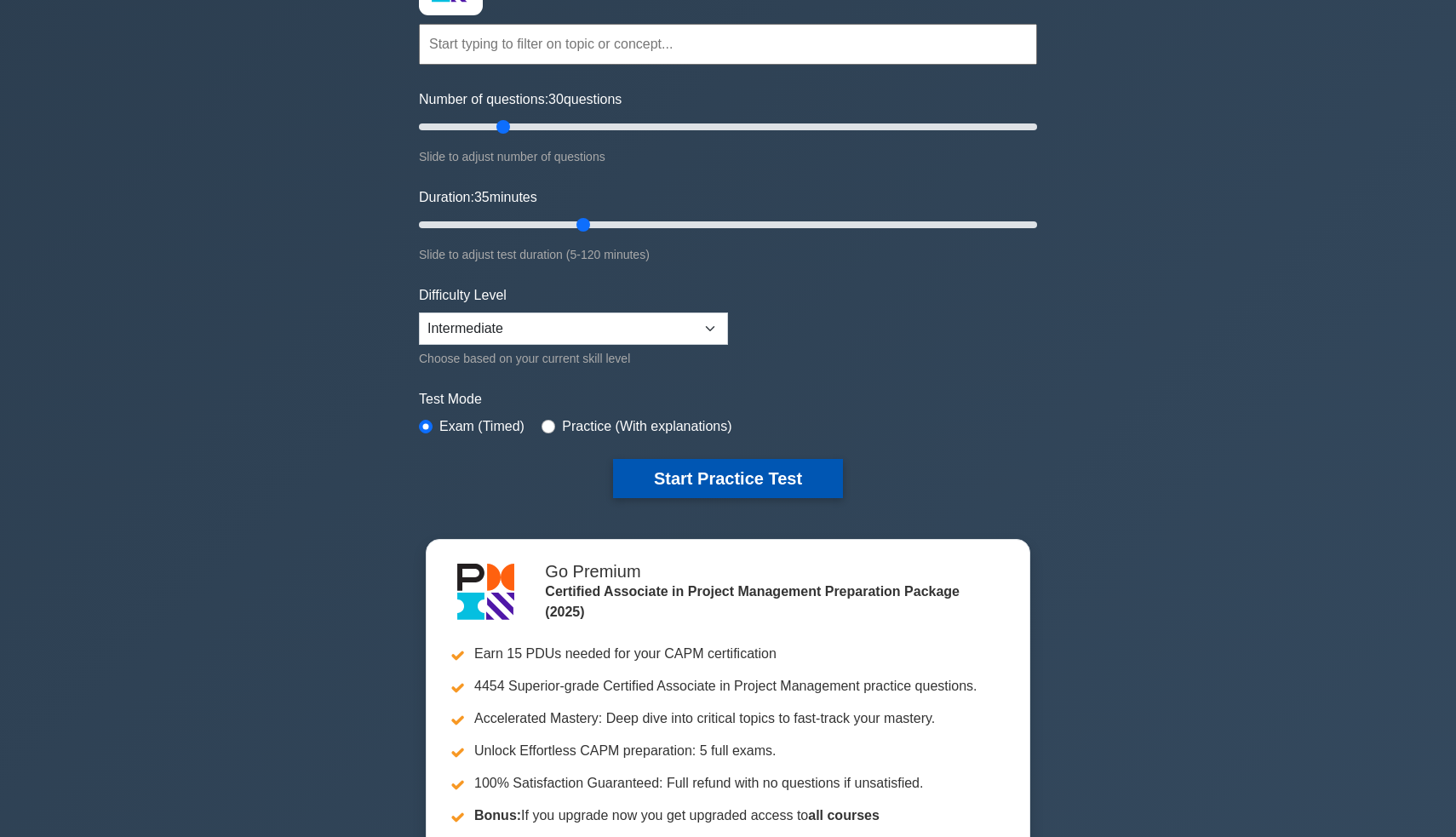 click on "Start Practice Test" at bounding box center [728, 479] 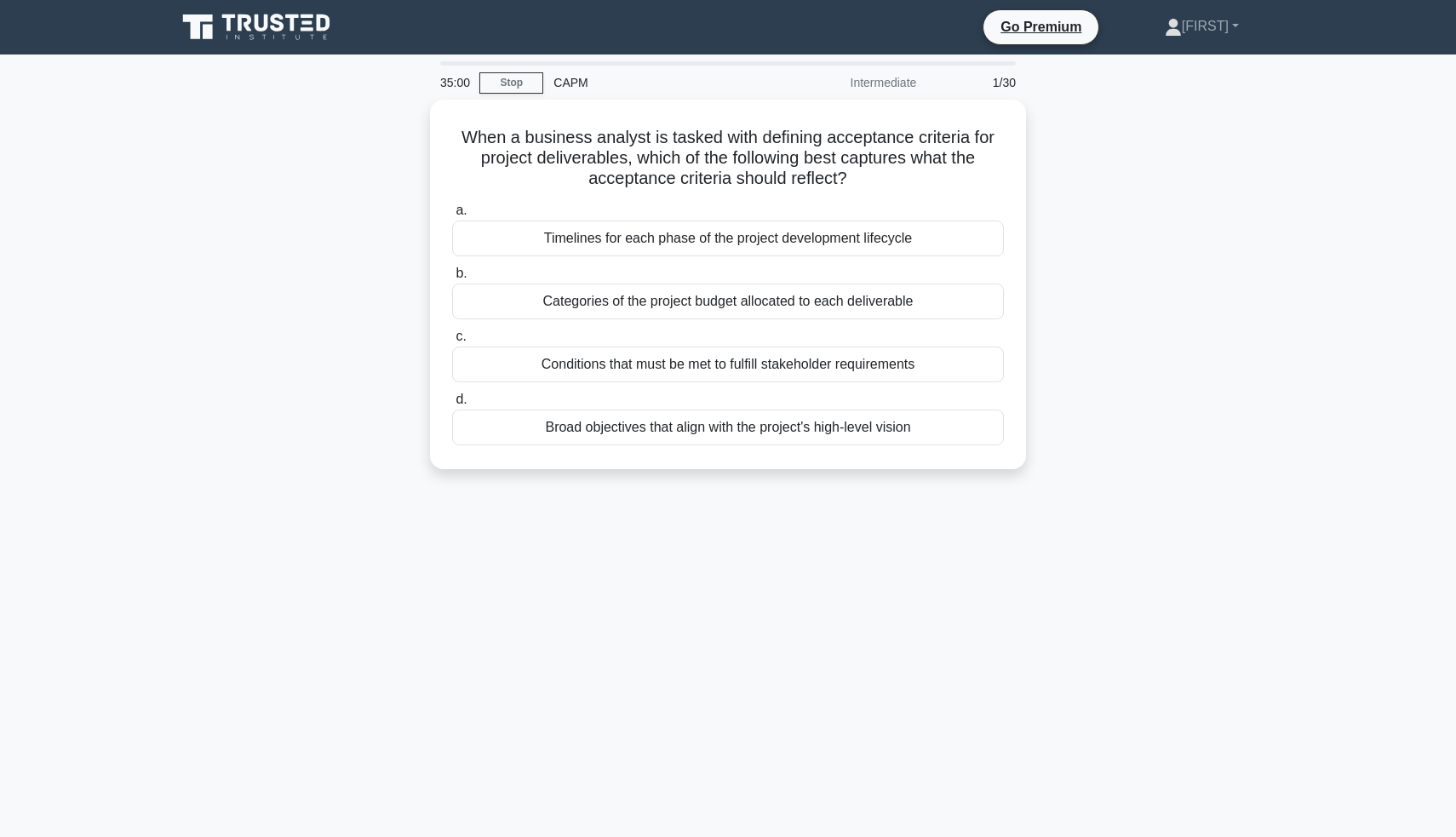 scroll, scrollTop: 0, scrollLeft: 0, axis: both 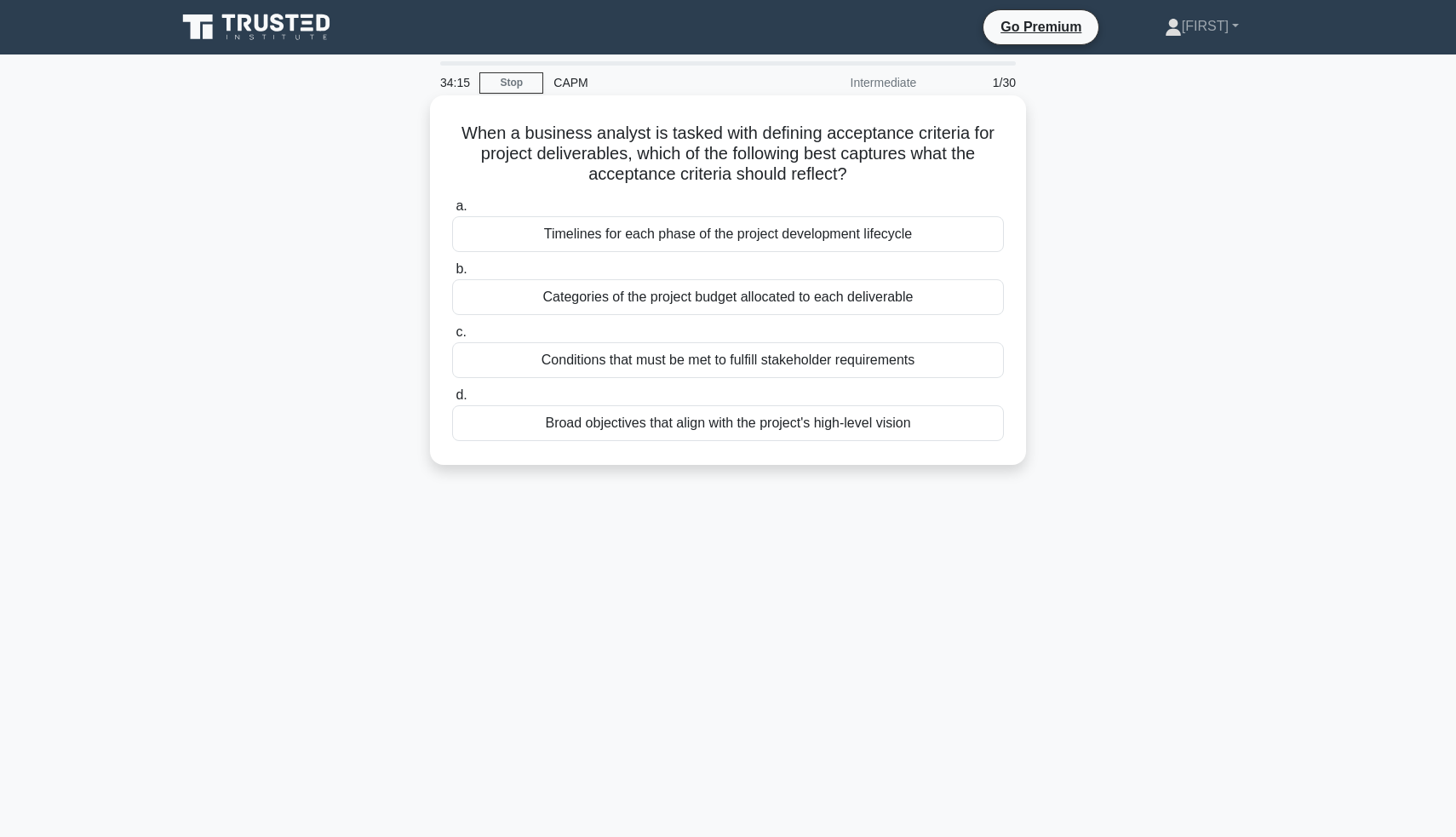 click on "Broad objectives that align with the project's high-level vision" at bounding box center [728, 423] 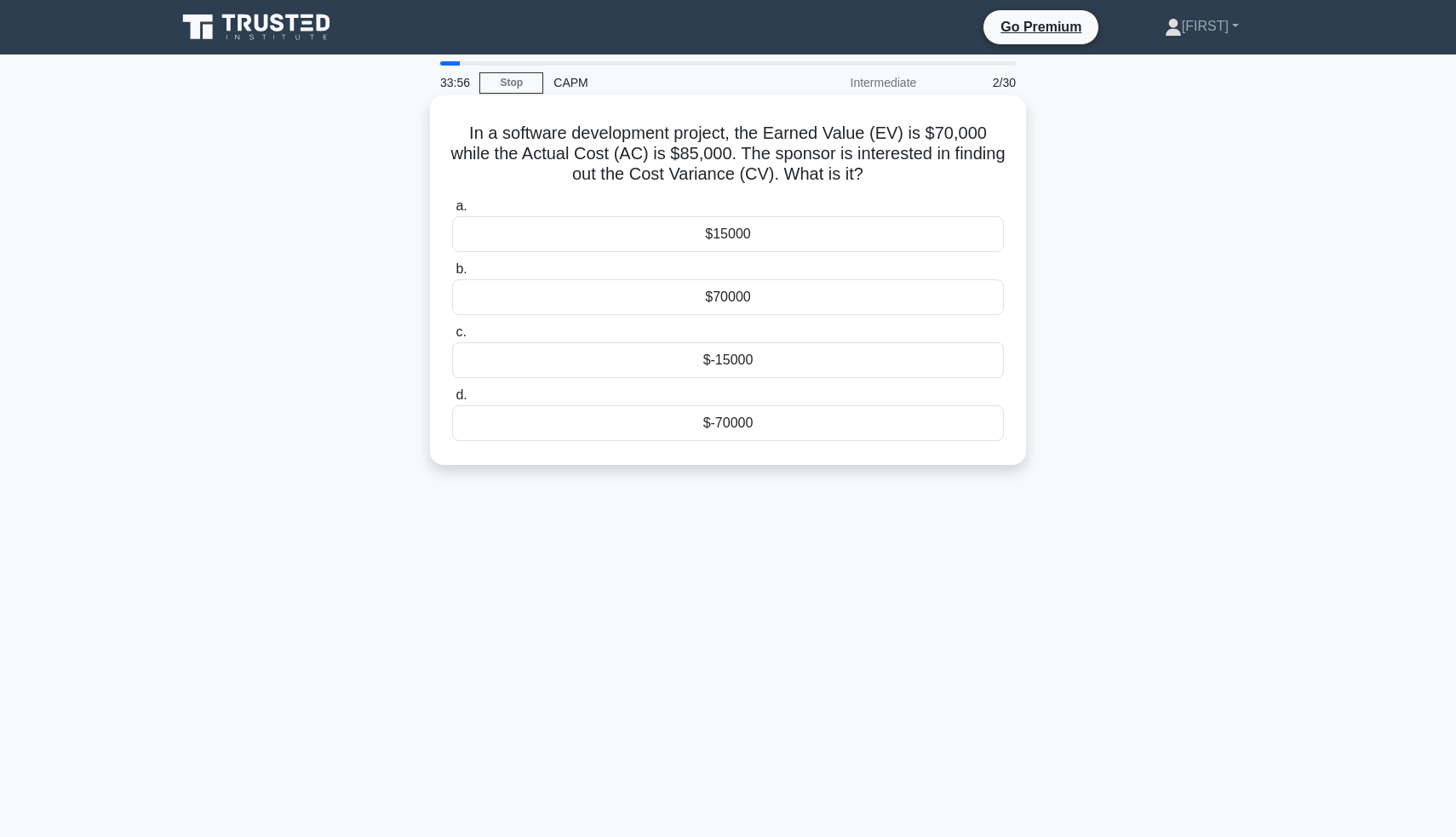 click on "$-15000" at bounding box center [728, 360] 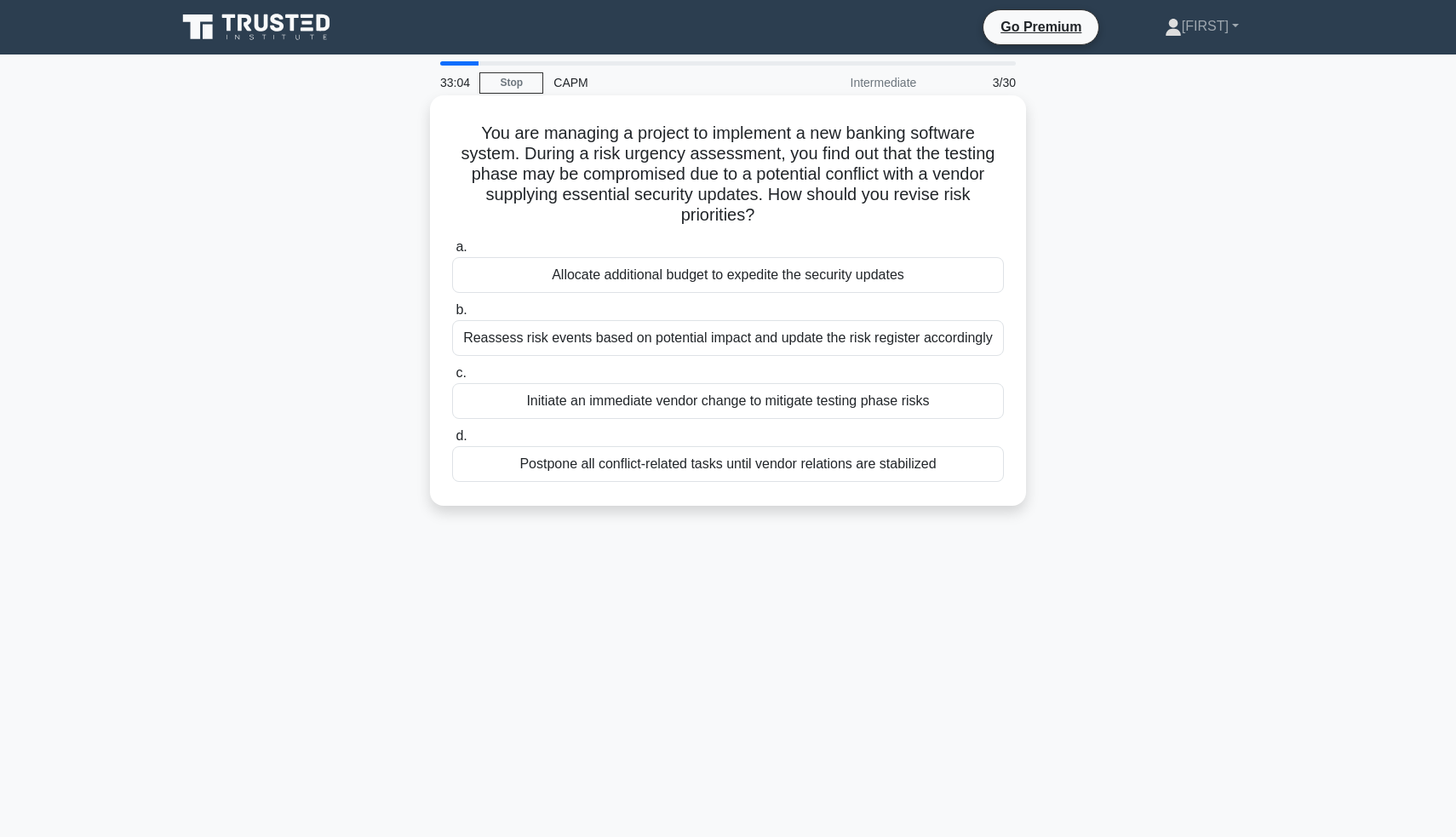 click on "Reassess risk events based on potential impact and update the risk register accordingly" at bounding box center [728, 338] 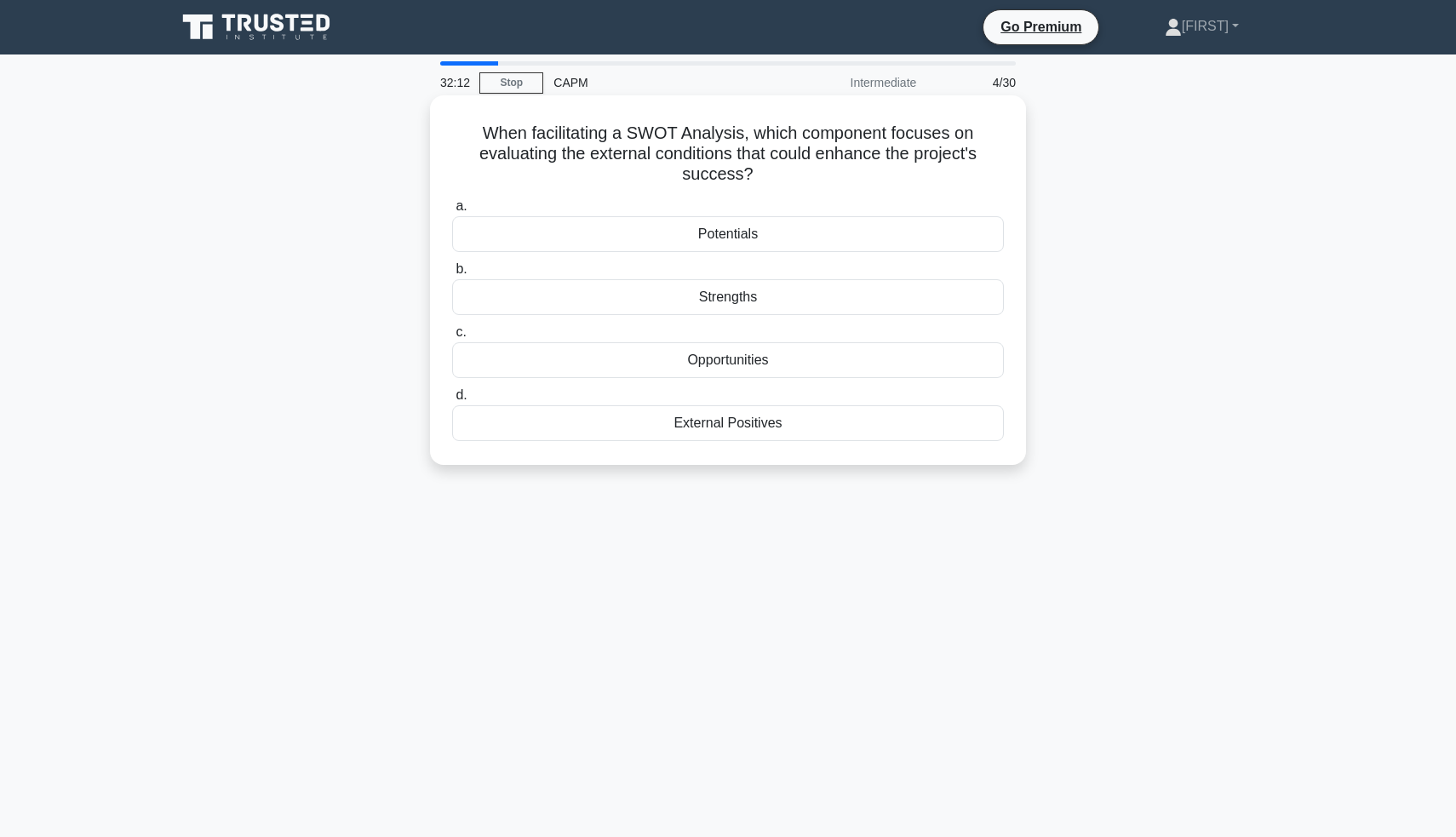 click on "Opportunities" at bounding box center (728, 360) 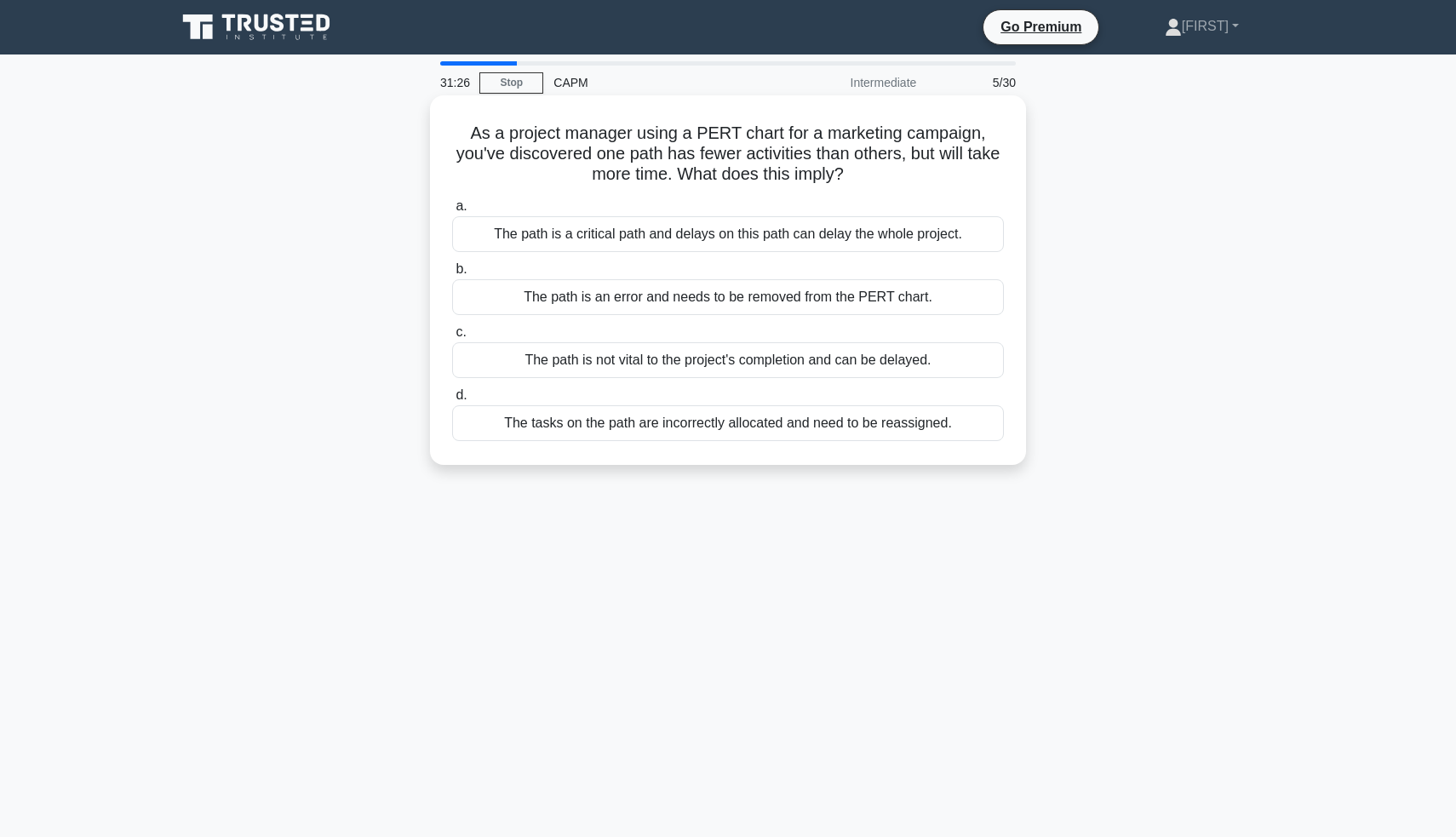 click on "The path is a critical path and delays on this path can delay the whole project." at bounding box center [728, 234] 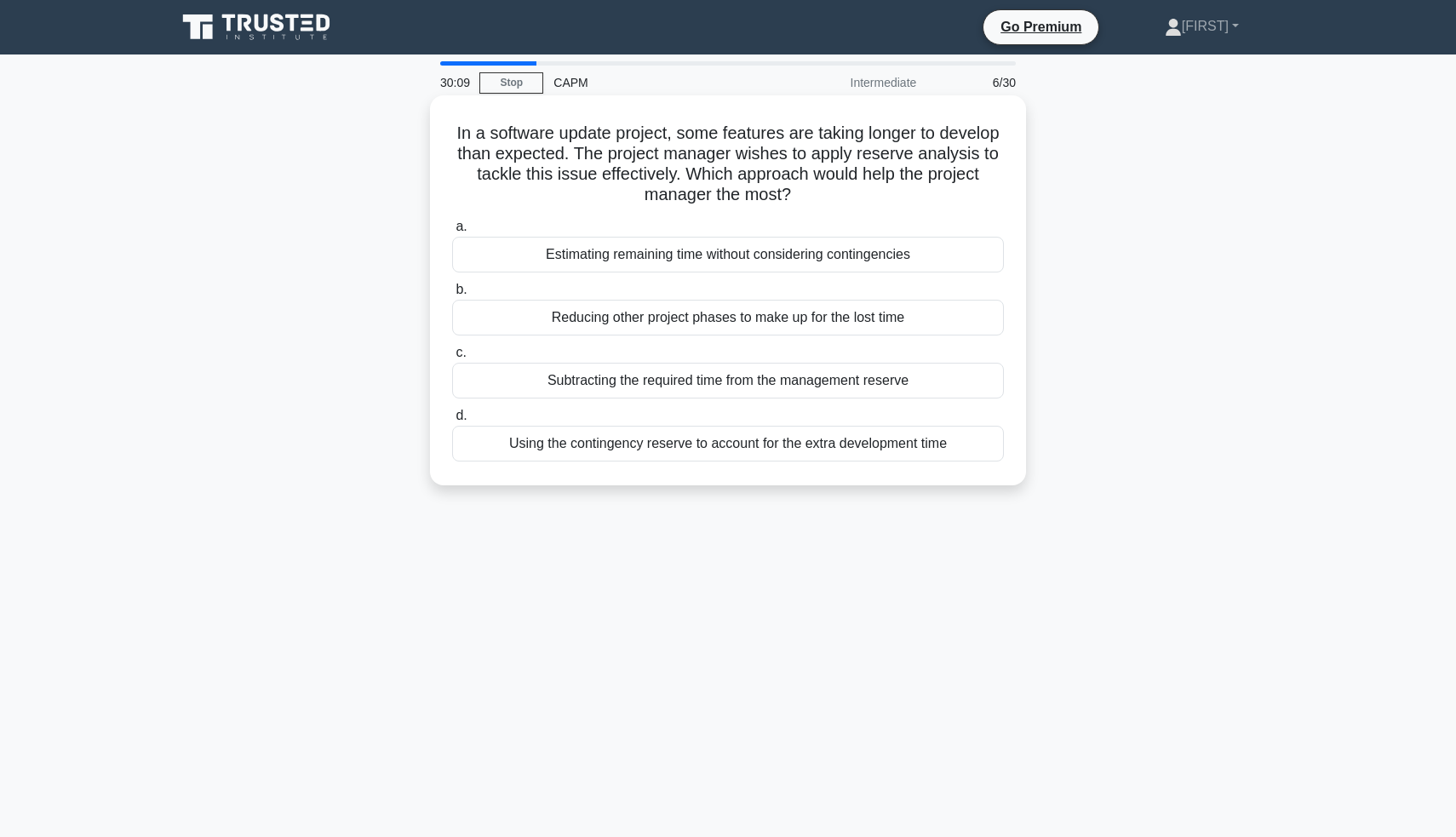 click on "Estimating remaining time without considering contingencies" at bounding box center (728, 255) 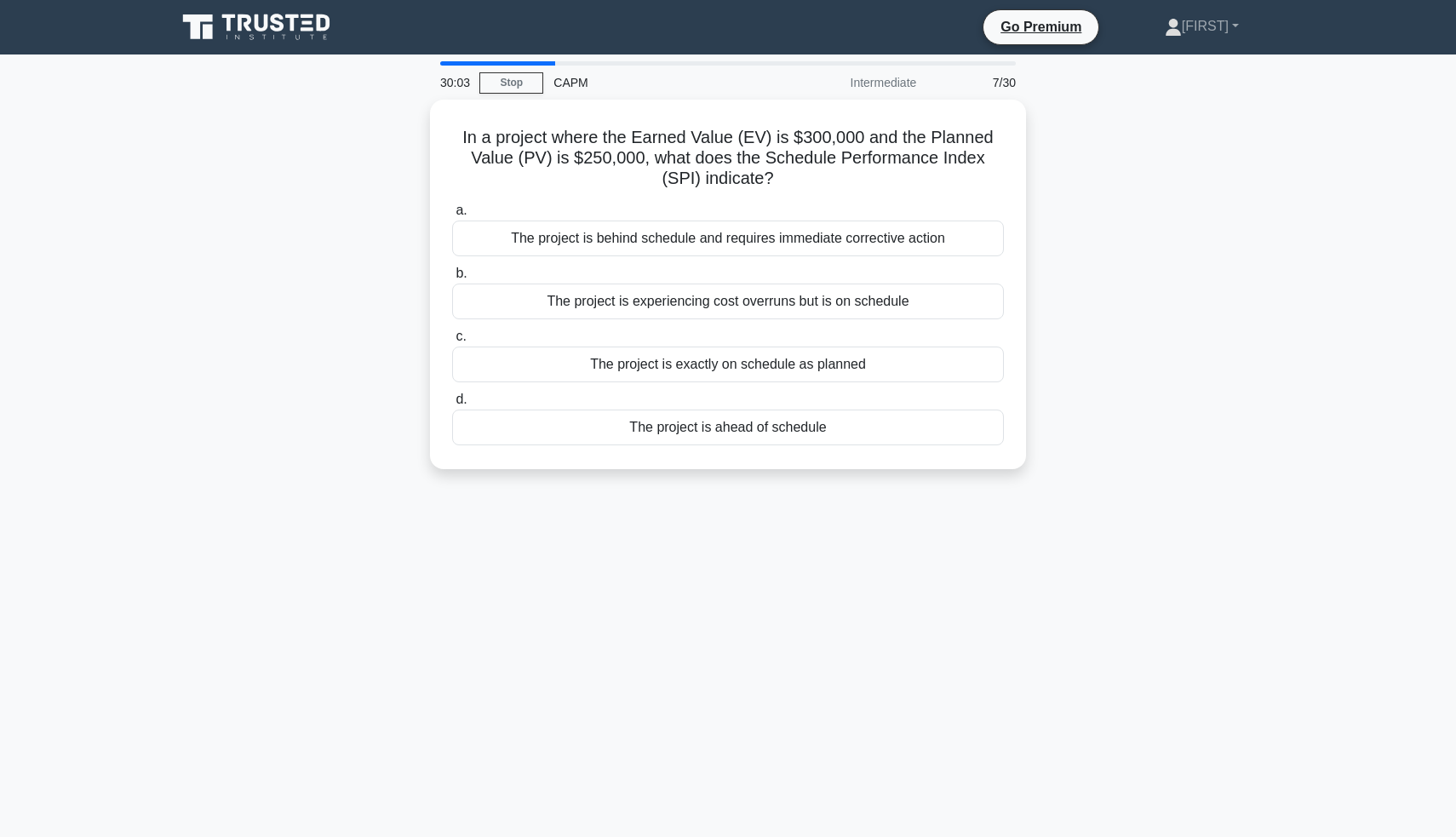click on "In a project where the Earned Value (EV) is $300,000 and the Planned Value (PV) is $250,000, what does the Schedule Performance Index (SPI) indicate?
.spinner_0XTQ{transform-origin:center;animation:spinner_y6GP .75s linear infinite}@keyframes spinner_y6GP{100%{transform:rotate(360deg)}}
a.
The project is behind schedule and requires immediate corrective action
b. c." at bounding box center [728, 295] 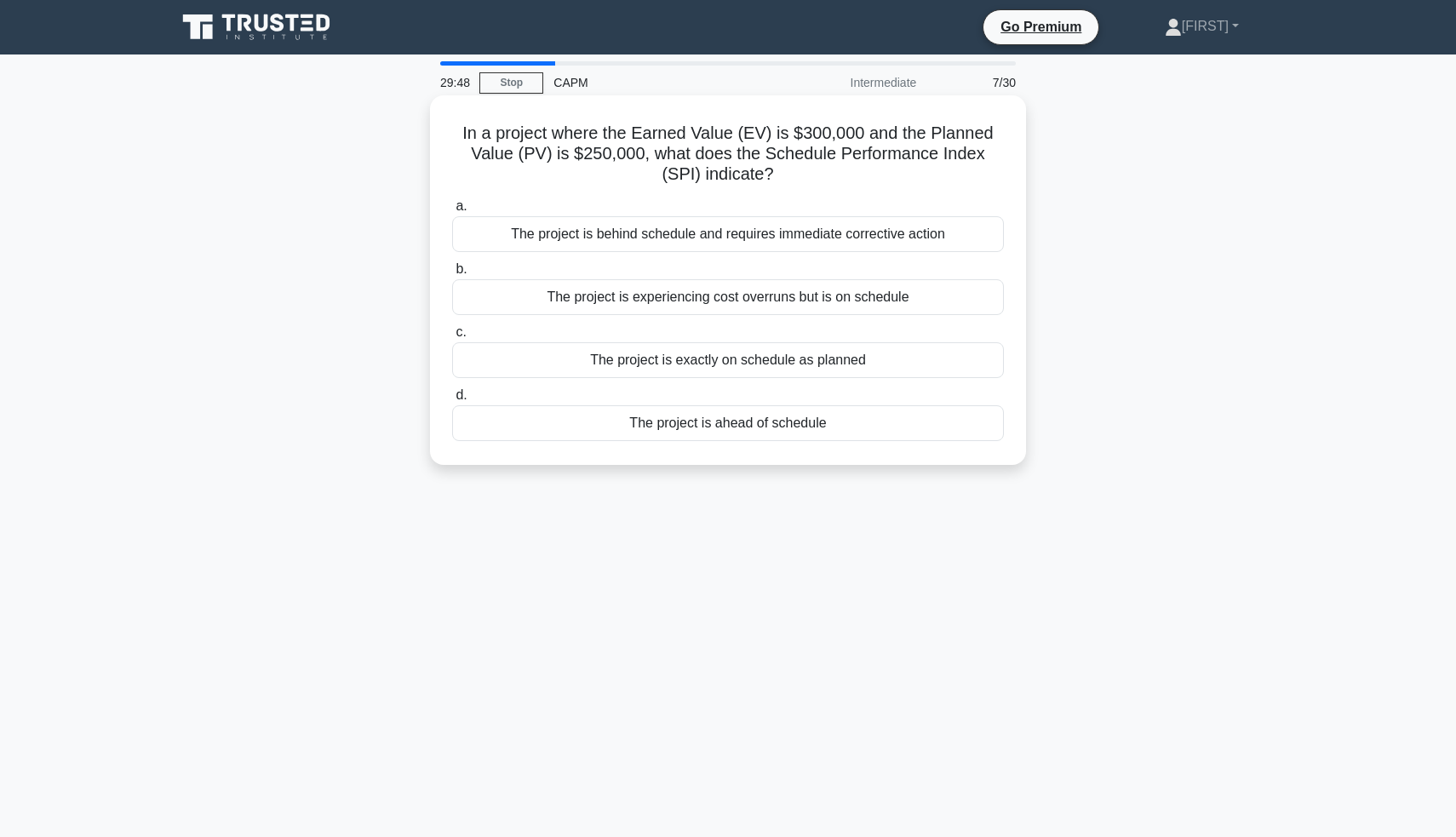 click on "The project is ahead of schedule" at bounding box center (728, 423) 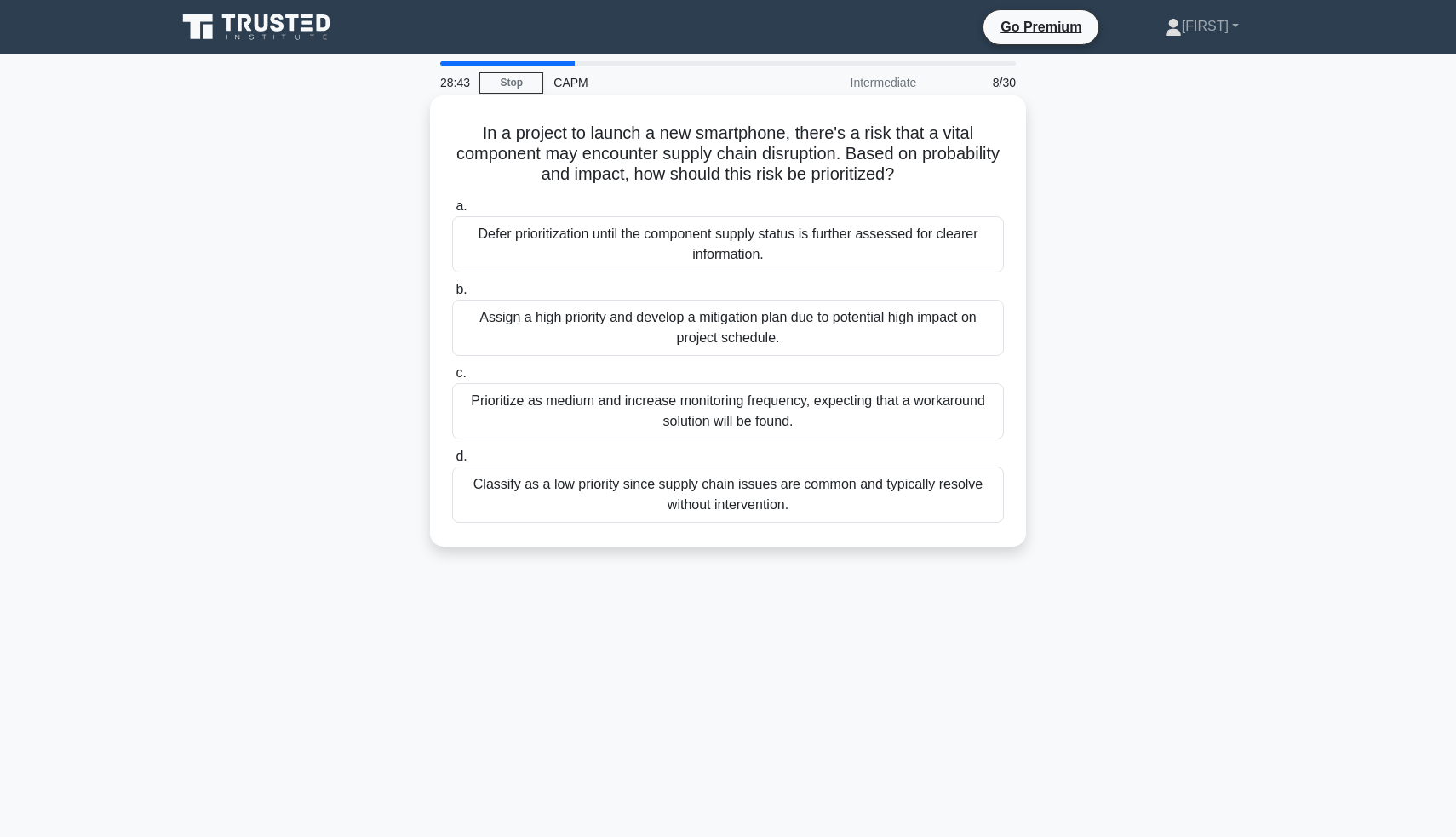 click on "Assign a high priority and develop a mitigation plan due to potential high impact on project schedule." at bounding box center (728, 328) 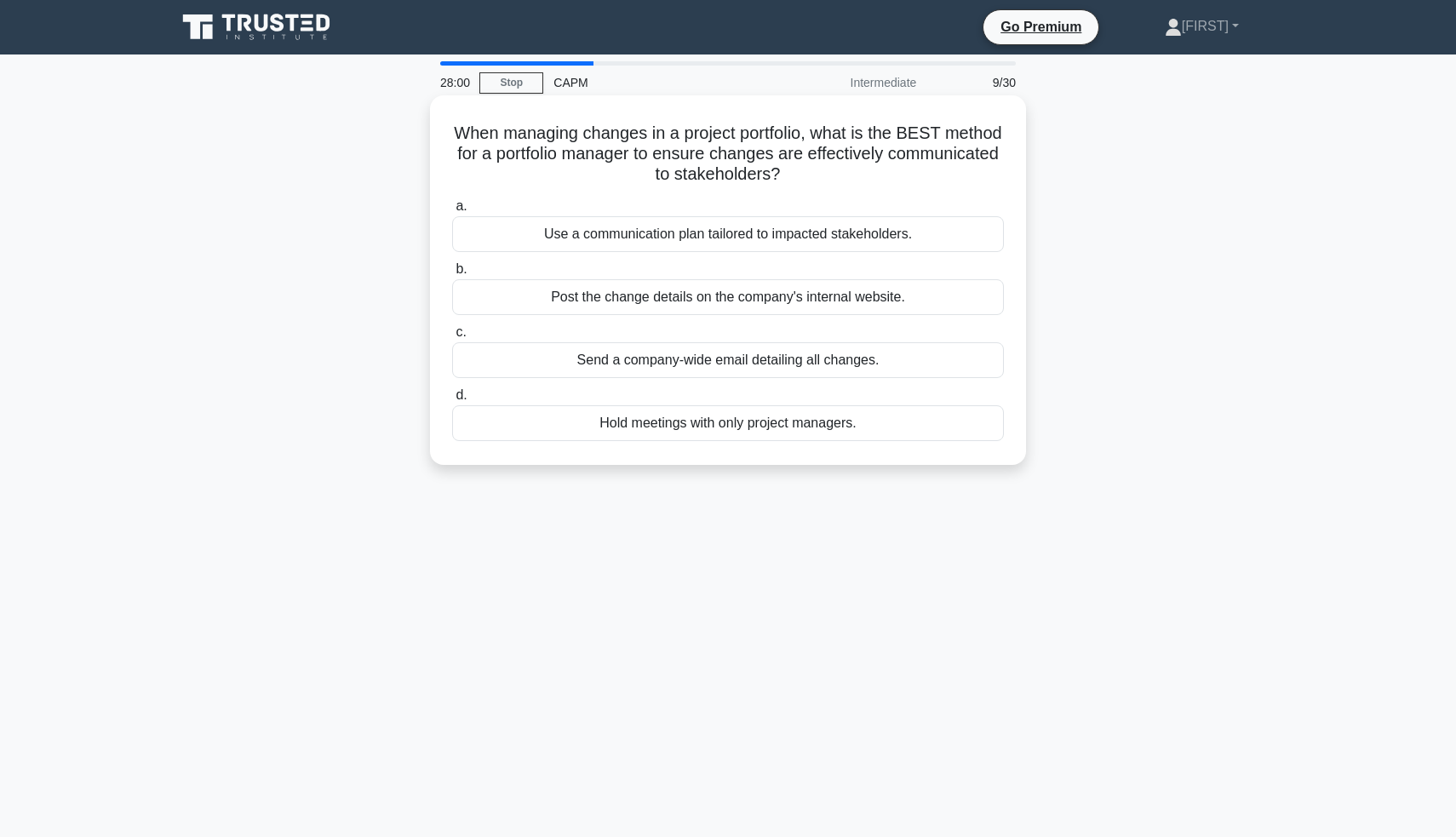 click on "Use a communication plan tailored to impacted stakeholders." at bounding box center [728, 234] 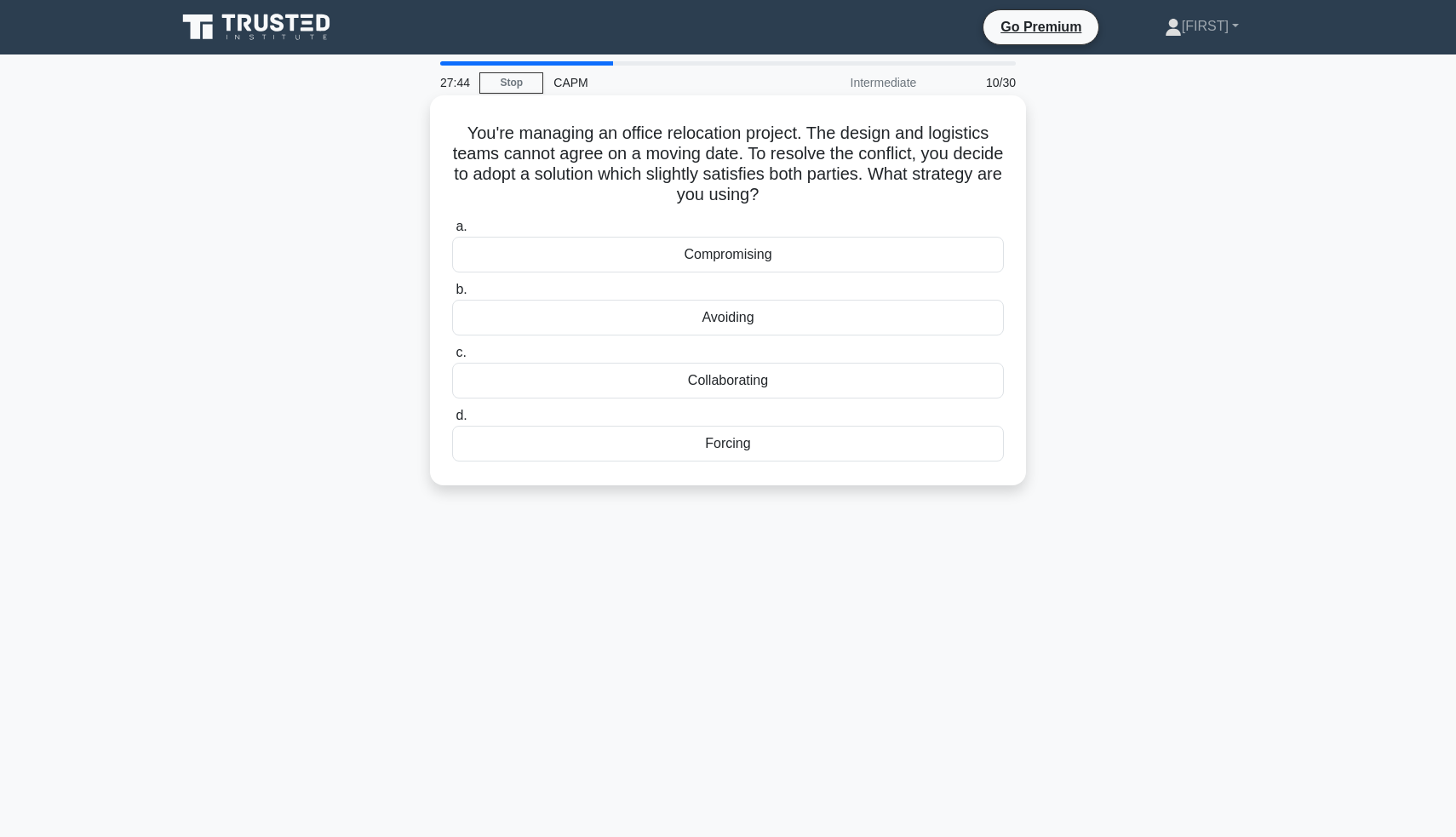 click on "Compromising" at bounding box center (728, 255) 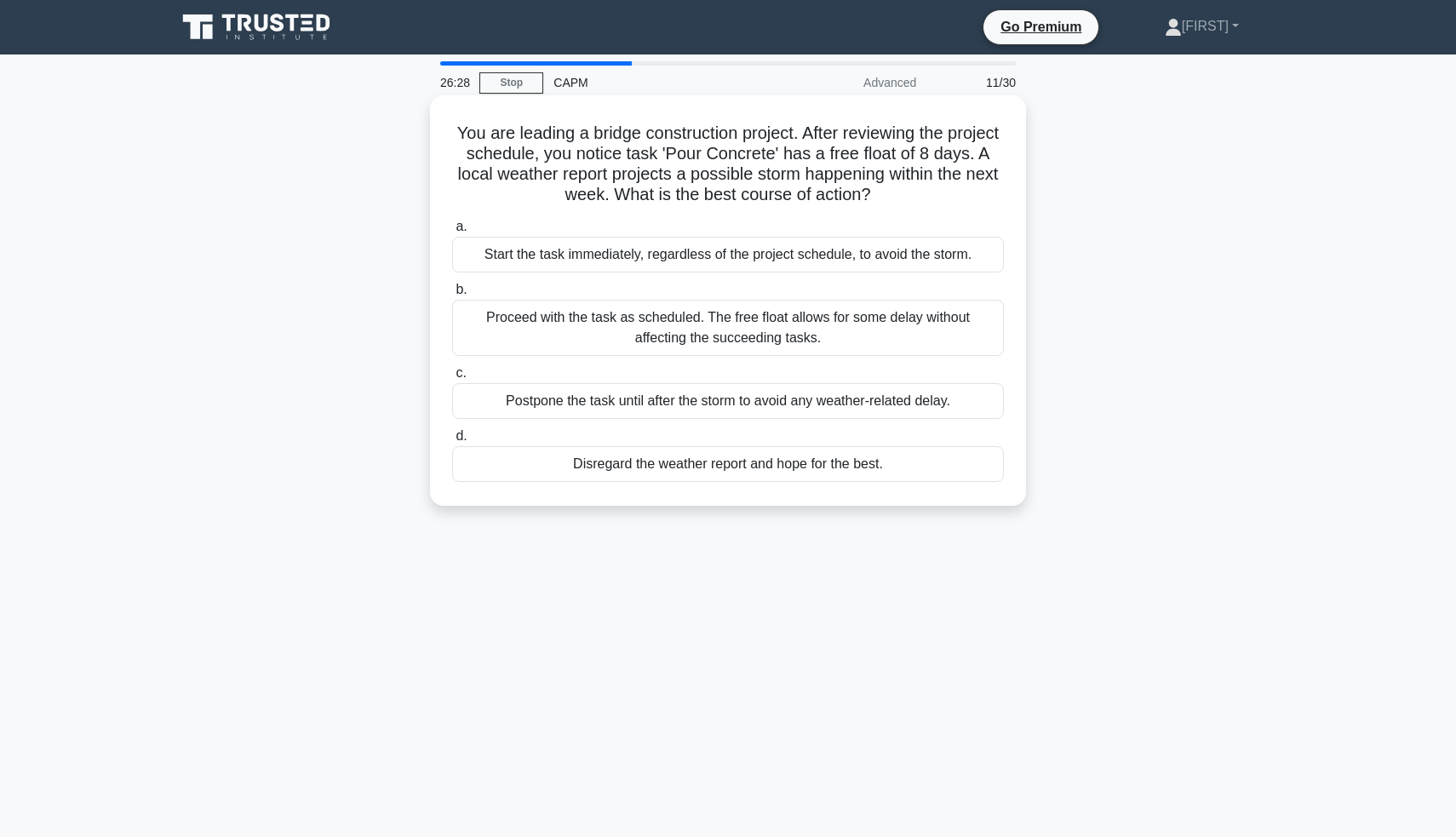 click on "Proceed with the task as scheduled. The free float allows for some delay without affecting the succeeding tasks." at bounding box center [728, 328] 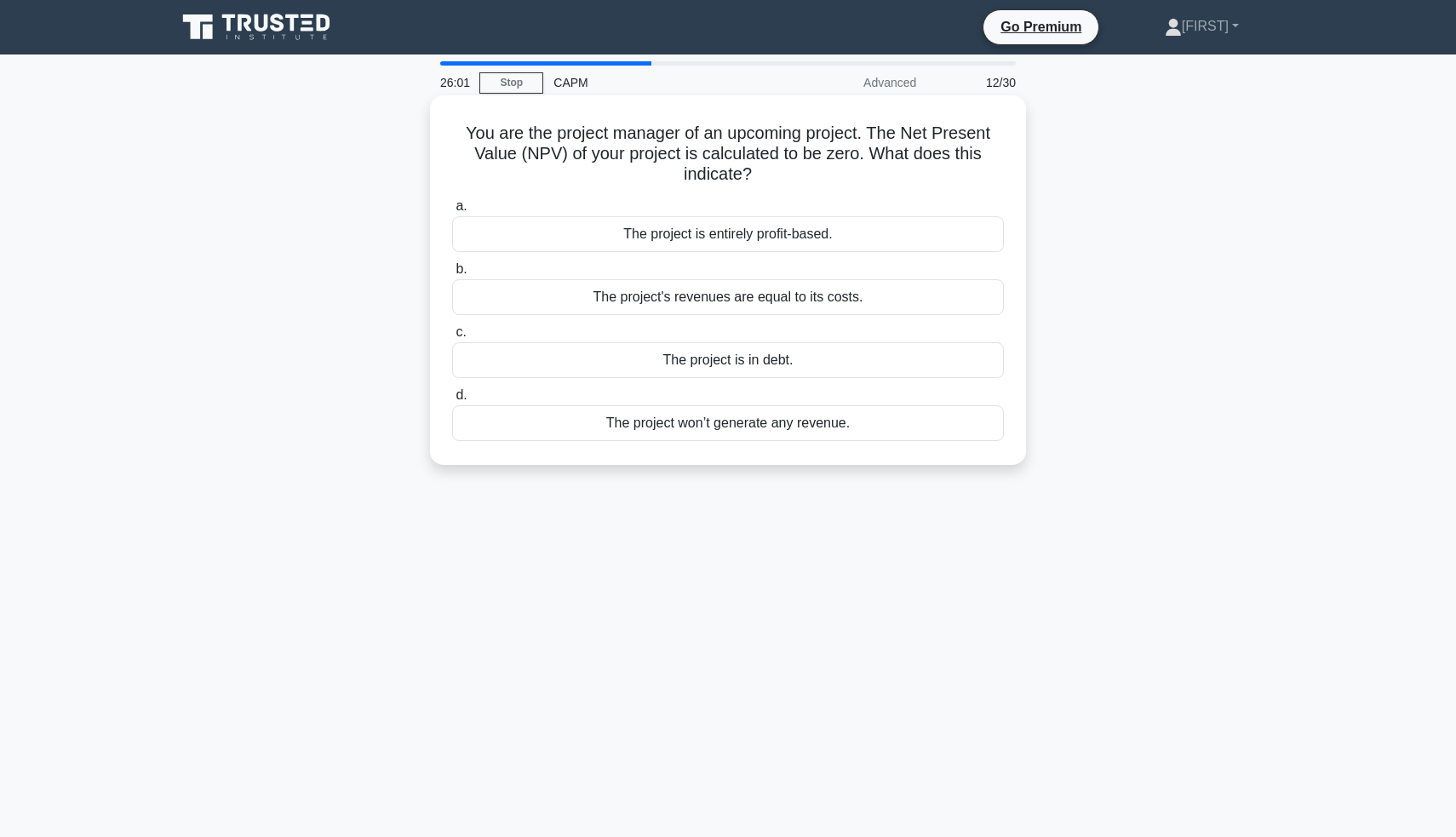 click on "The project's revenues are equal to its costs." at bounding box center (728, 297) 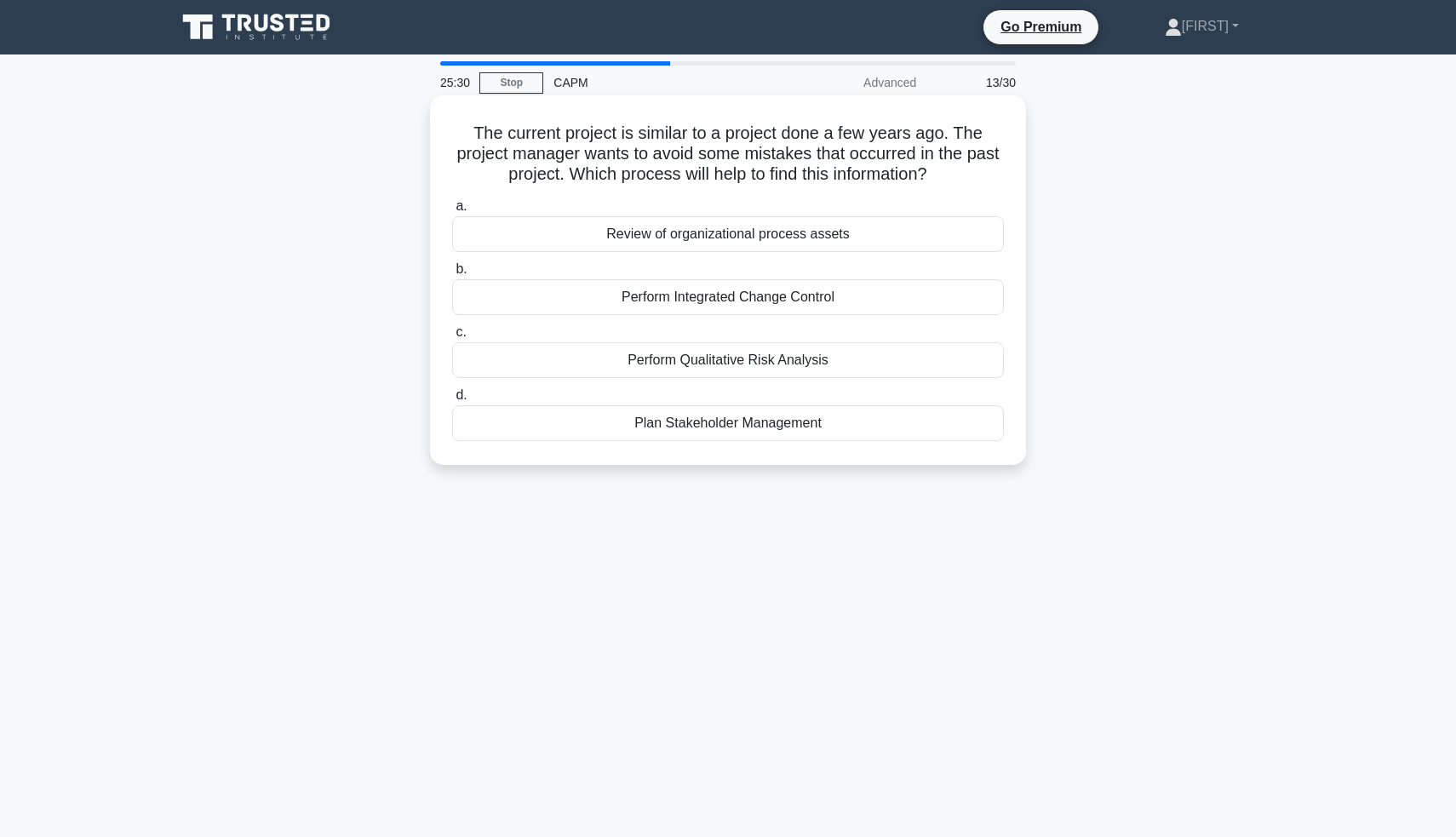 click on "Review of organizational process assets" at bounding box center (728, 234) 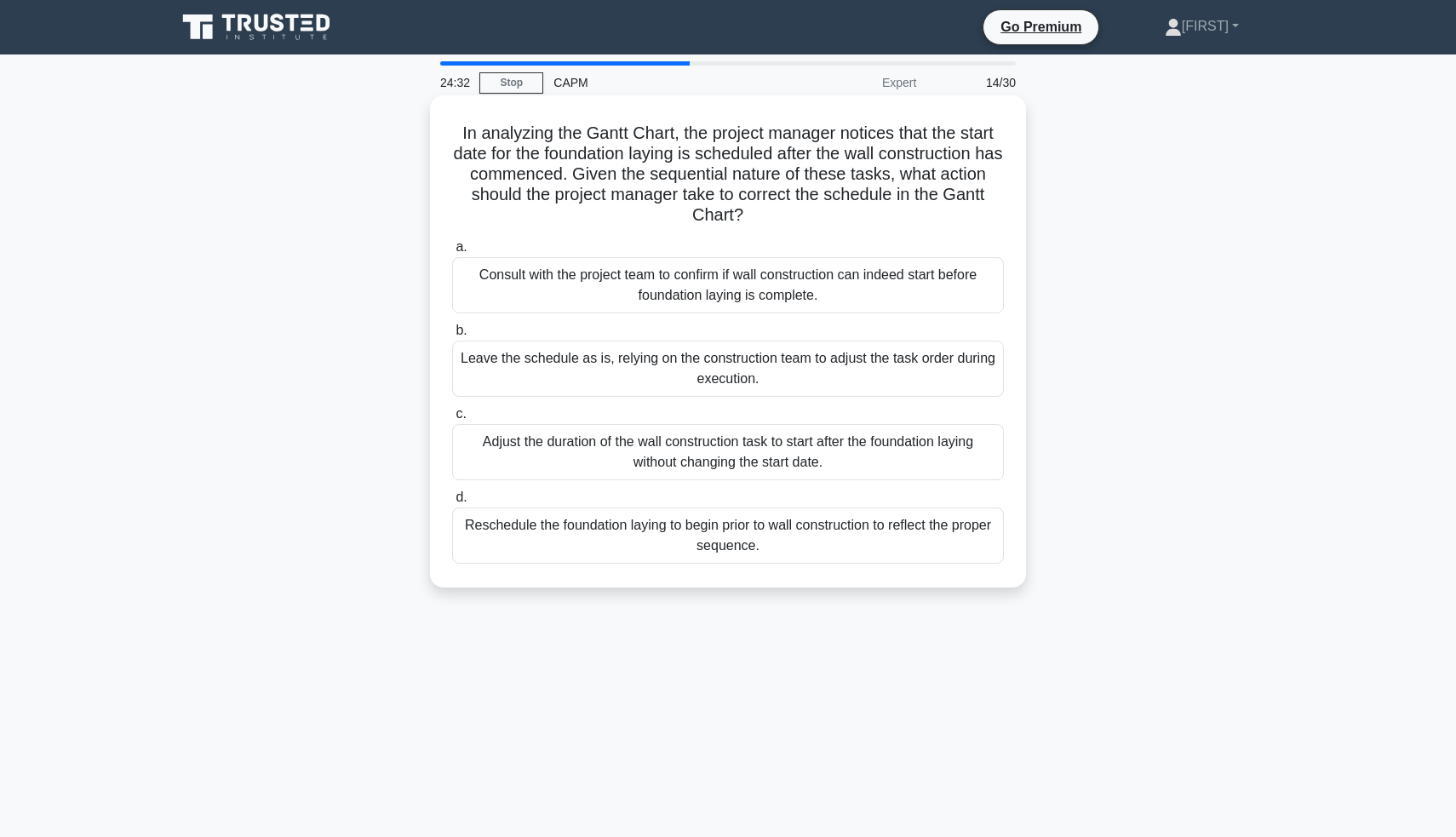 click on "Reschedule the foundation laying to begin prior to wall construction to reflect the proper sequence." at bounding box center [728, 536] 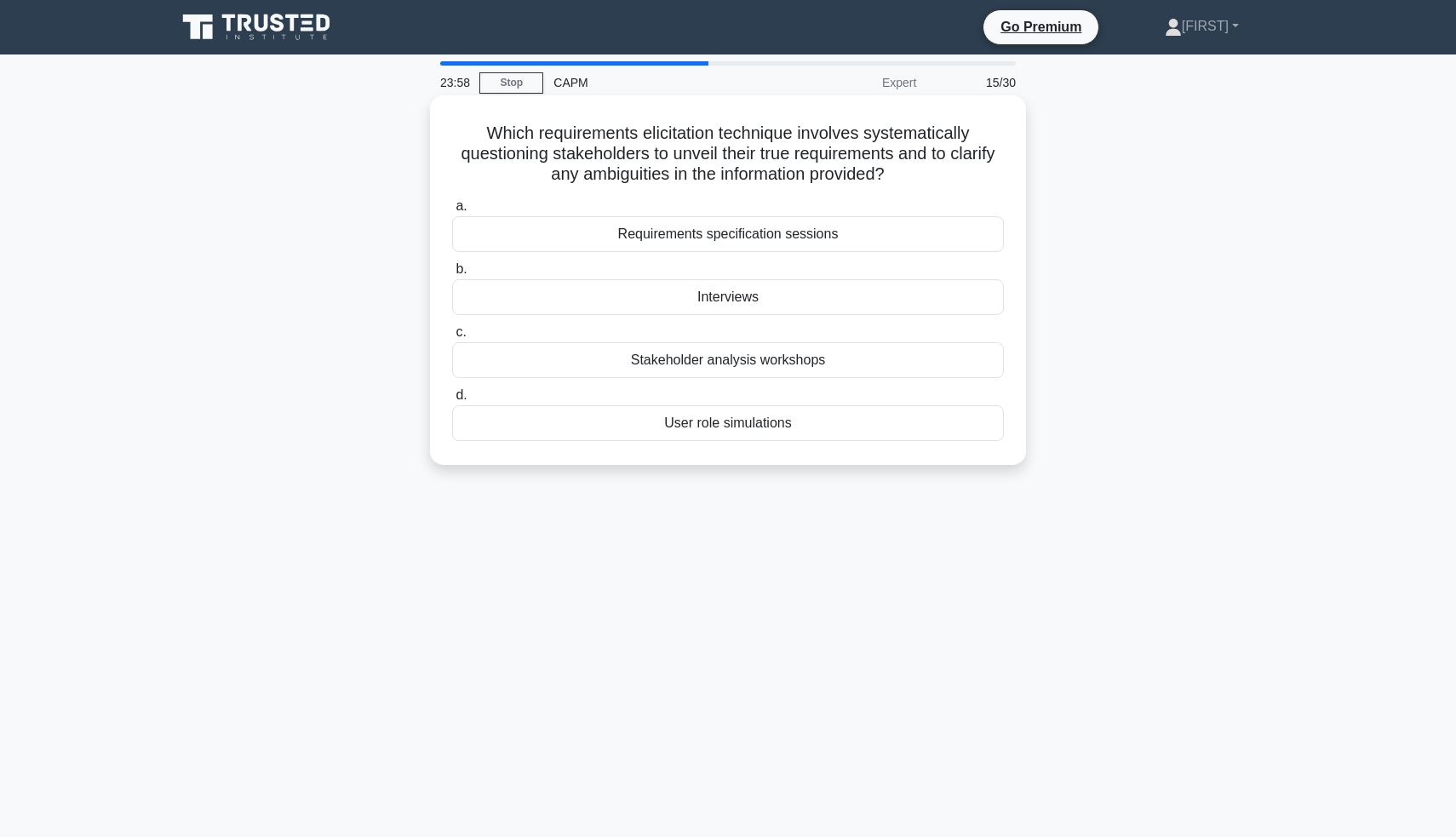 click on "Interviews" at bounding box center (728, 297) 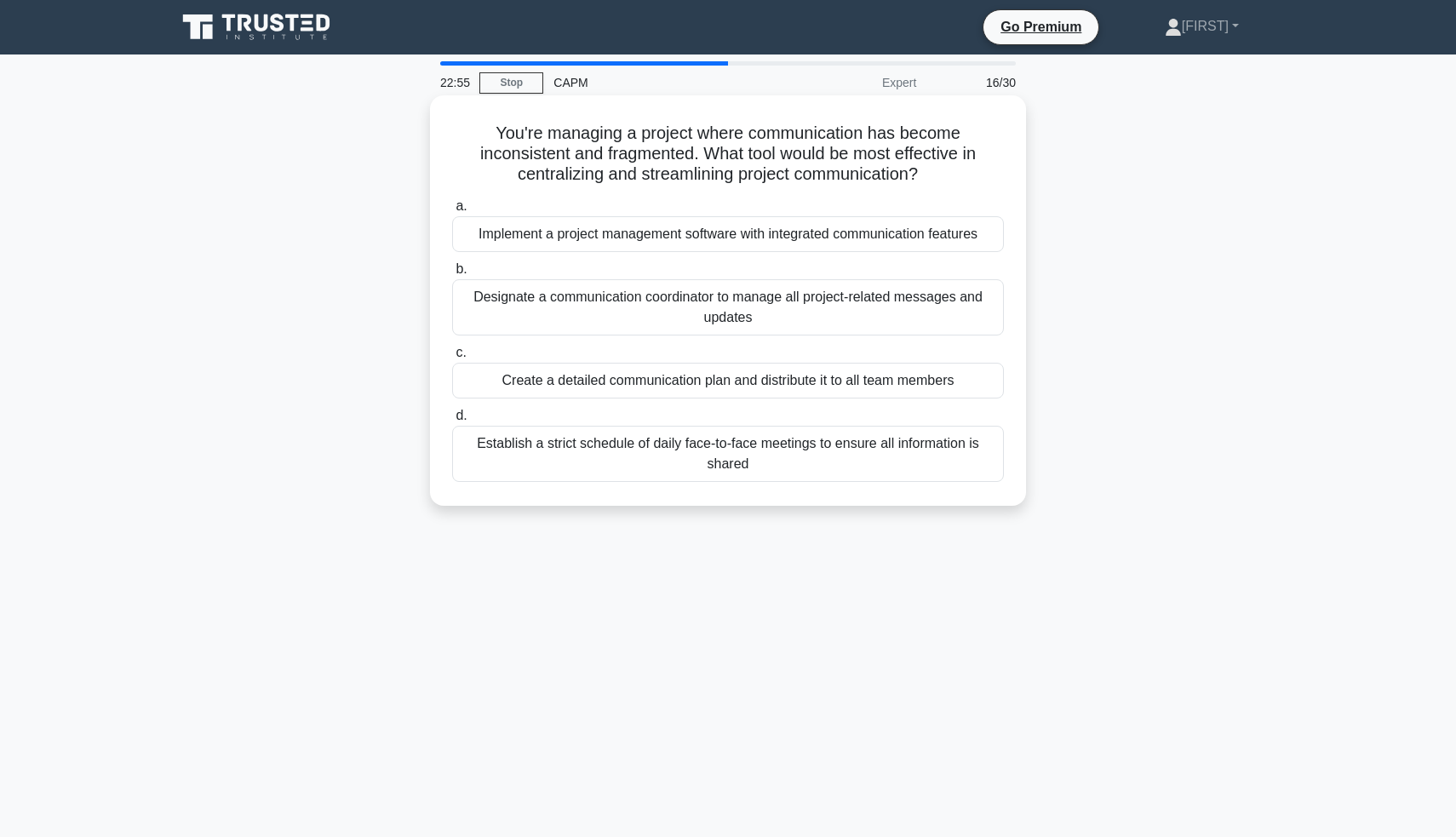 click on "Establish a strict schedule of daily face-to-face meetings to ensure all information is shared" at bounding box center [728, 454] 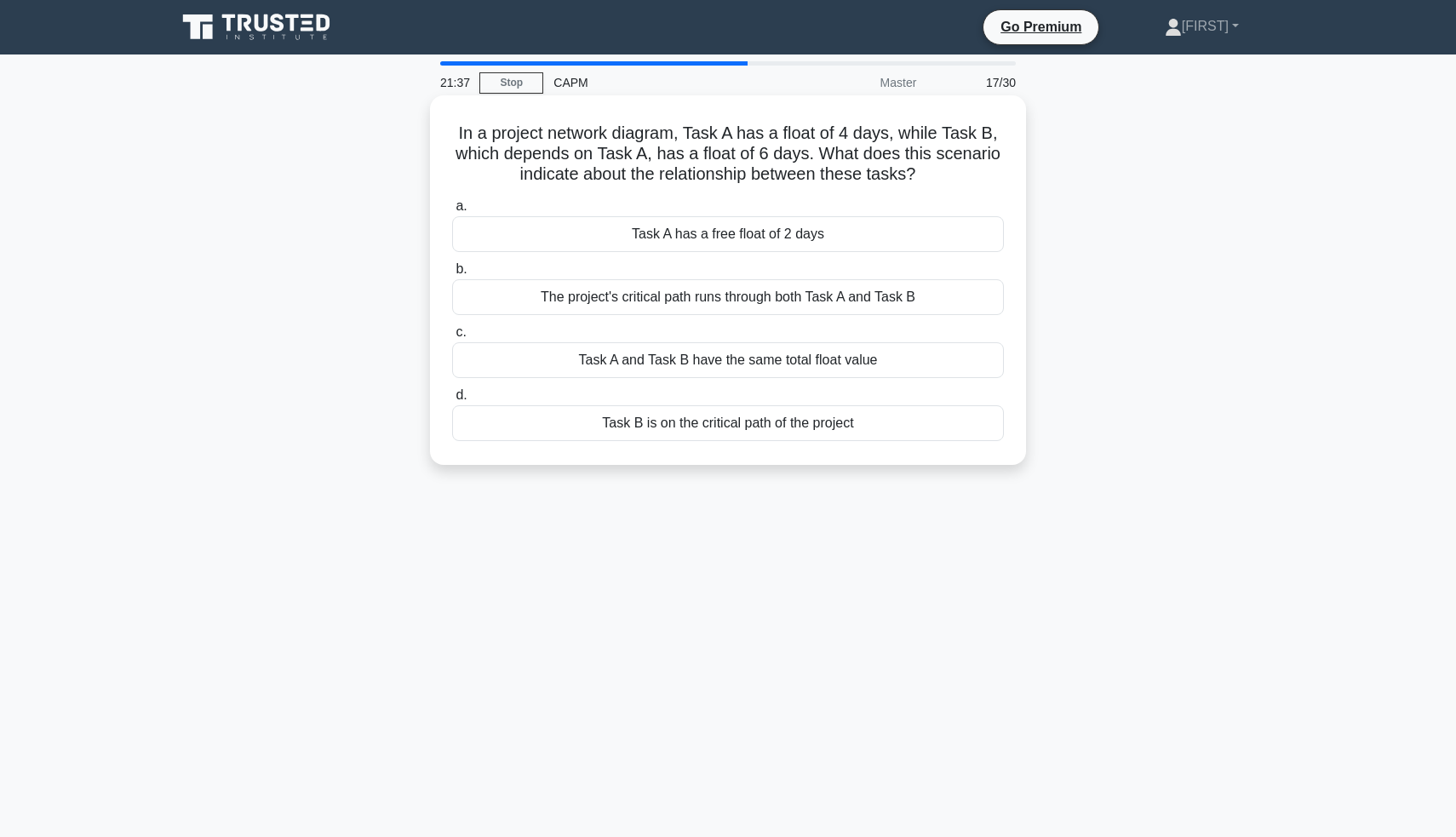 click on "Task A has a free float of 2 days" at bounding box center [728, 234] 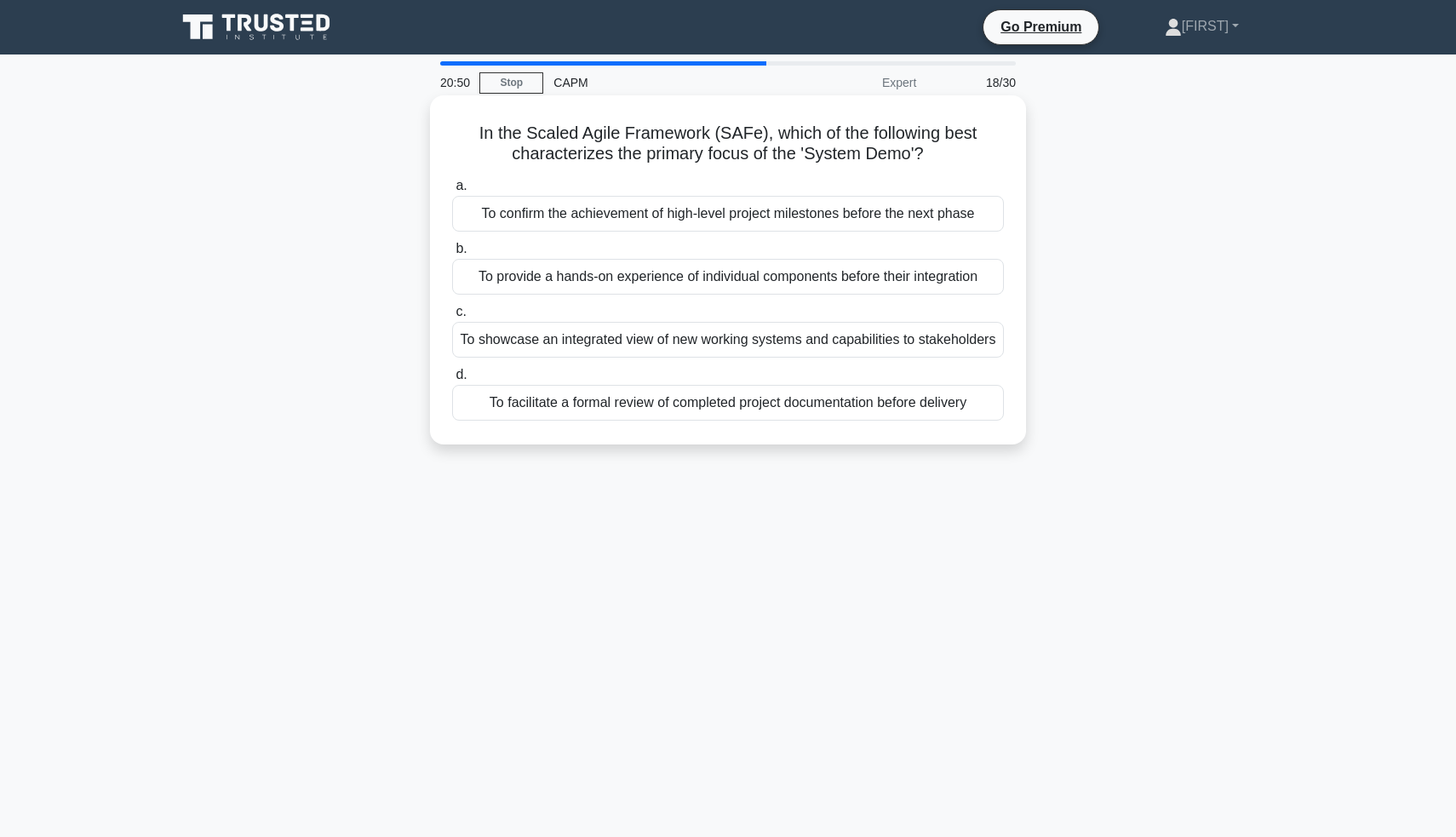 click on "To showcase an integrated view of new working systems and capabilities to stakeholders" at bounding box center [728, 340] 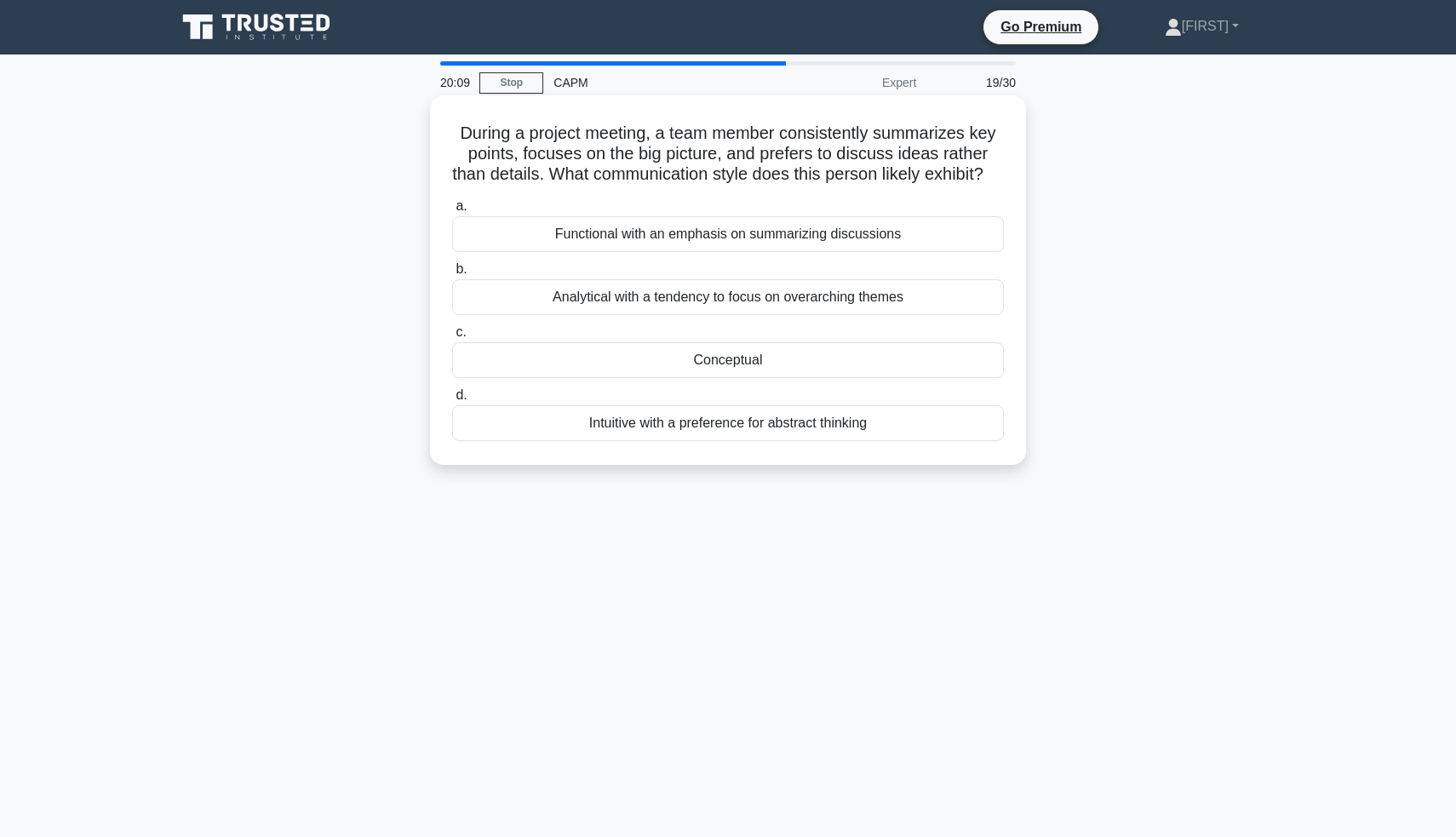 click on "Analytical with a tendency to focus on overarching themes" at bounding box center [728, 297] 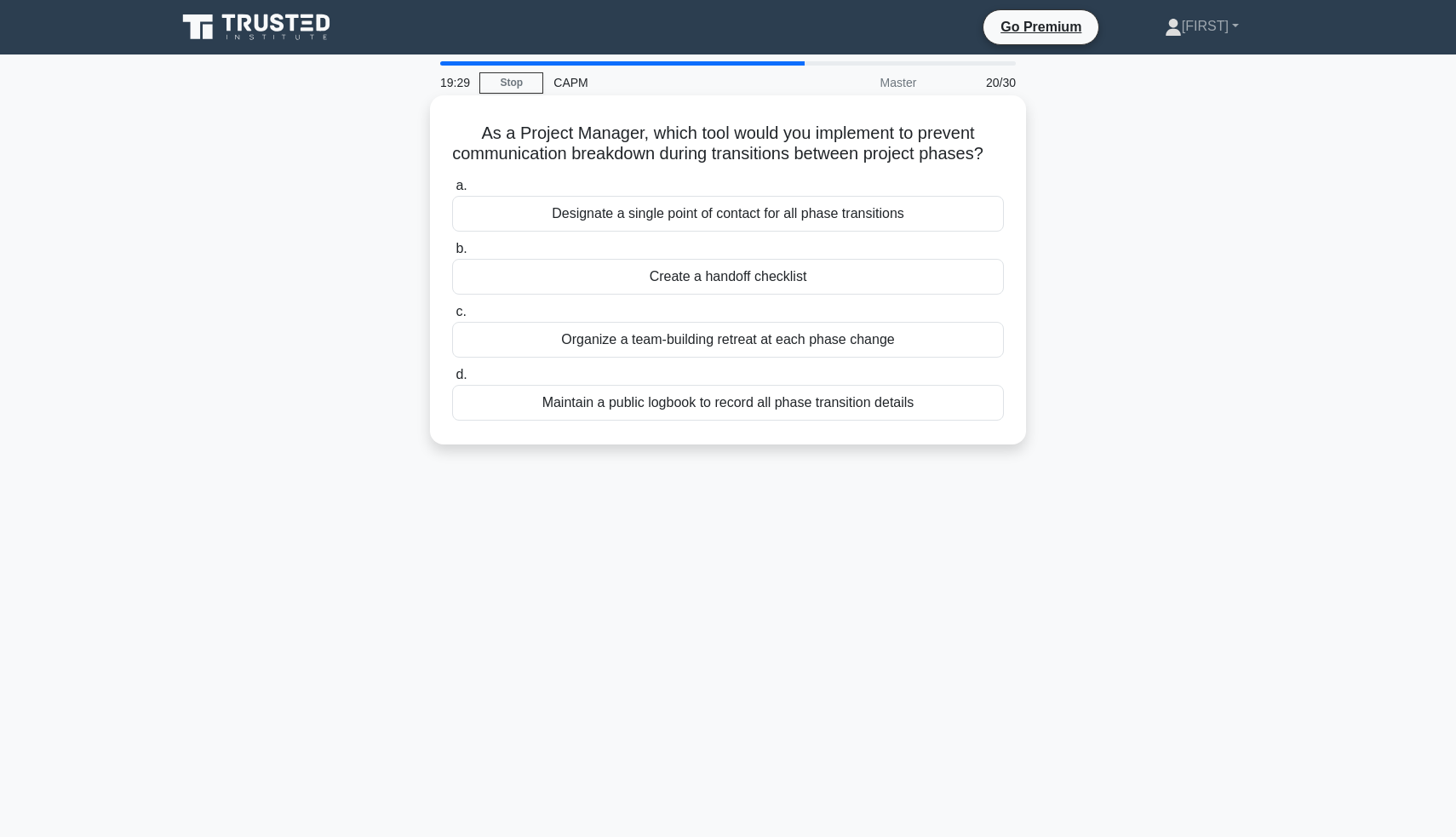 click on "Maintain a public logbook to record all phase transition details" at bounding box center (728, 403) 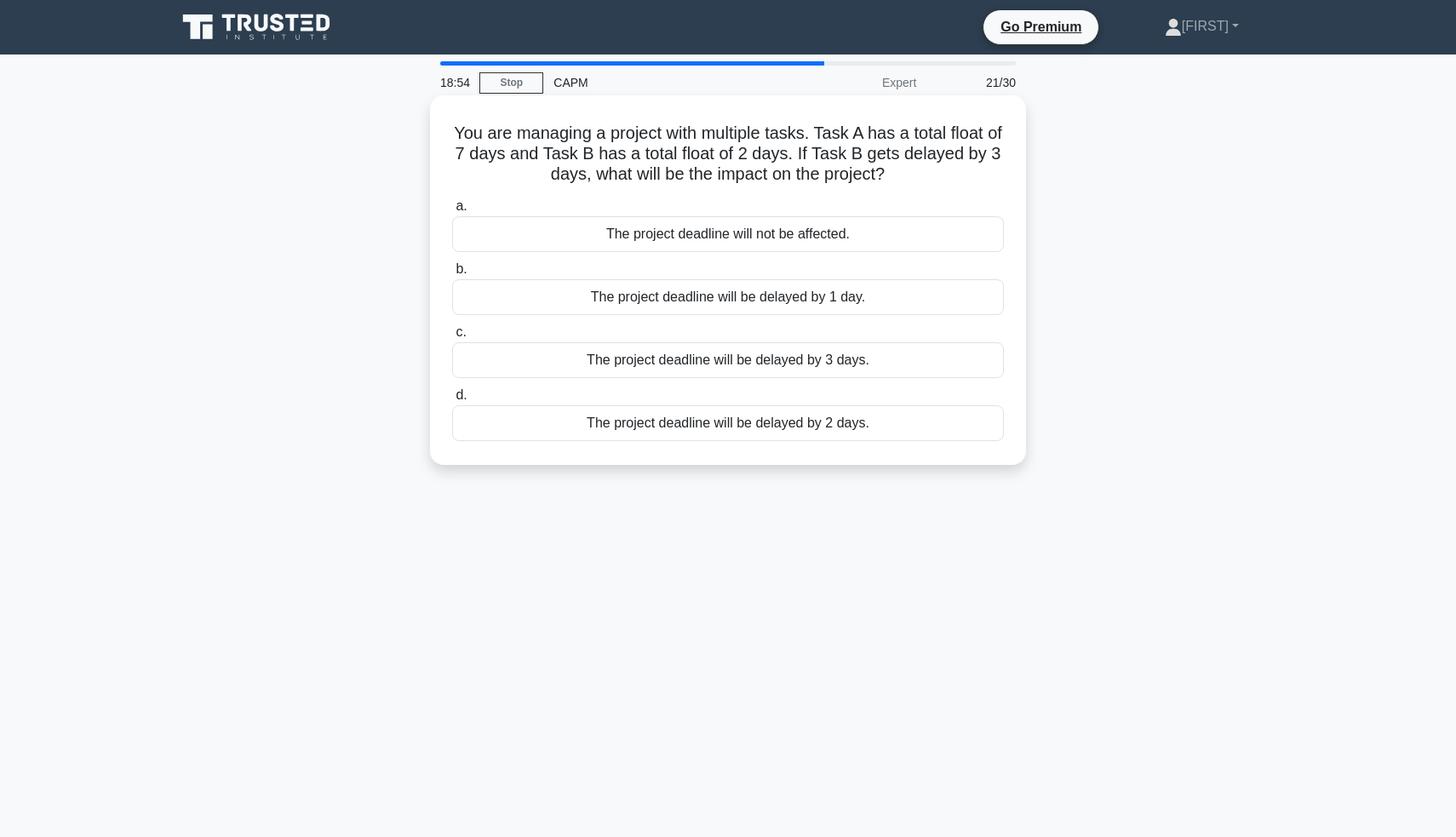 click on "The project deadline will be delayed by 1 day." at bounding box center (728, 297) 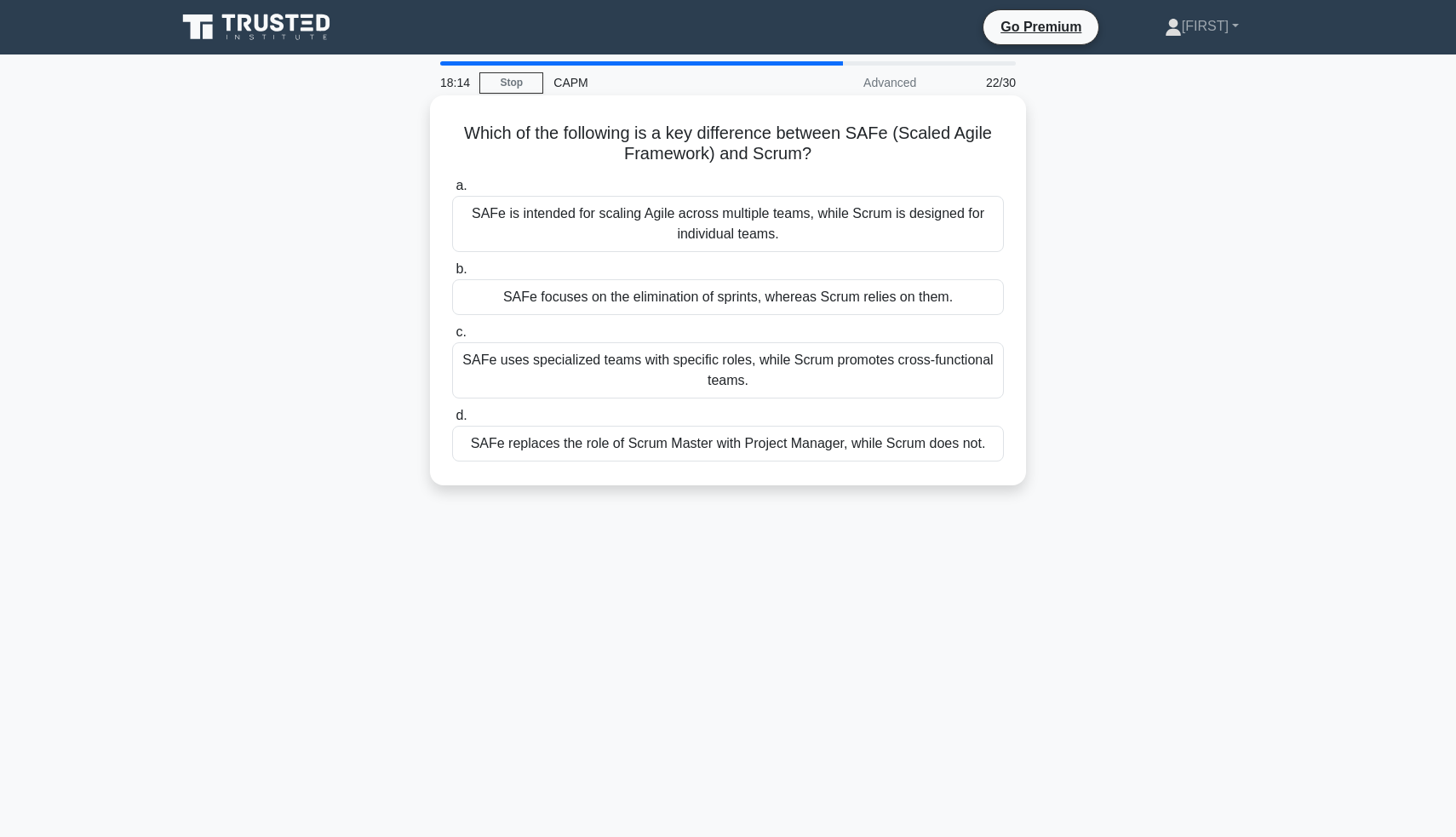 click on "SAFe is intended for scaling Agile across multiple teams, while Scrum is designed for individual teams." at bounding box center [728, 224] 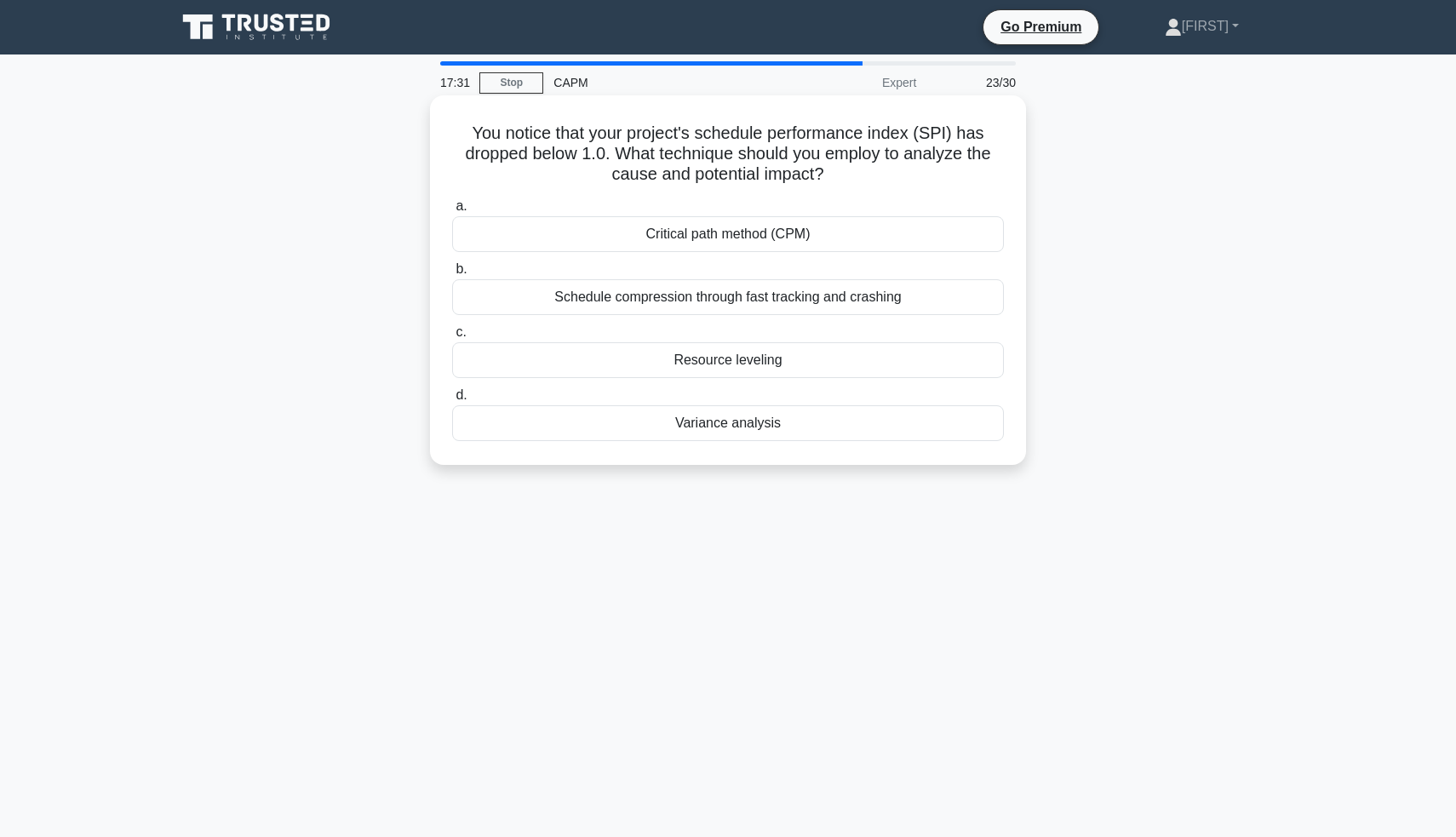 click on "Variance analysis" at bounding box center [728, 423] 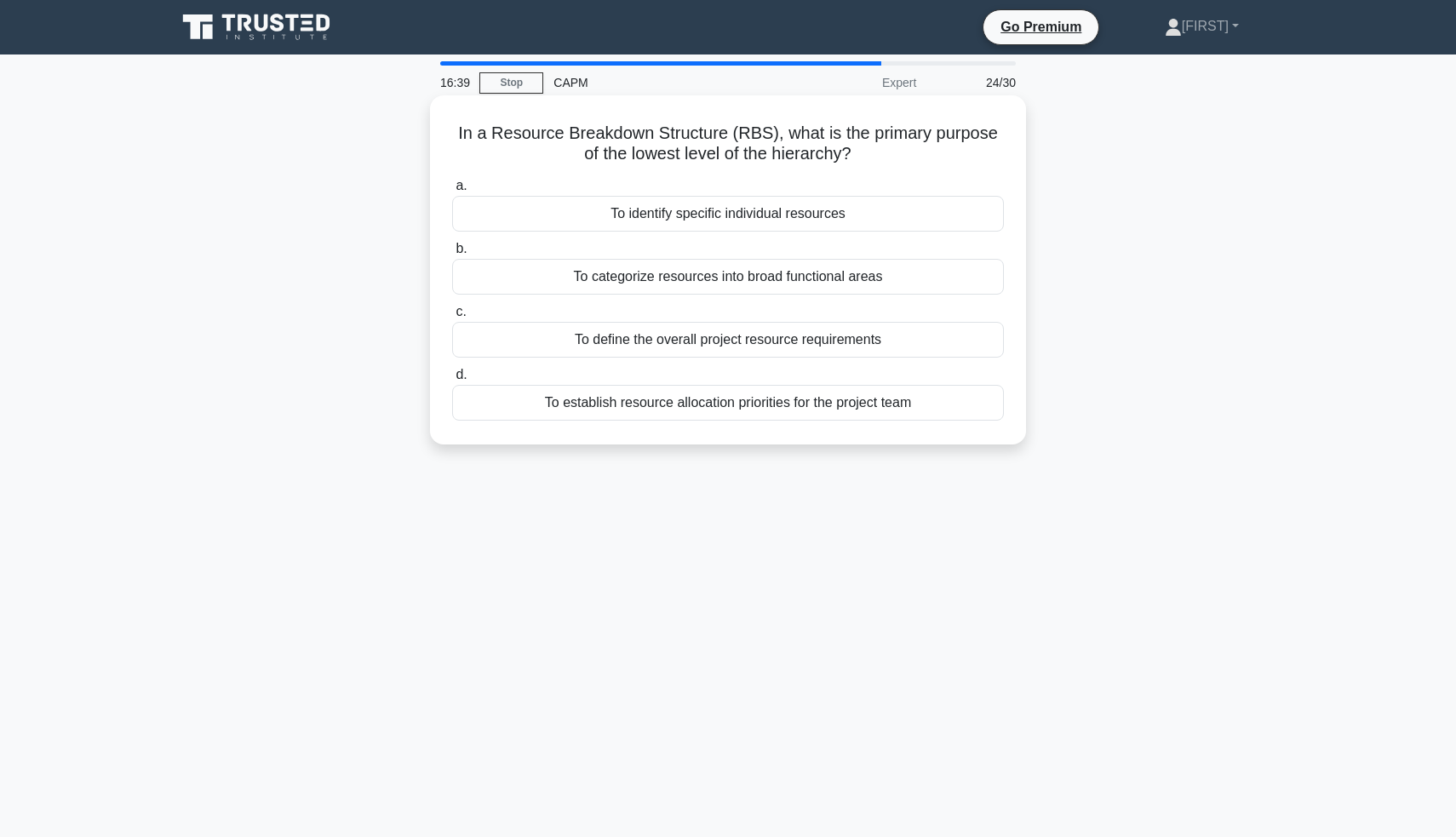 click on "To identify specific individual resources" at bounding box center (728, 214) 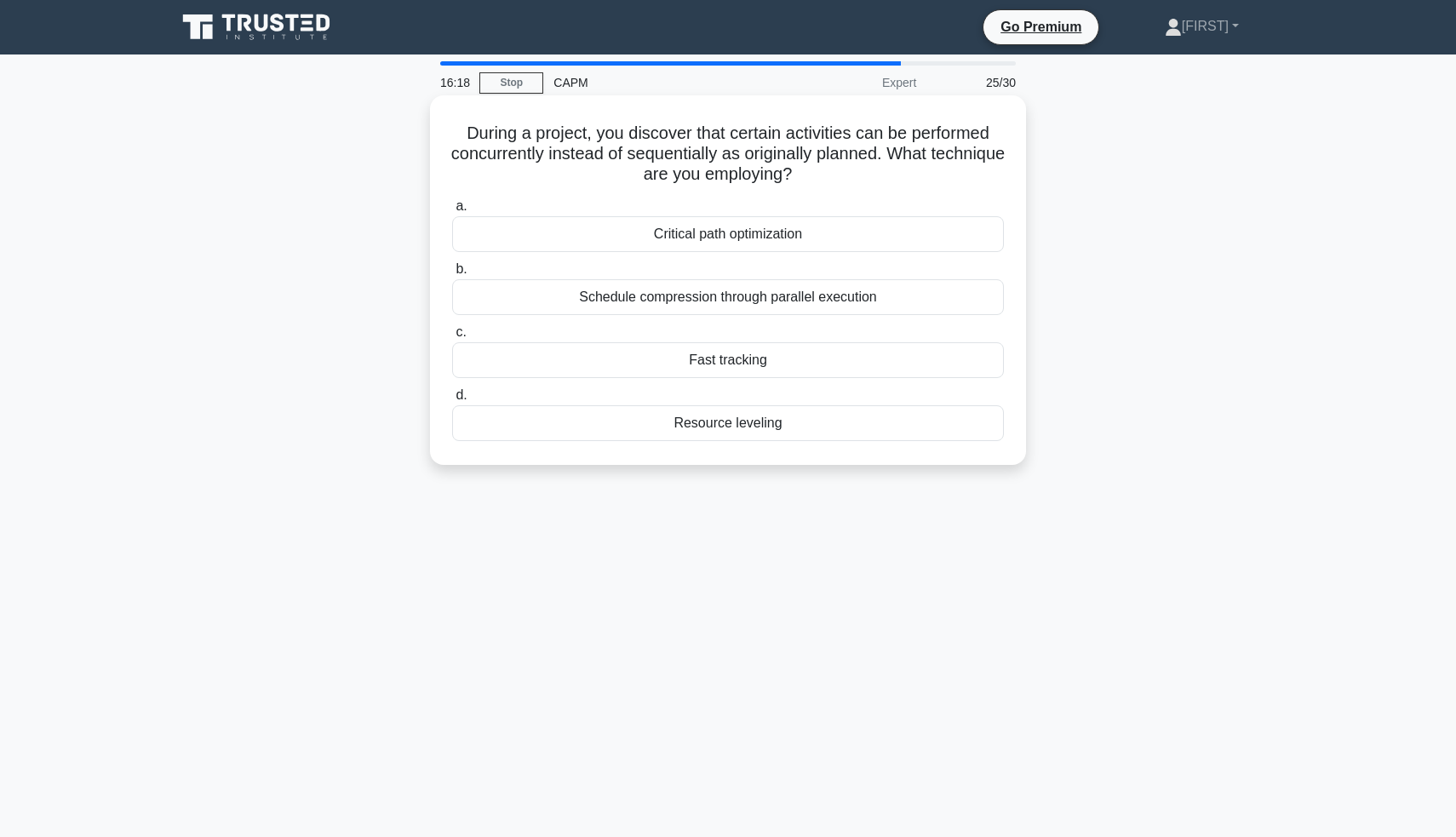 click on "Fast tracking" at bounding box center [728, 360] 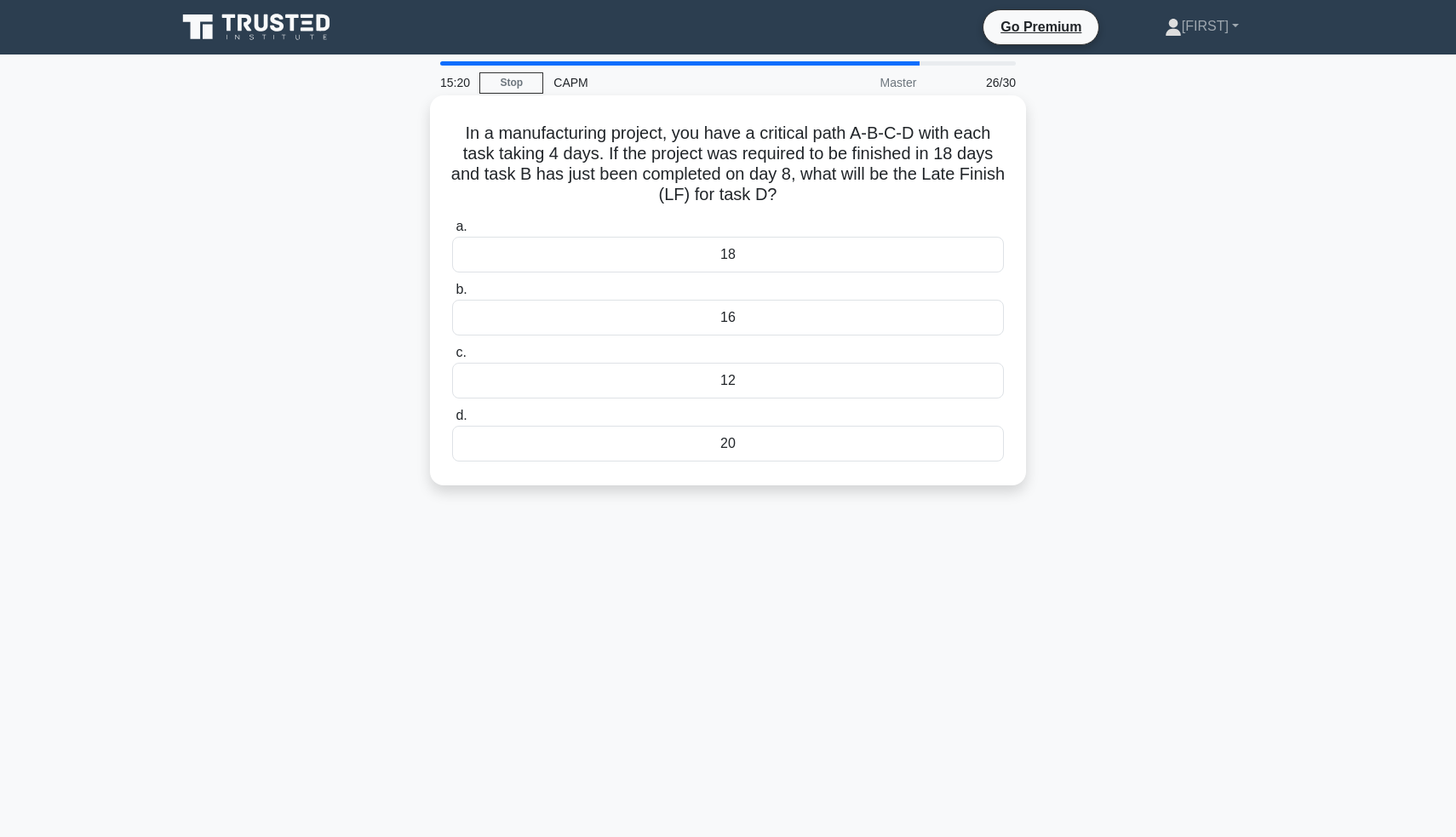 click on "16" at bounding box center (728, 318) 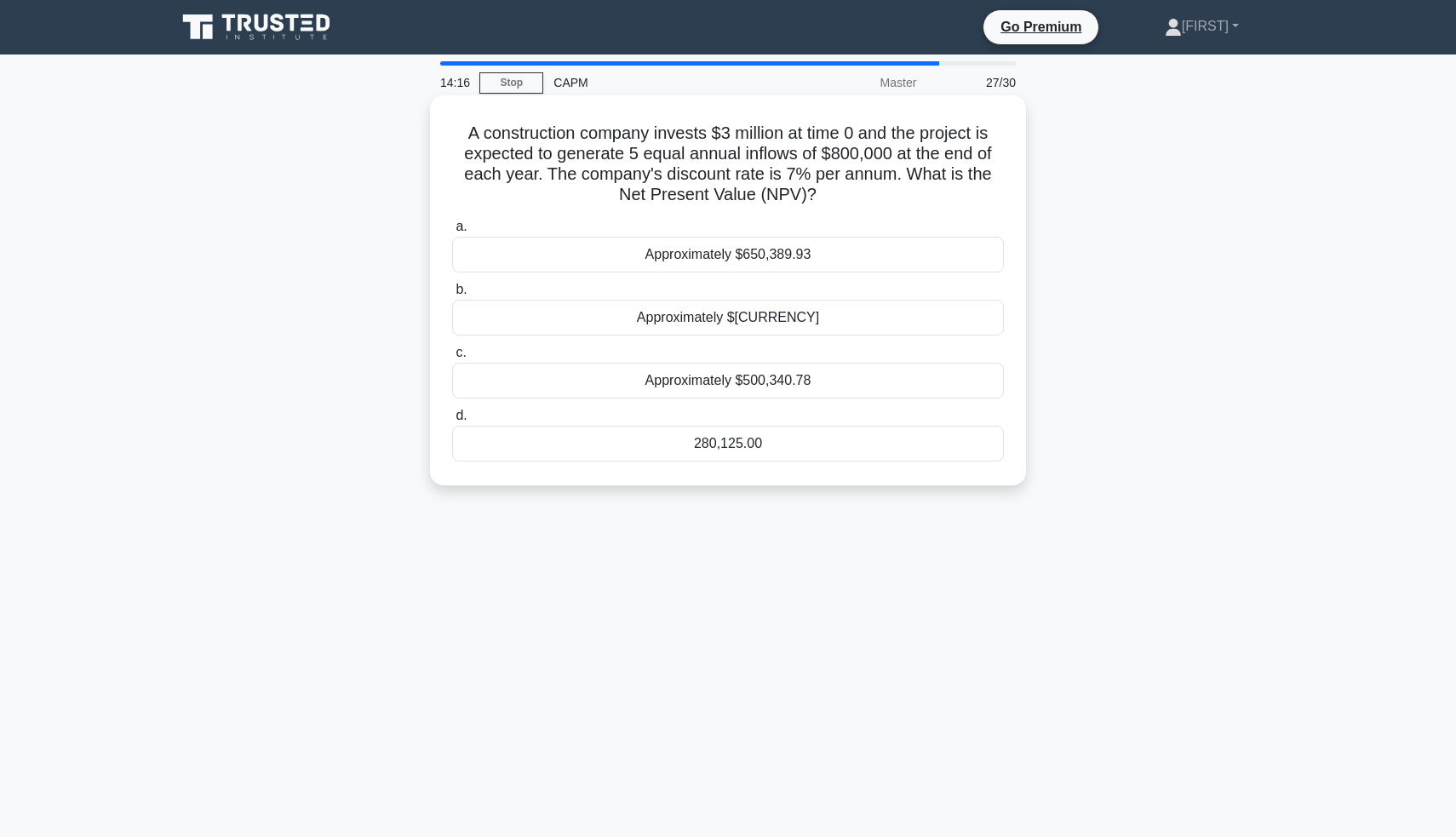 click on "Approximately $[MONEY]" at bounding box center (728, 318) 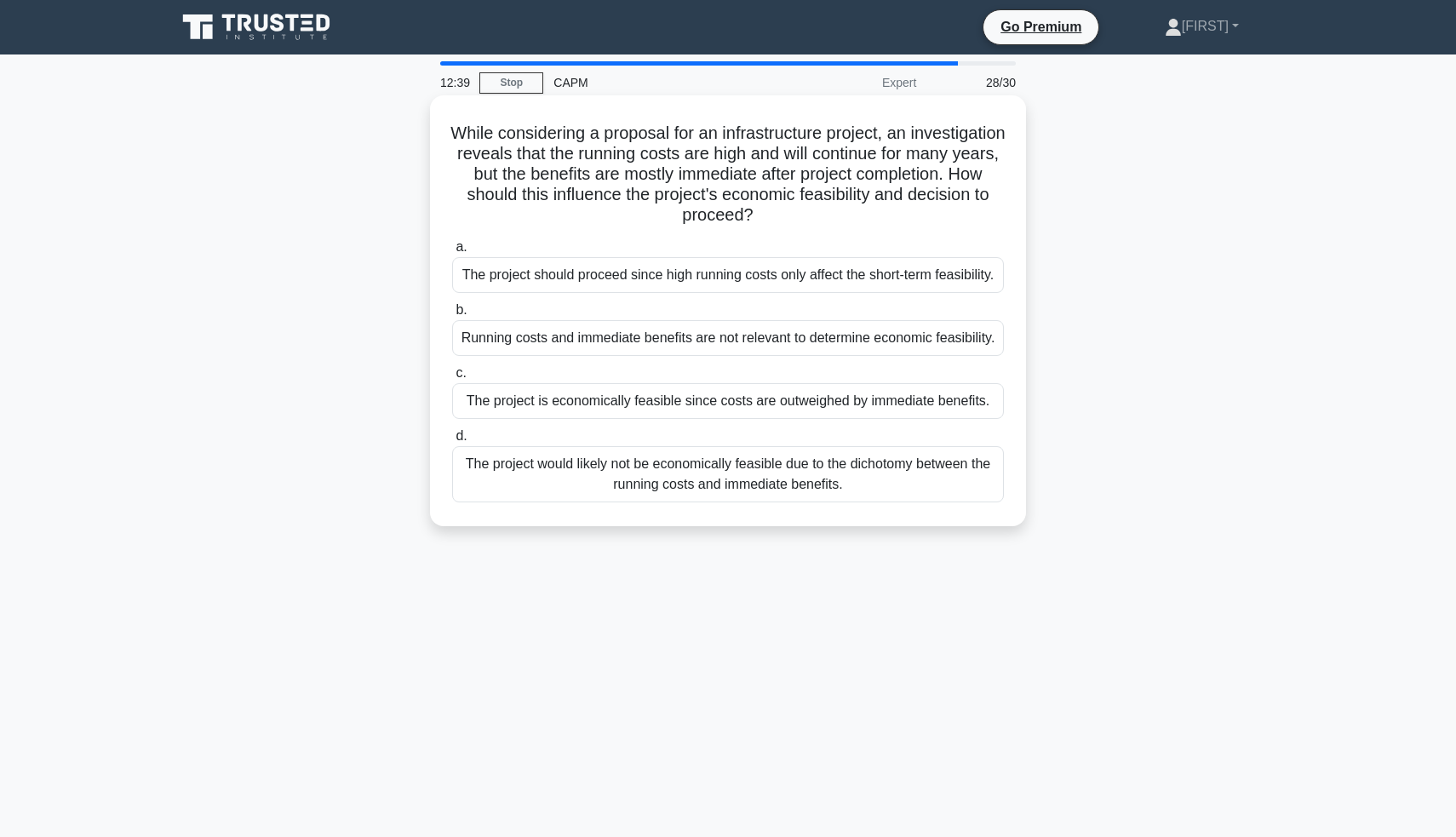 click on "The project would likely not be economically feasible due to the dichotomy between the running costs and immediate benefits." at bounding box center (728, 474) 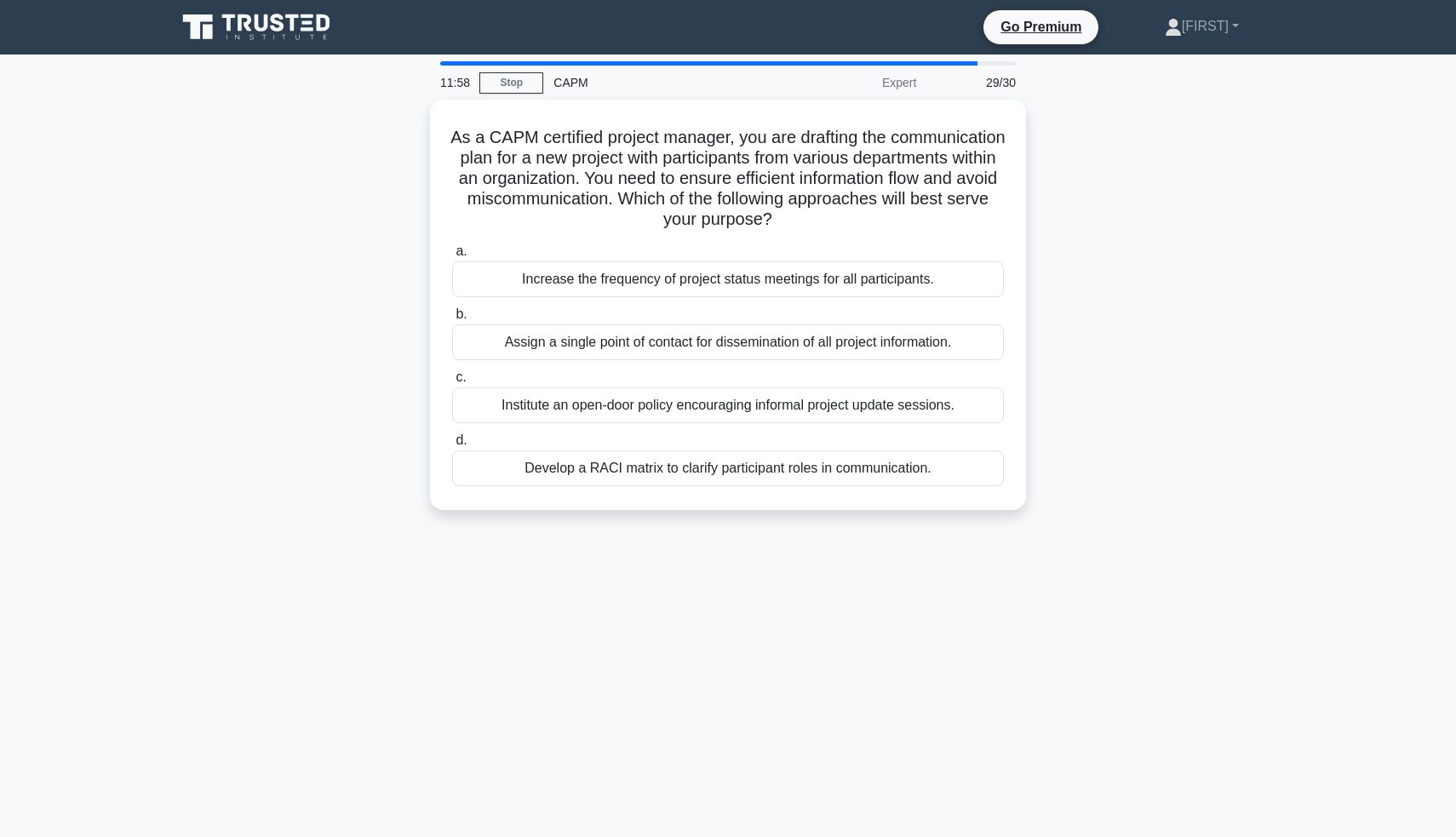 click on "Develop a RACI matrix to clarify participant roles in communication." at bounding box center [728, 468] 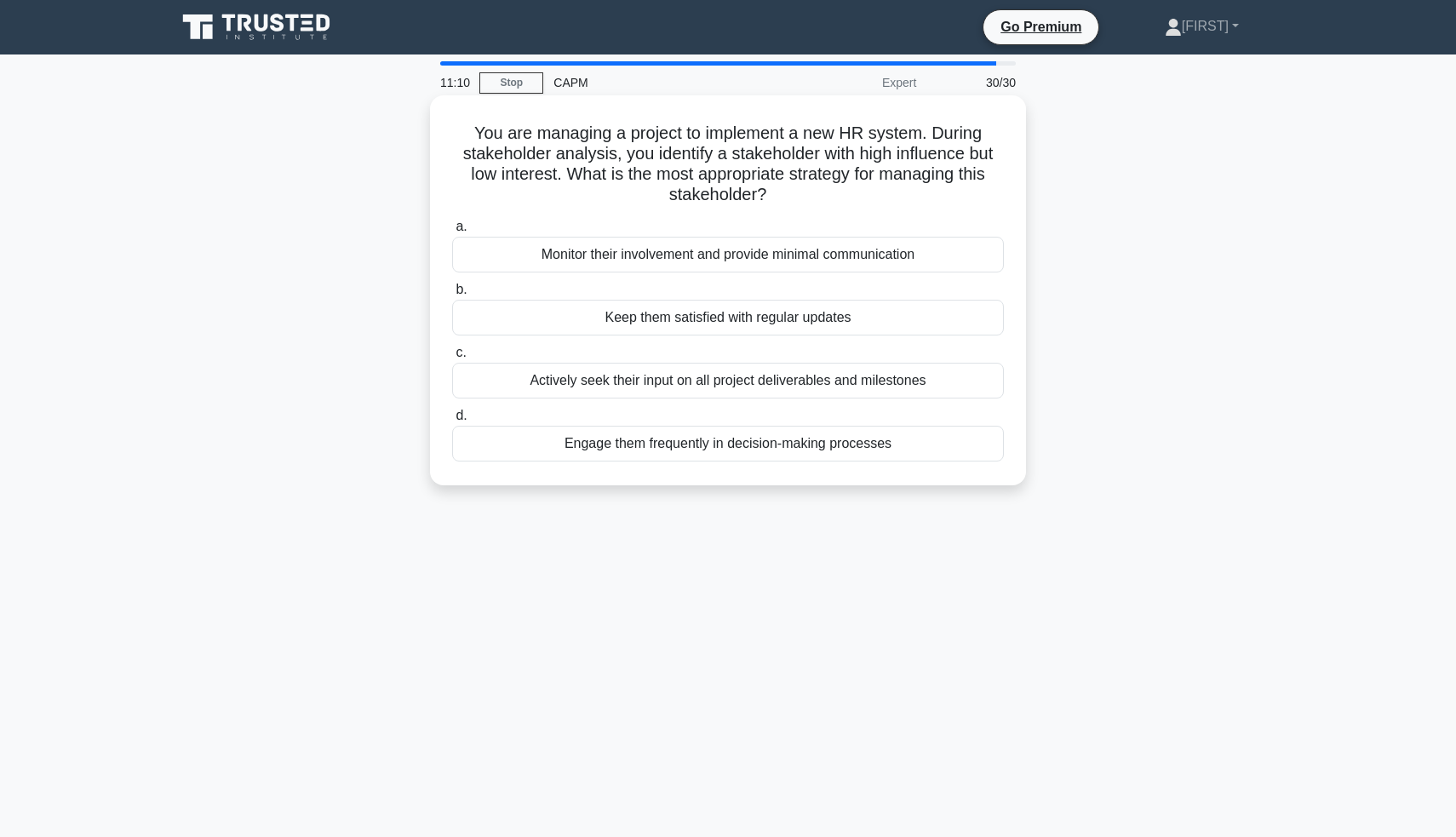 click on "Keep them satisfied with regular updates" at bounding box center (728, 318) 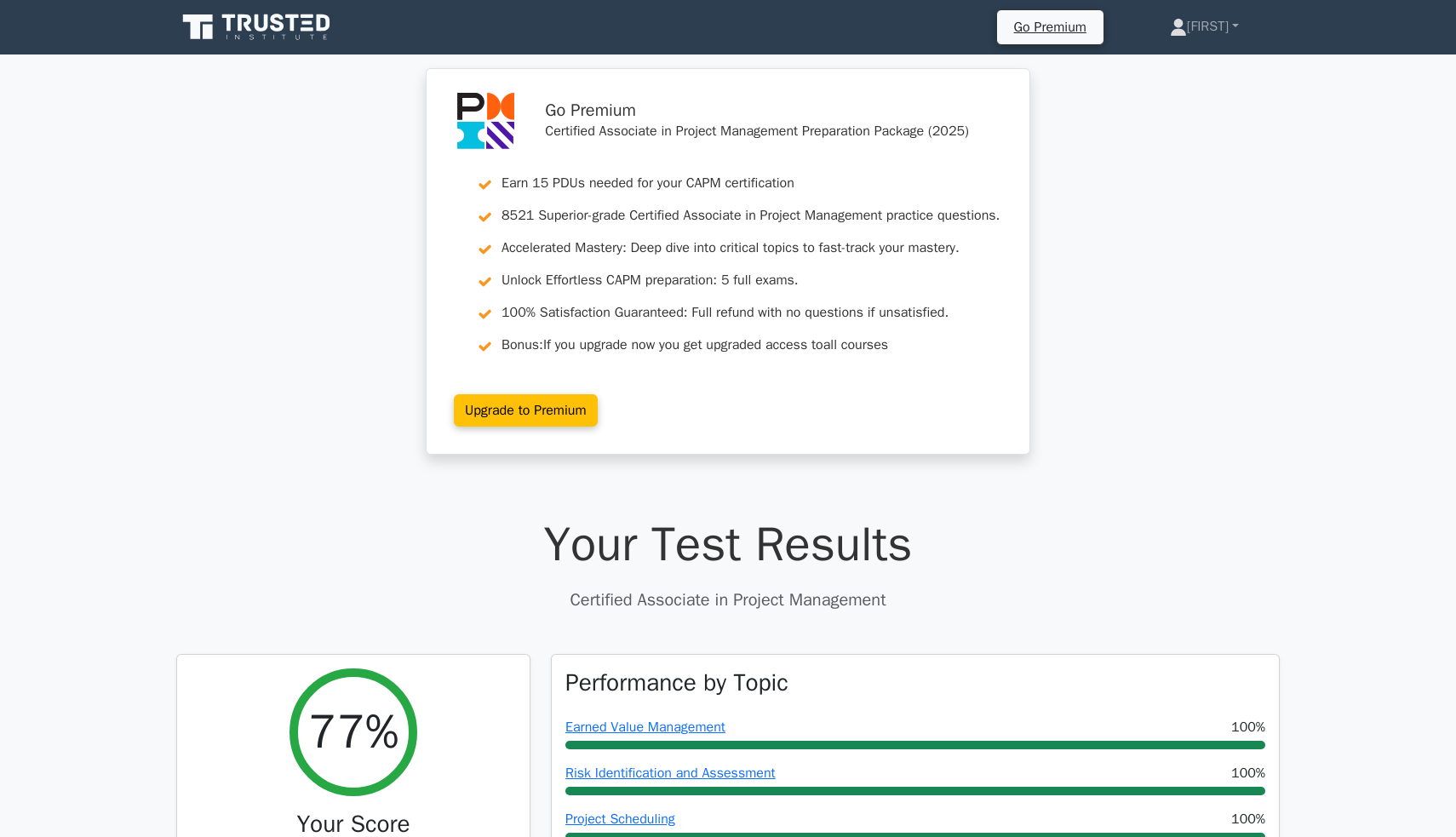 scroll, scrollTop: 0, scrollLeft: 0, axis: both 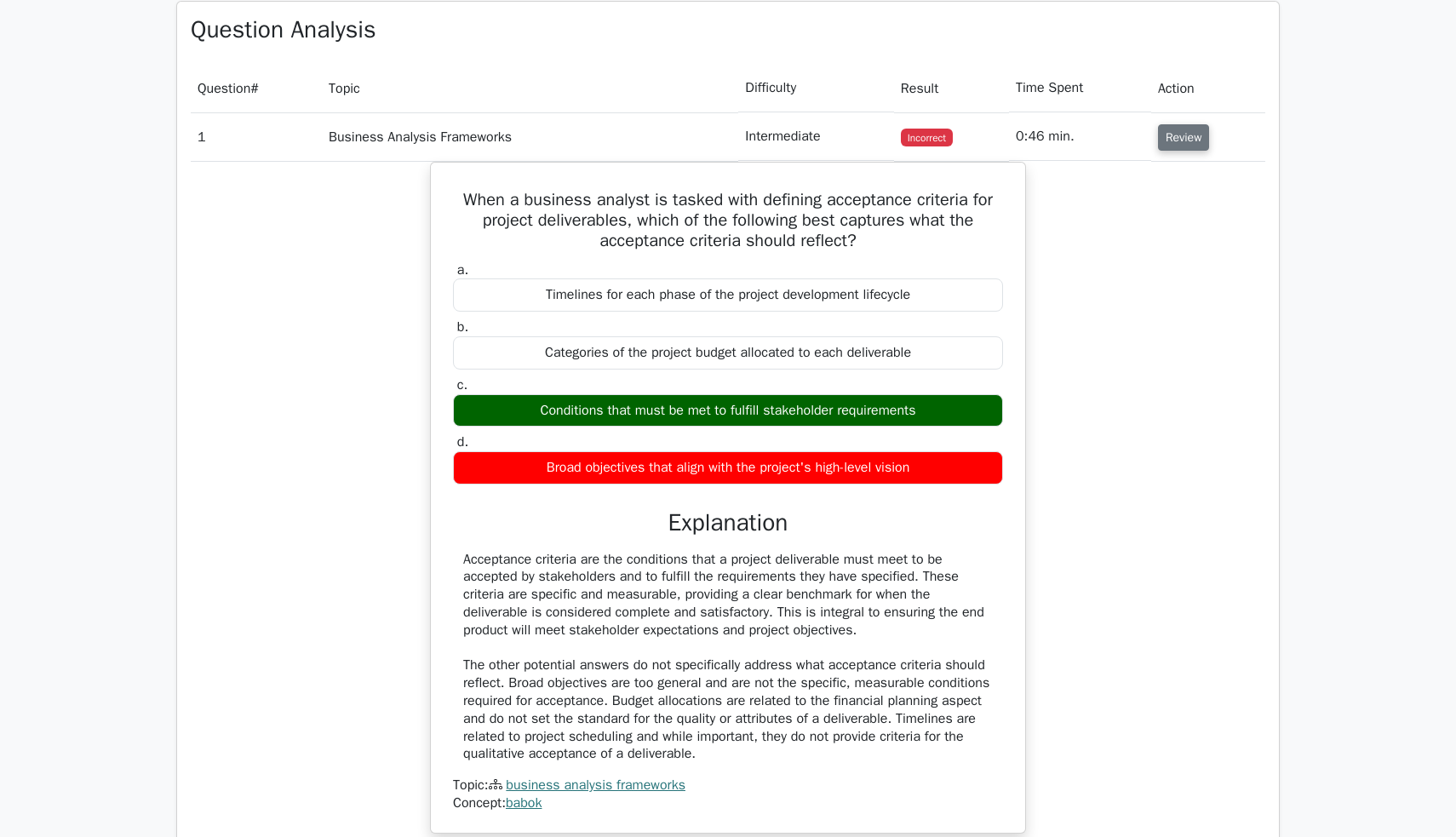 click on "Review" at bounding box center (1184, 137) 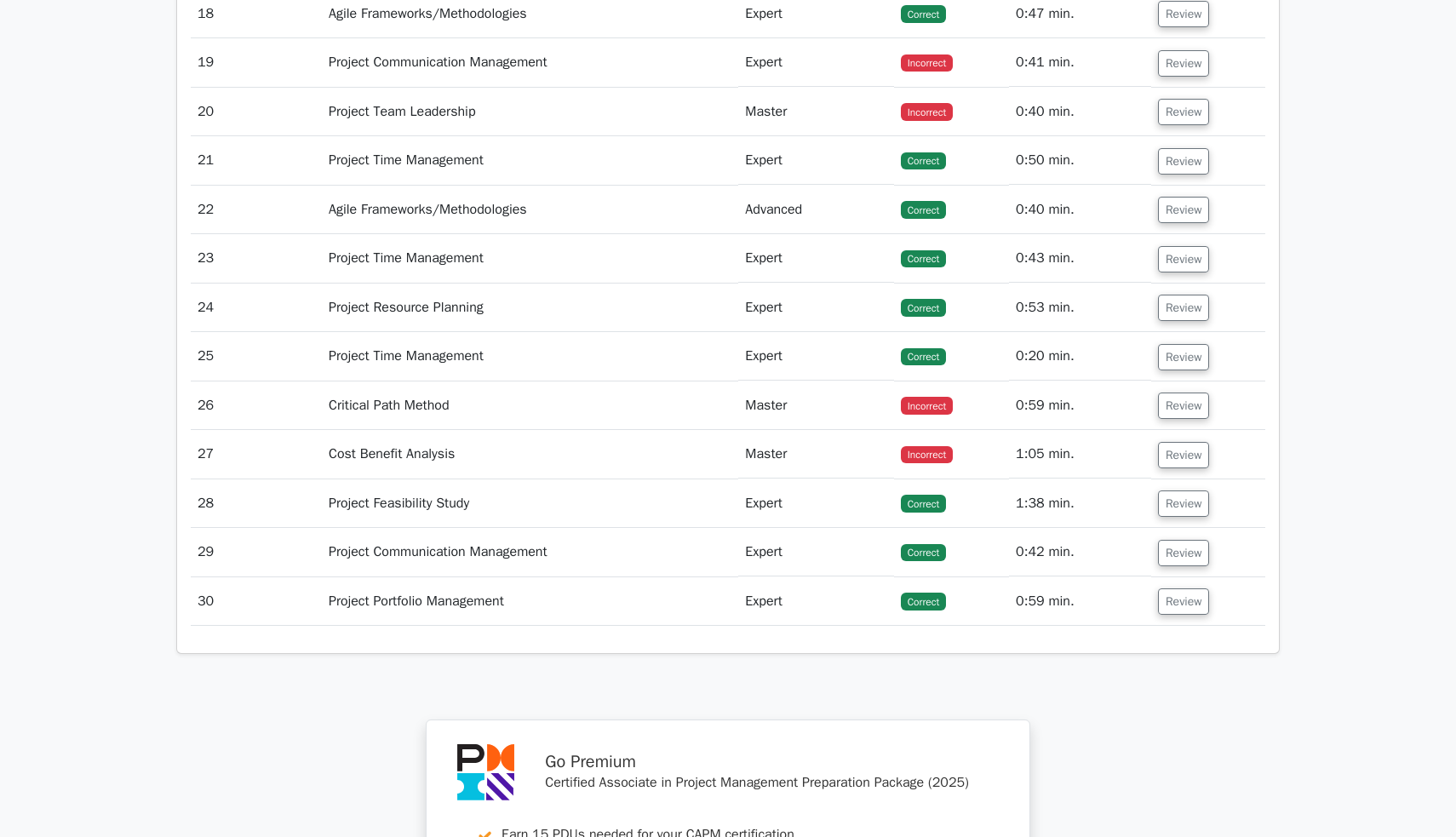 scroll, scrollTop: 2755, scrollLeft: 0, axis: vertical 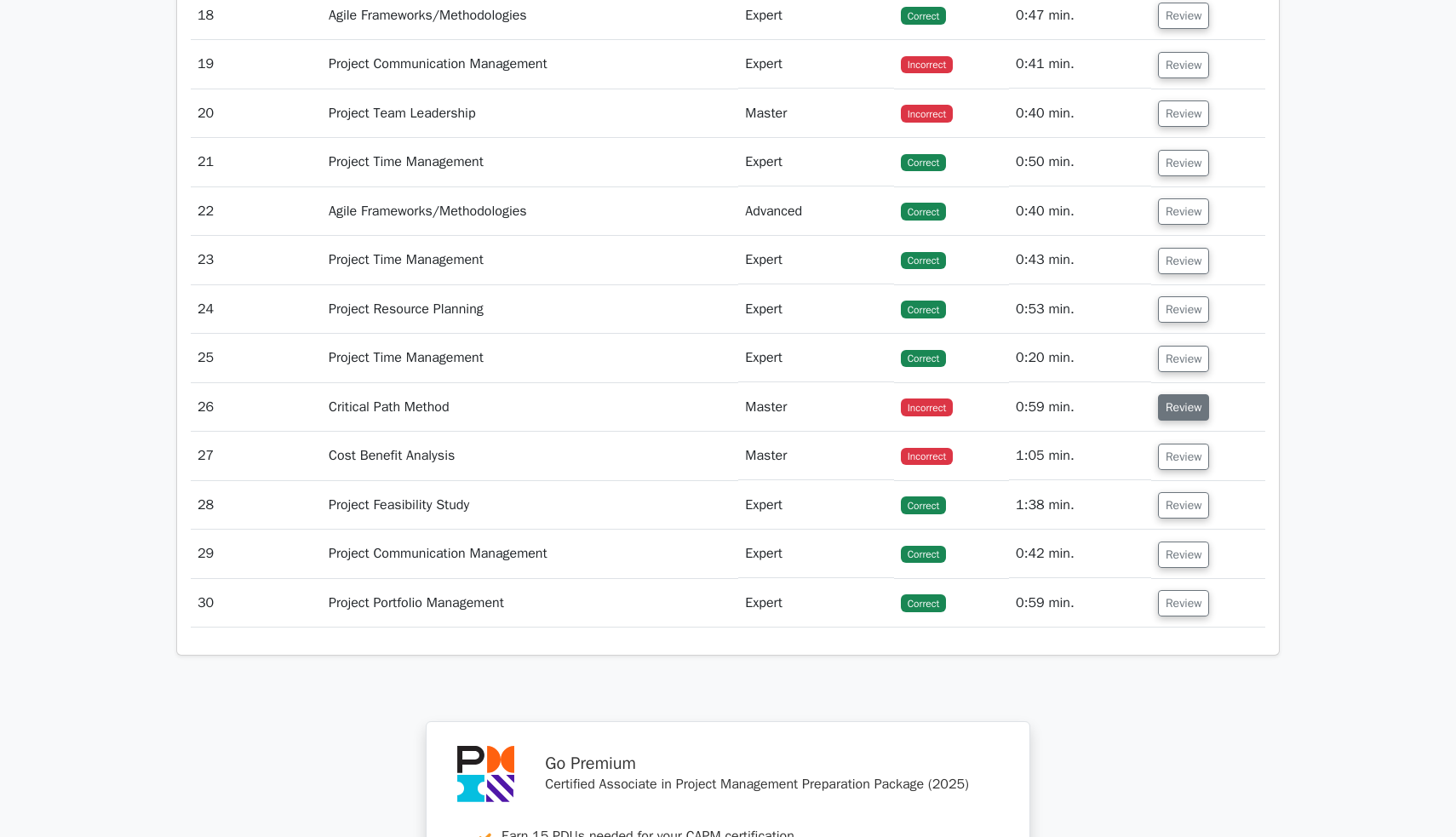 click on "Review" at bounding box center [1184, 407] 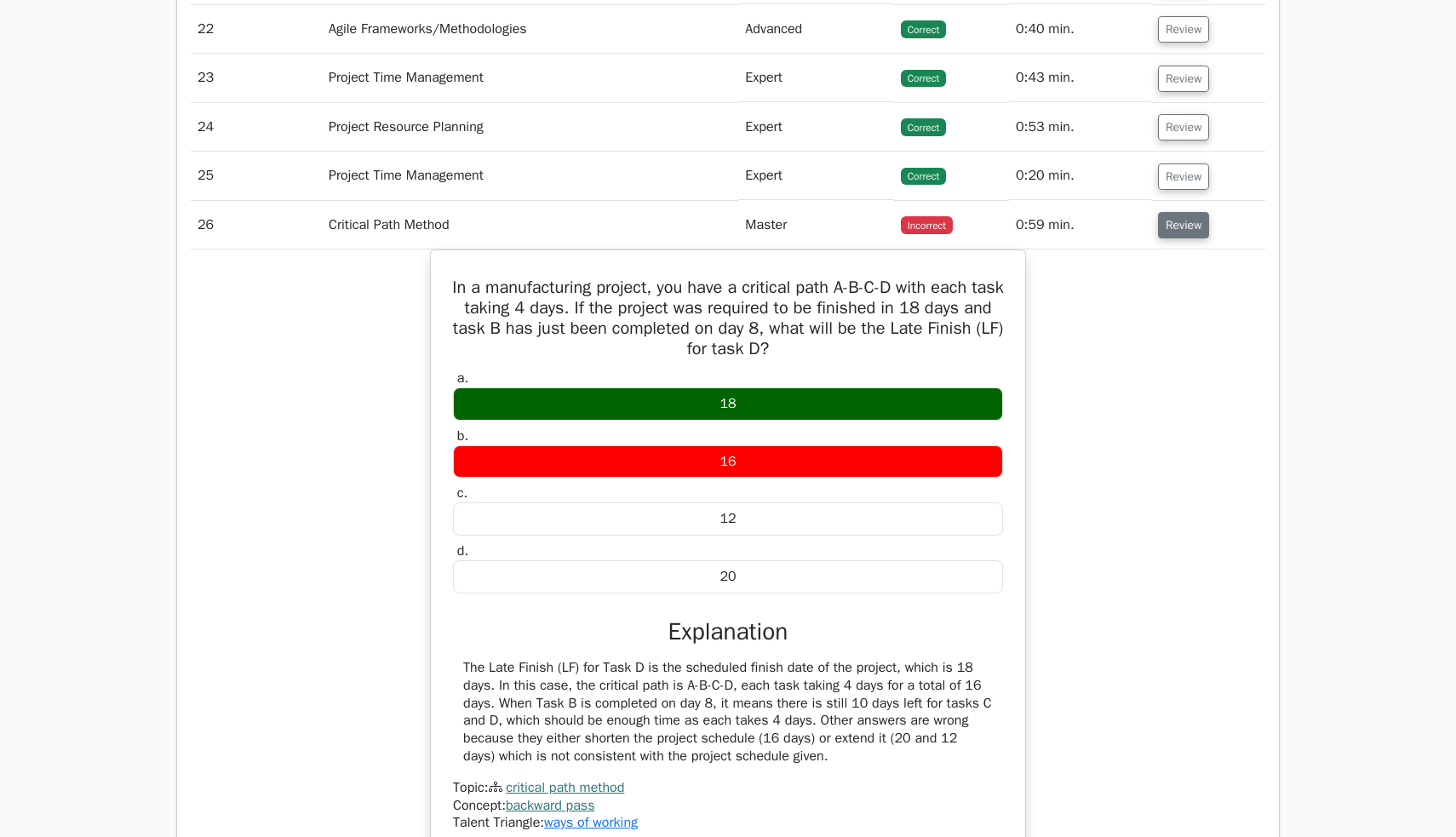 scroll, scrollTop: 2942, scrollLeft: 0, axis: vertical 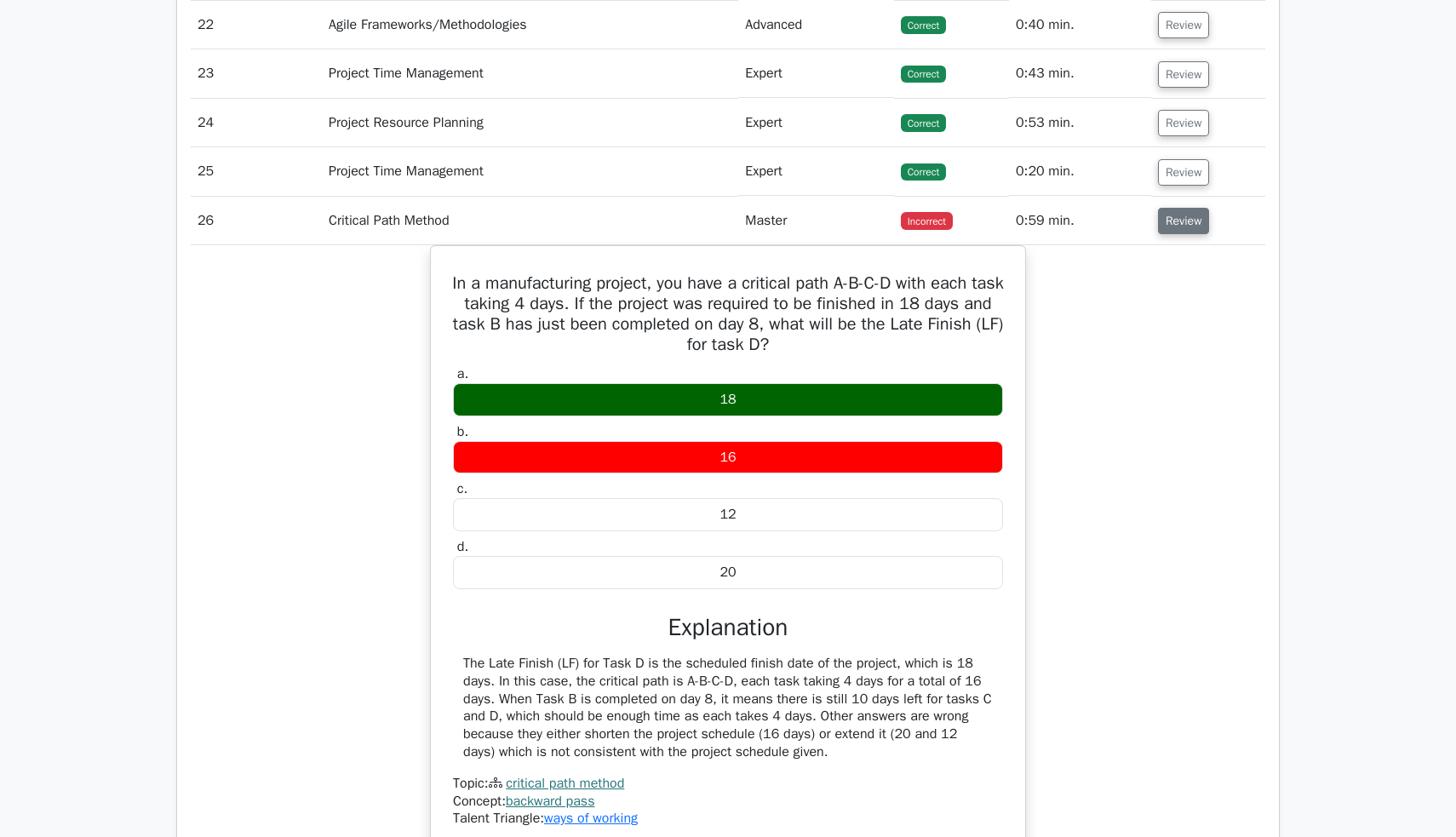 click on "Review" at bounding box center [1184, 221] 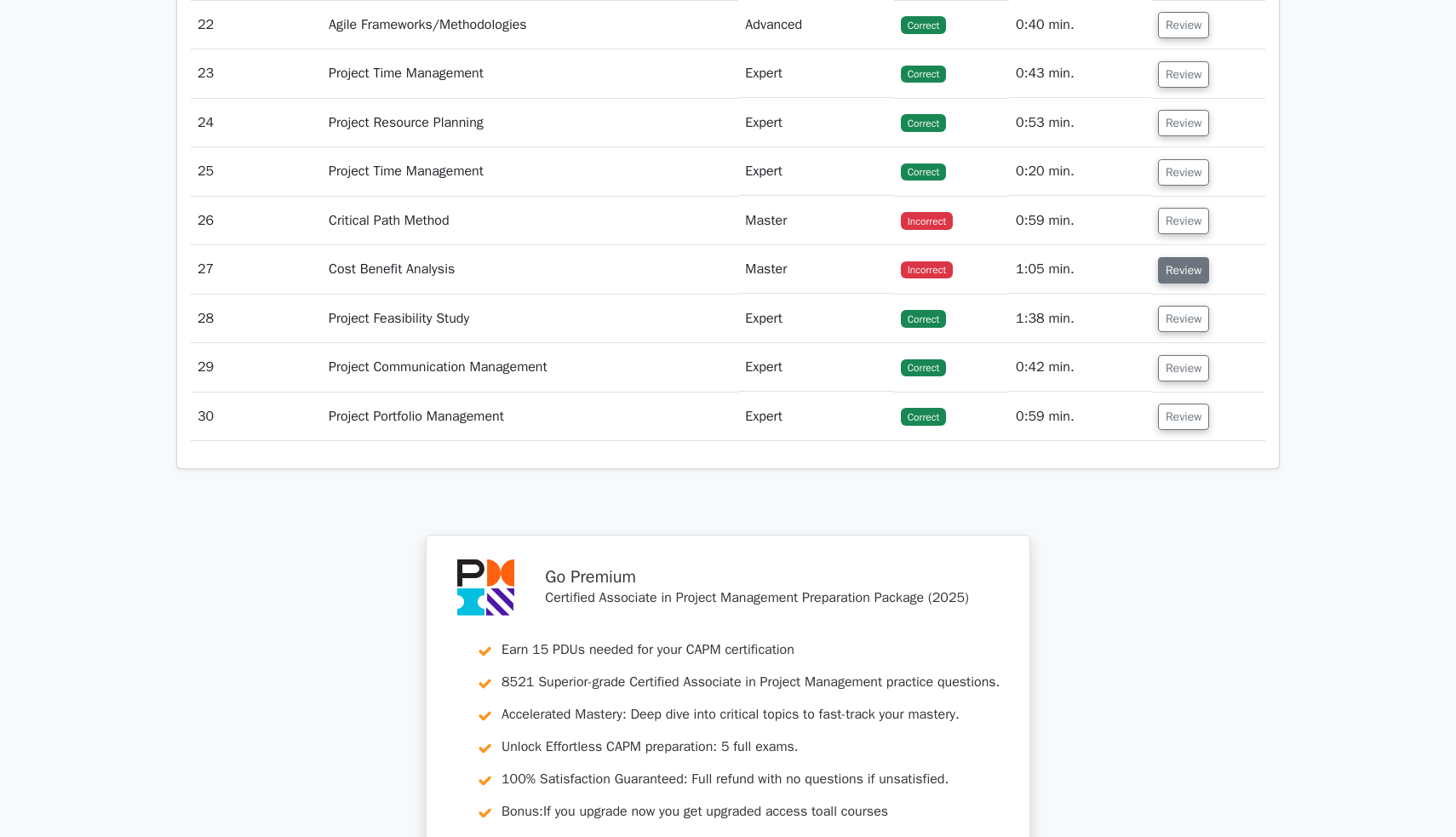 click on "Review" at bounding box center [1184, 270] 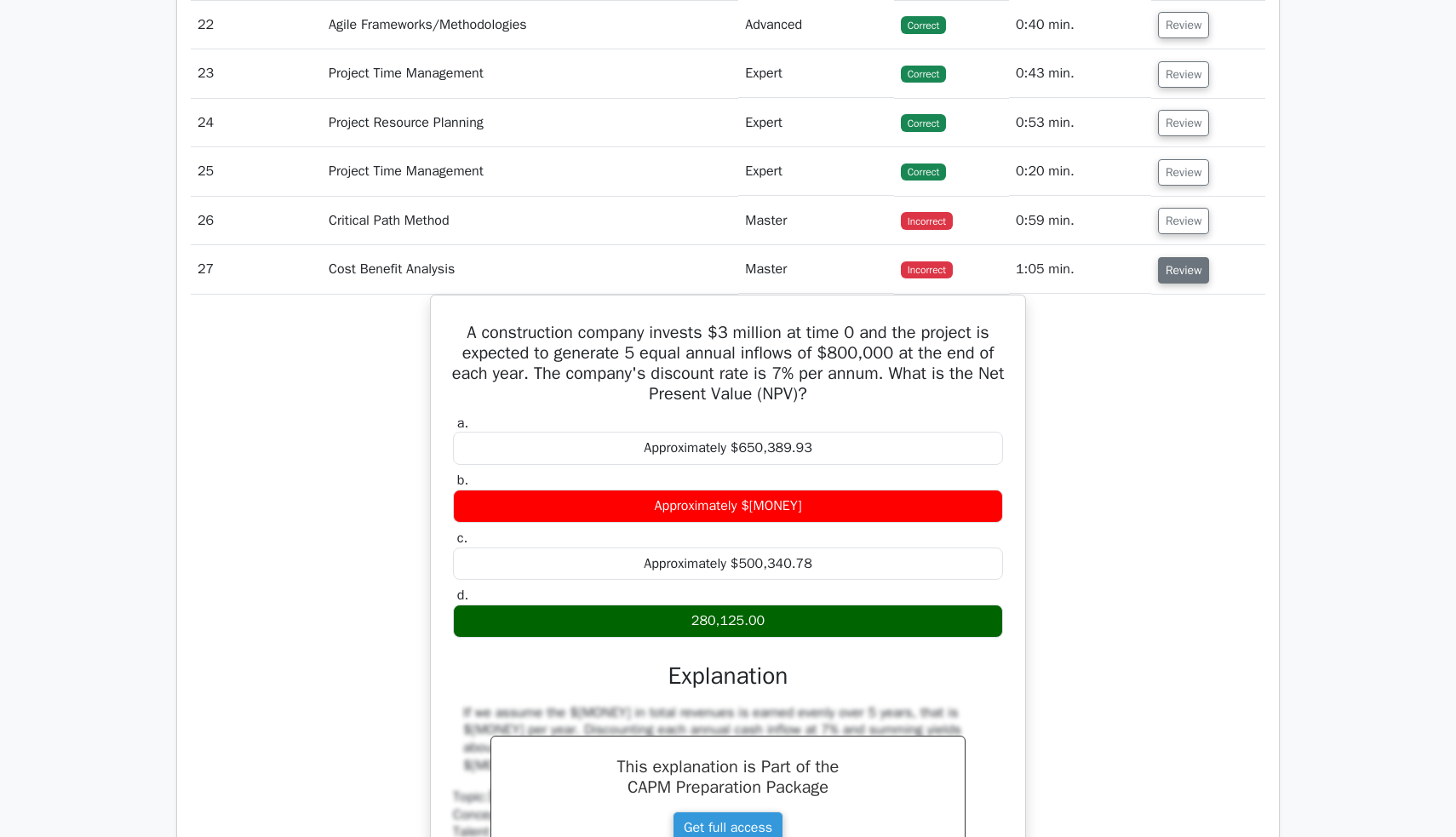 click on "Review" at bounding box center [1184, 270] 